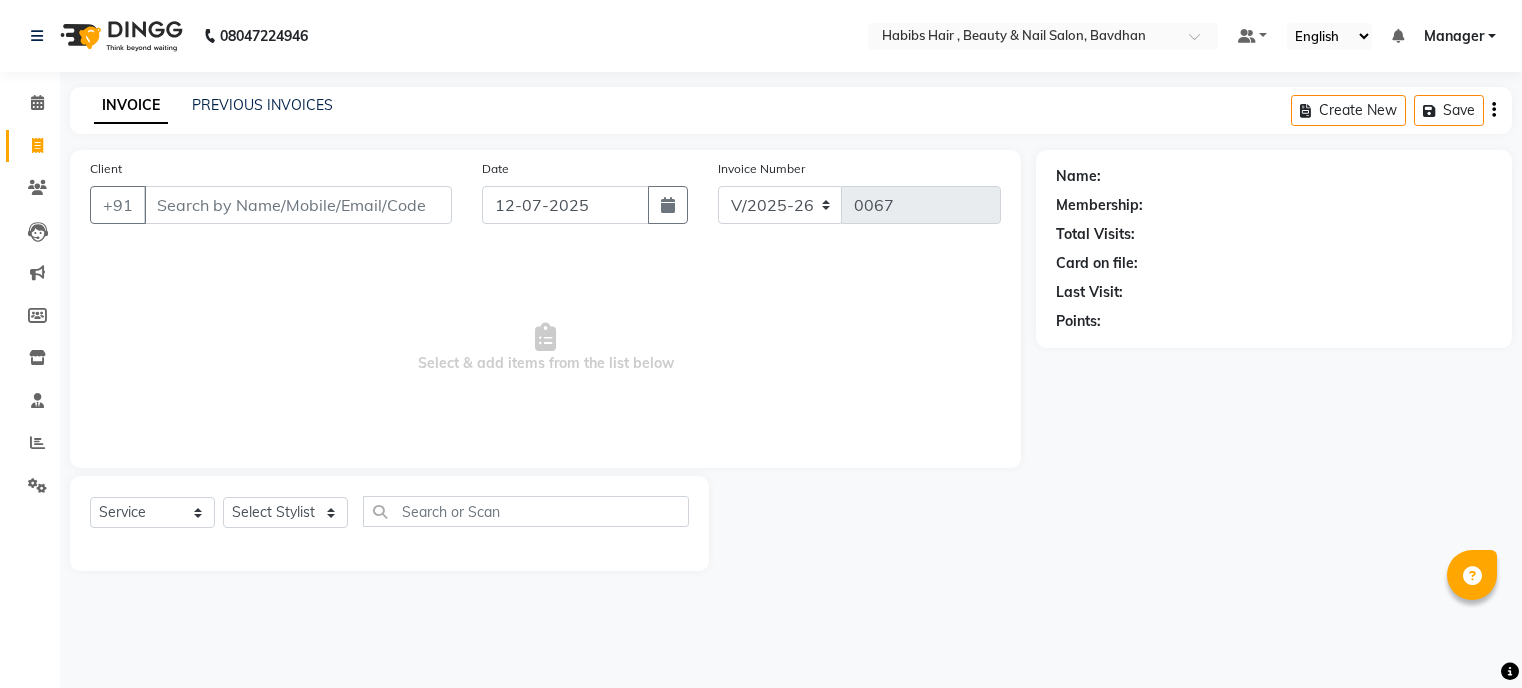 select on "7414" 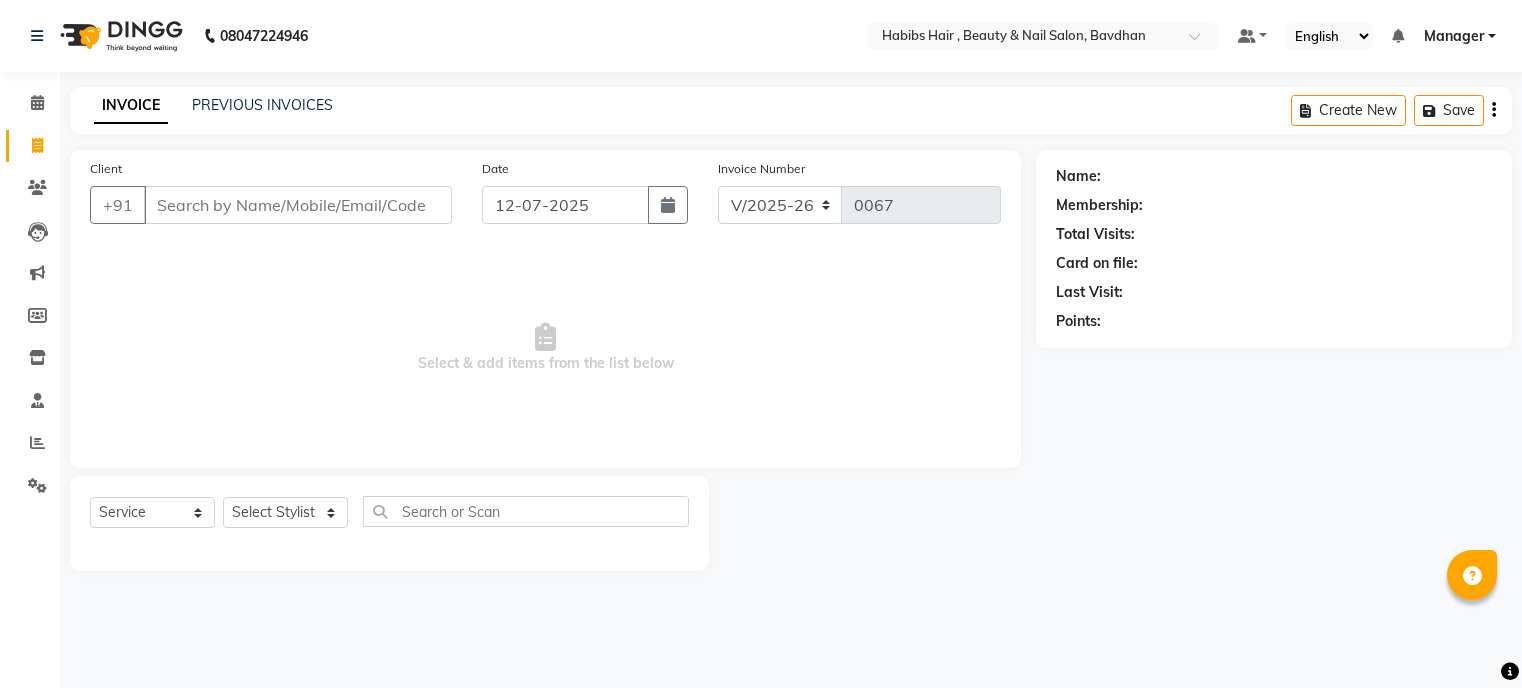 scroll, scrollTop: 0, scrollLeft: 0, axis: both 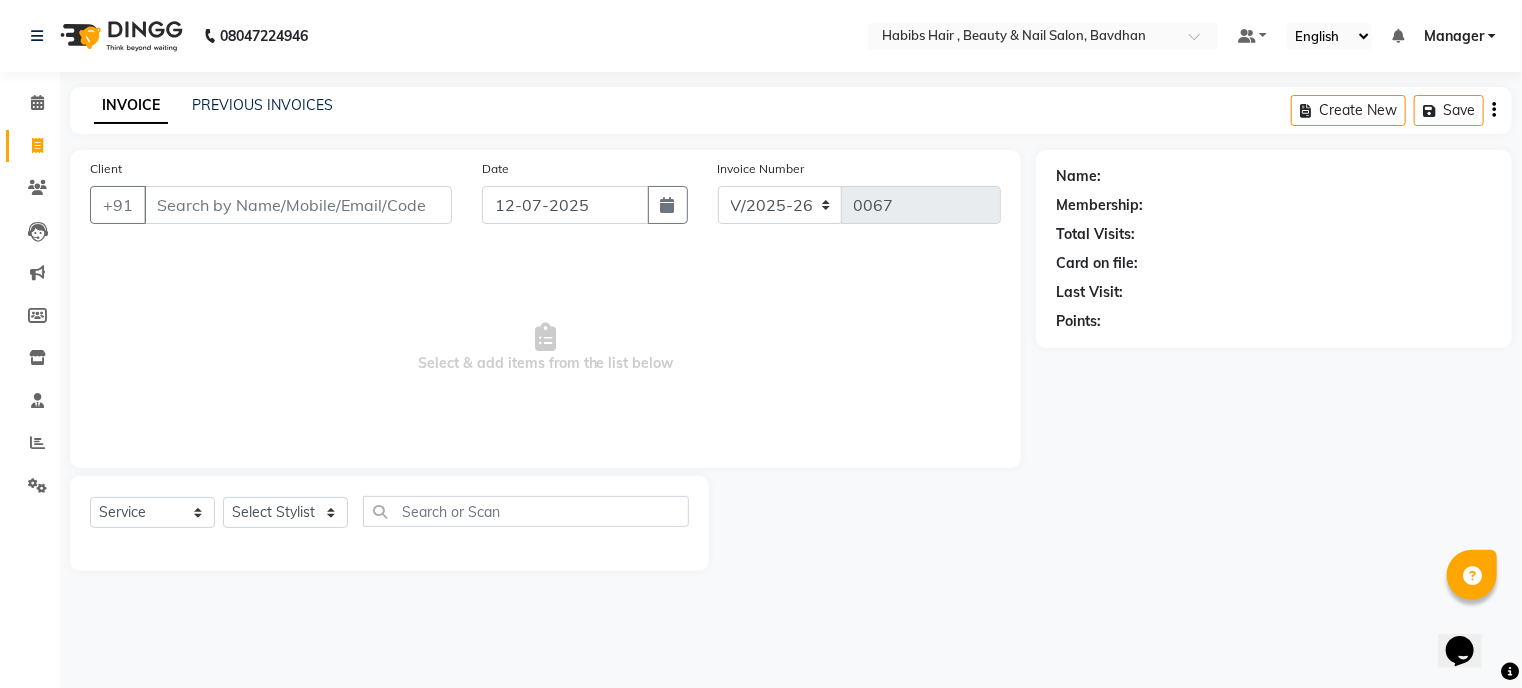 click on "Select Stylist Akash Ganesh isha Manager mayur mukesh nikhil Prasad RANI Ruturaj sujata" 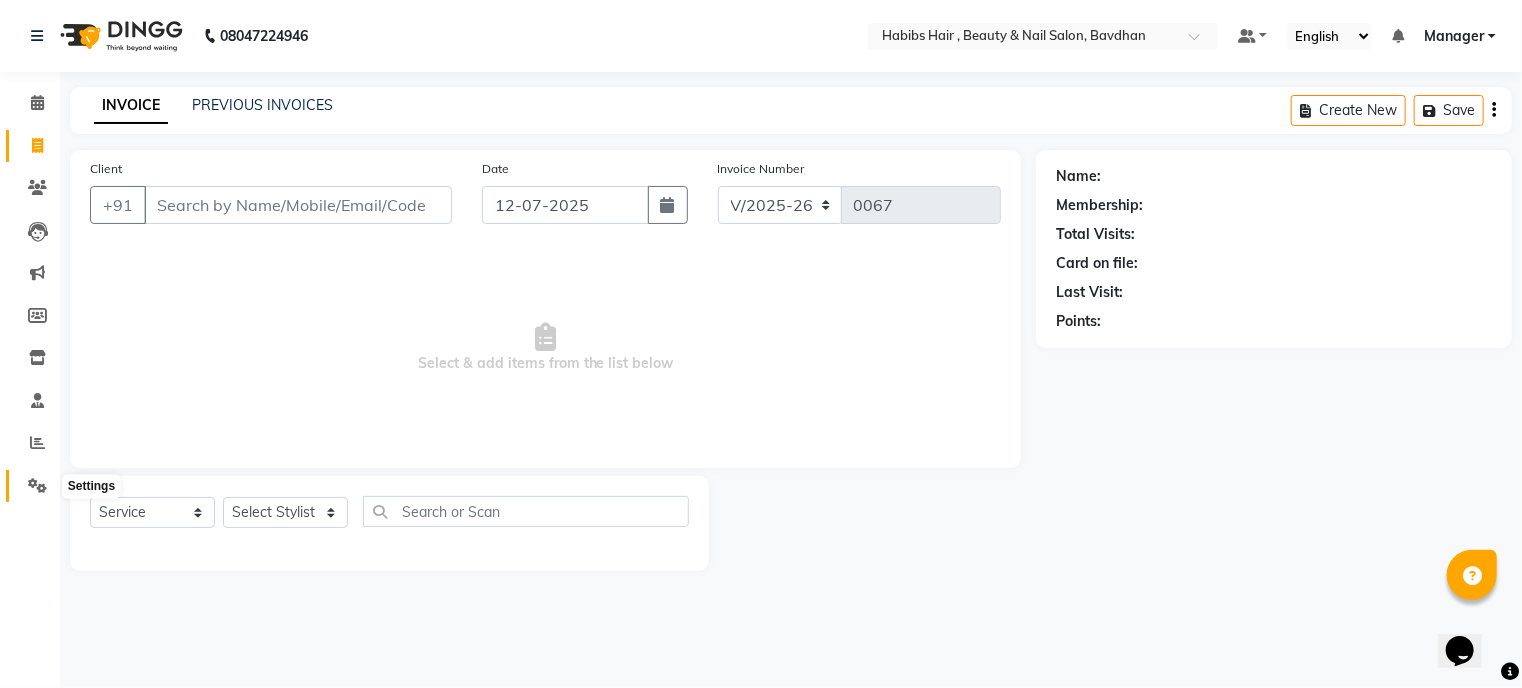 click 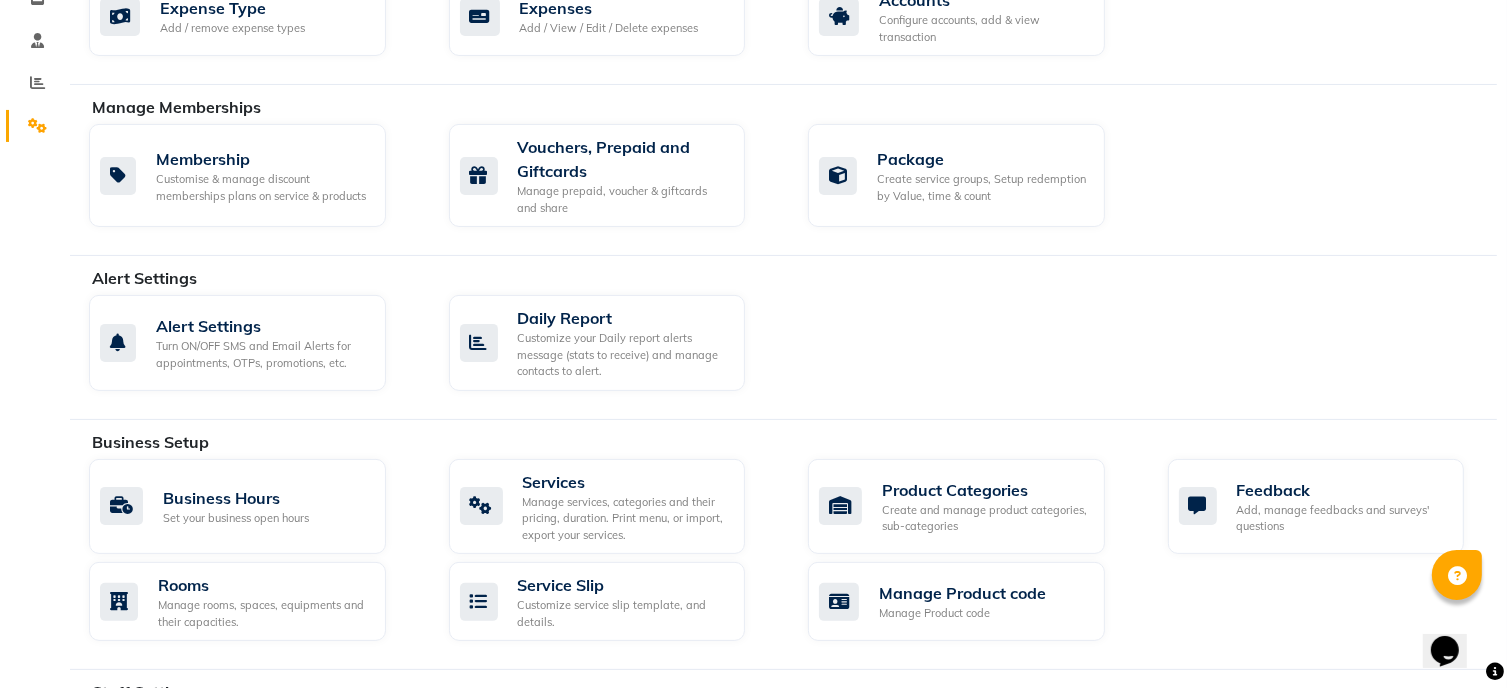 scroll, scrollTop: 400, scrollLeft: 0, axis: vertical 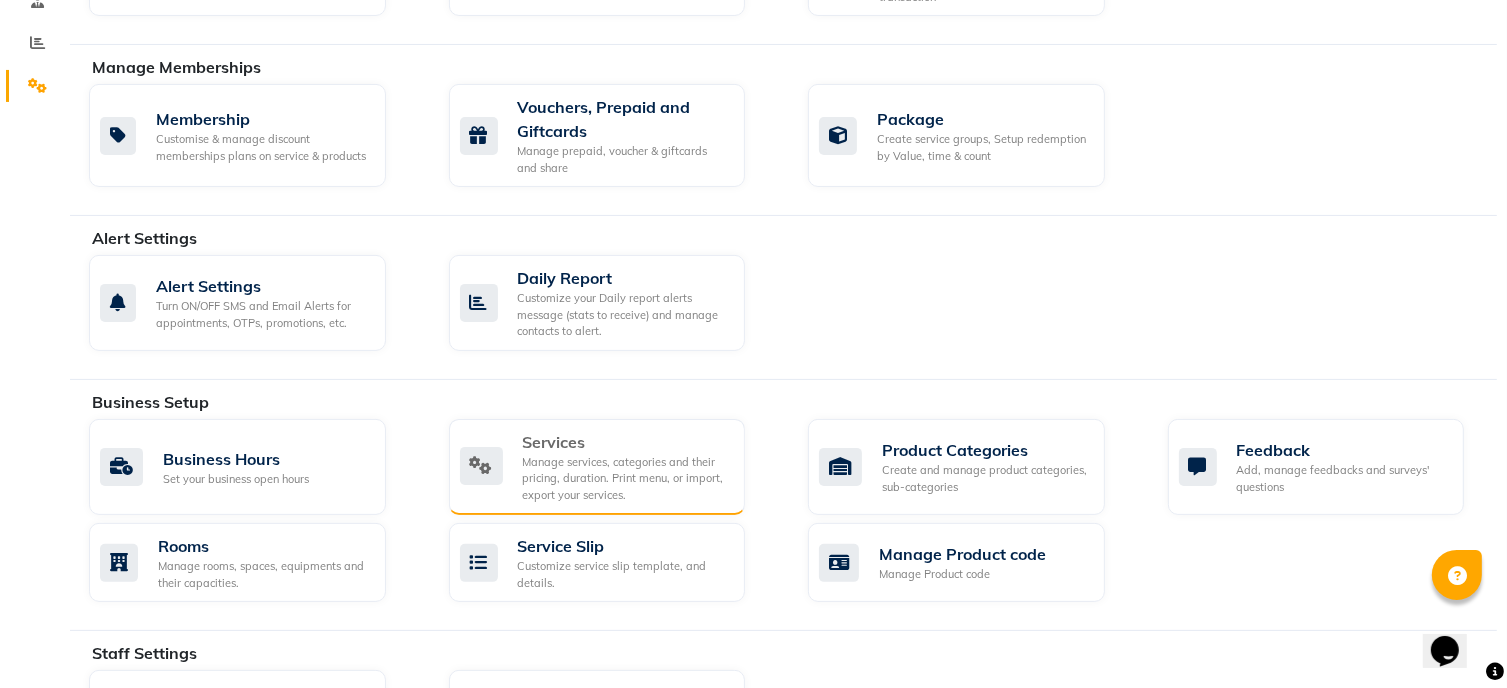 click on "Manage services, categories and their pricing, duration. Print menu, or import, export your services." 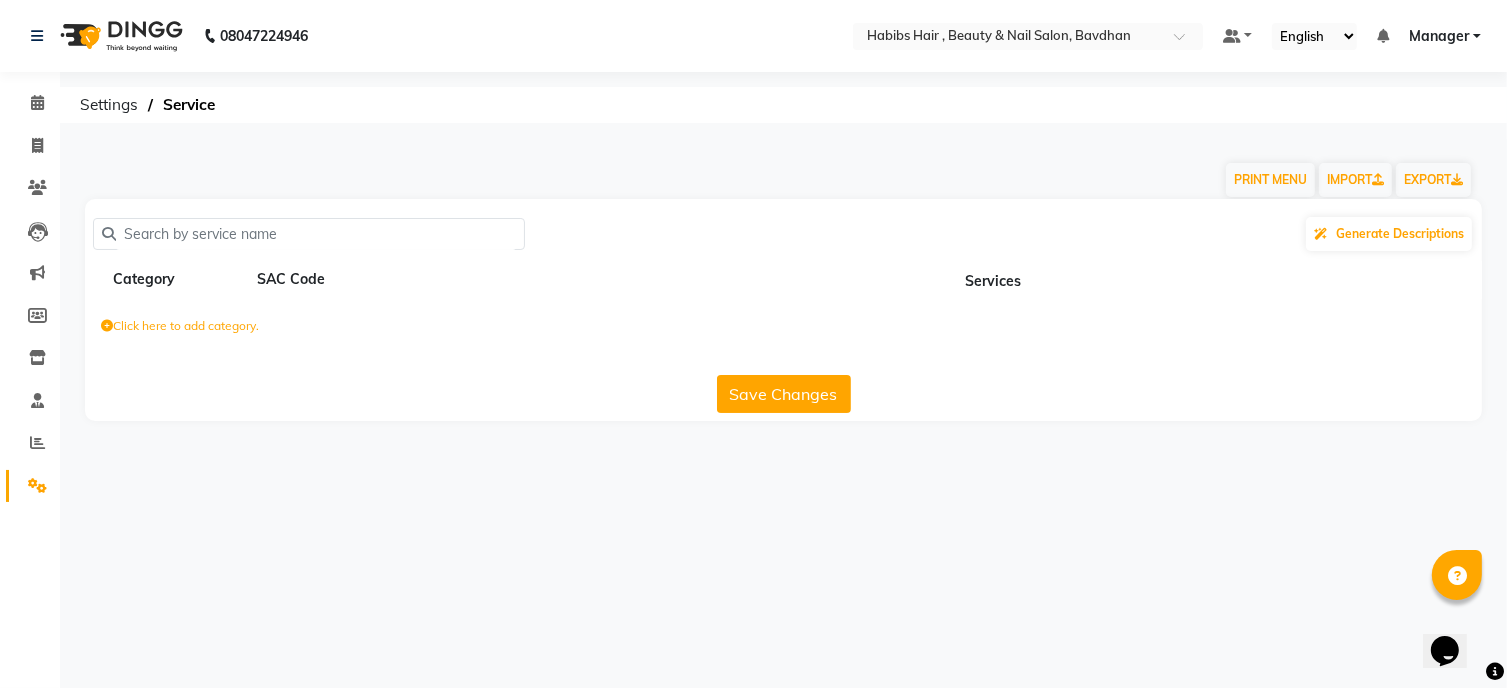 scroll, scrollTop: 0, scrollLeft: 0, axis: both 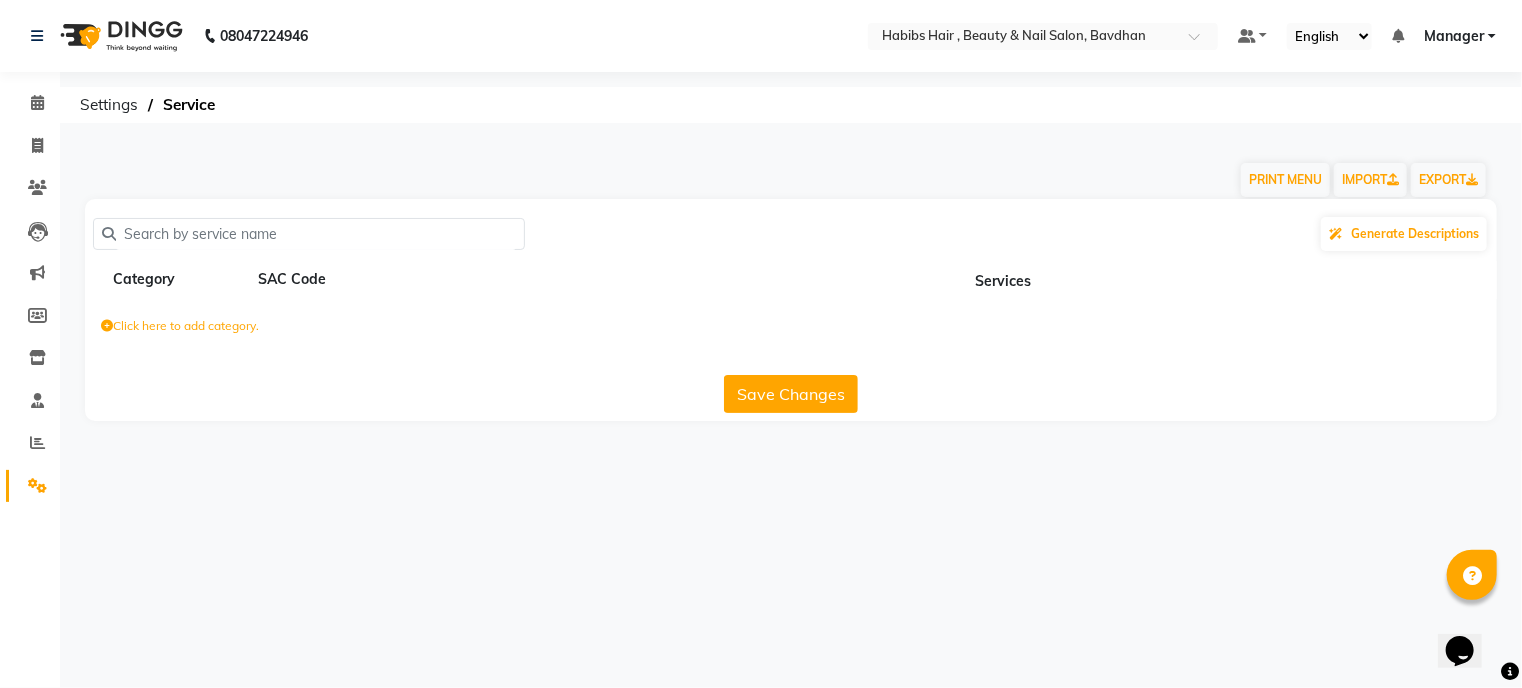 click on "08047224946 Select Location × Habibs Hair , Beauty & Nail Salon, Bavdhan Default Panel My Panel English ENGLISH Español العربية मराठी हिंदी ગુજરાતી தமிழ் 中文 Notifications nothing to show Manager Manage Profile Change Password Sign out  Version:3.15.4  ☀ Habibs Hair , Beauty & Nail Salon, Bavdhan  Calendar  Invoice  Clients  Leads   Marketing  Members  Inventory  Staff  Reports  Settings Completed InProgress Upcoming Dropped Tentative Check-In Confirm Bookings Generate Report Segments Page Builder Settings  Service   PRINT MENU   IMPORT   EXPORT  Generate Descriptions Category SAC Code Services  Click here to add category.  Save Changes" at bounding box center (761, 344) 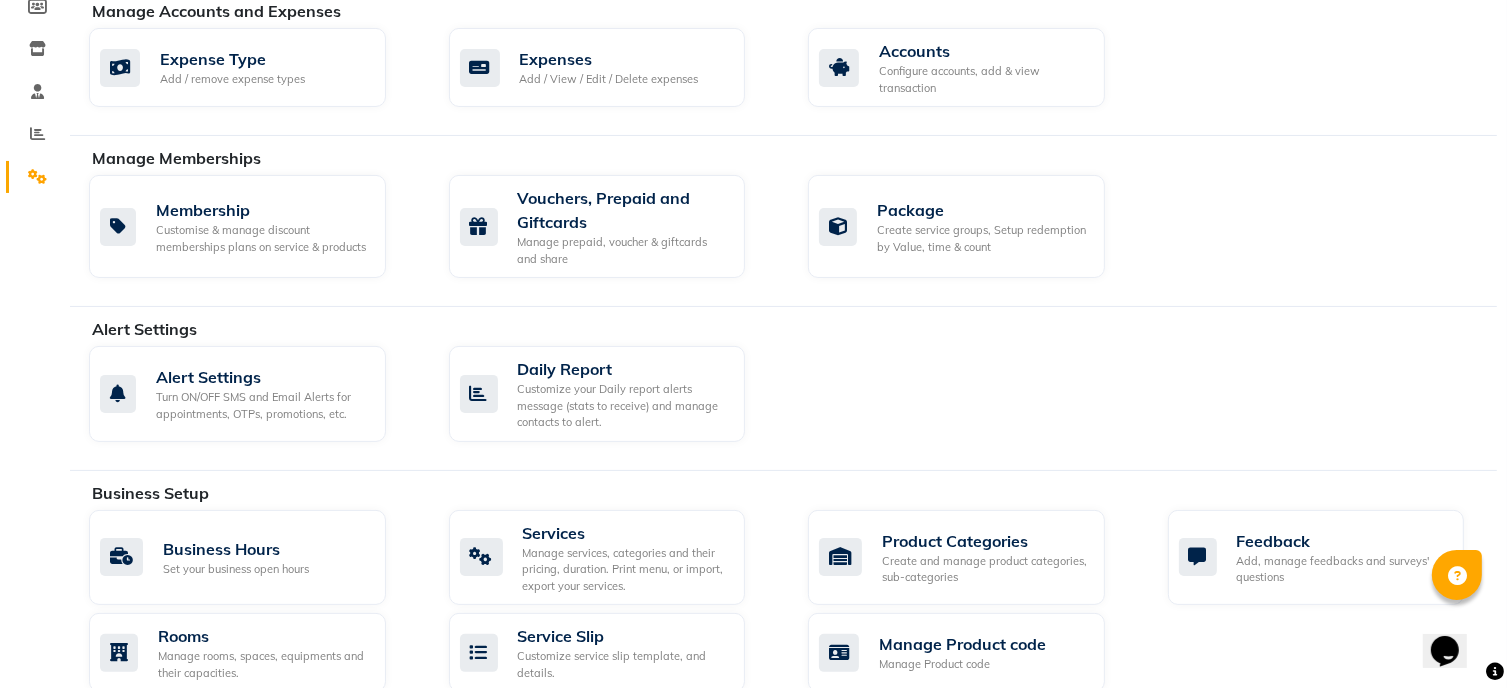 scroll, scrollTop: 400, scrollLeft: 0, axis: vertical 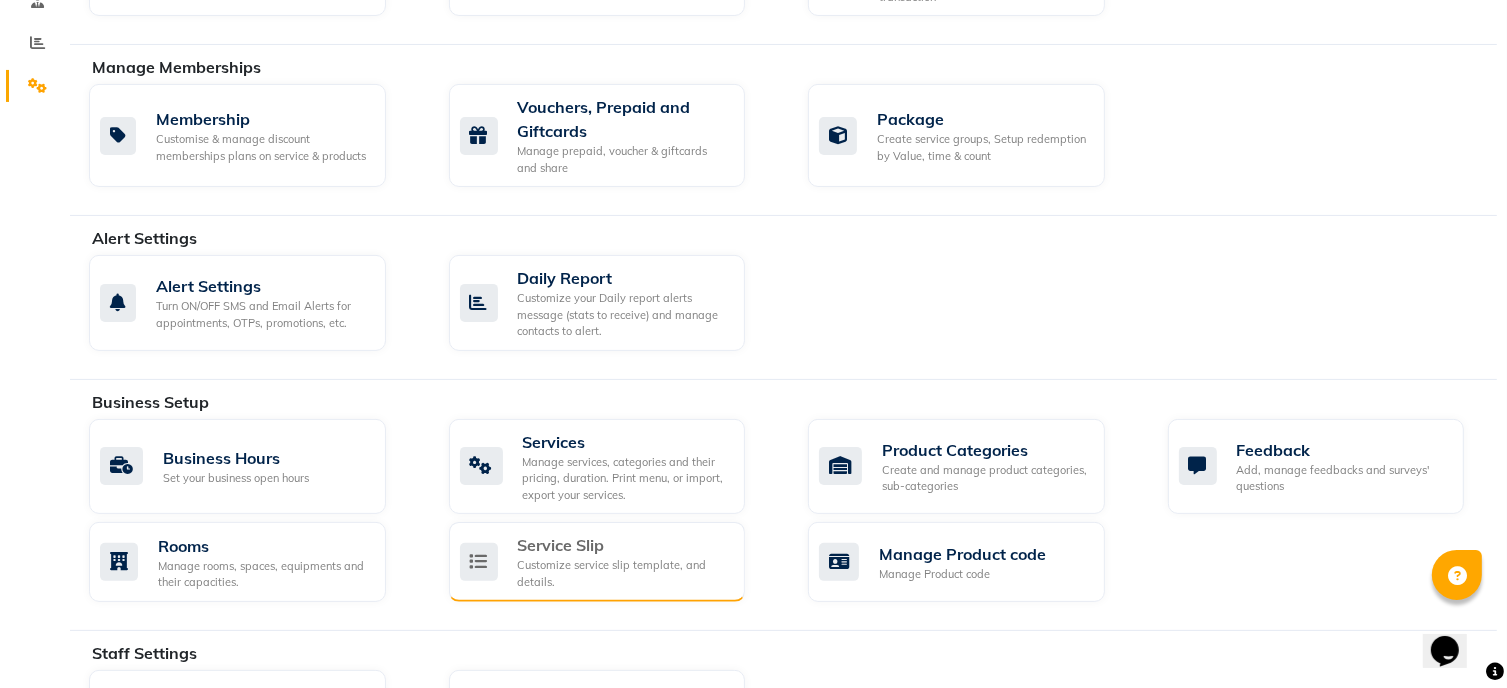 click on "Customize service slip template, and details." 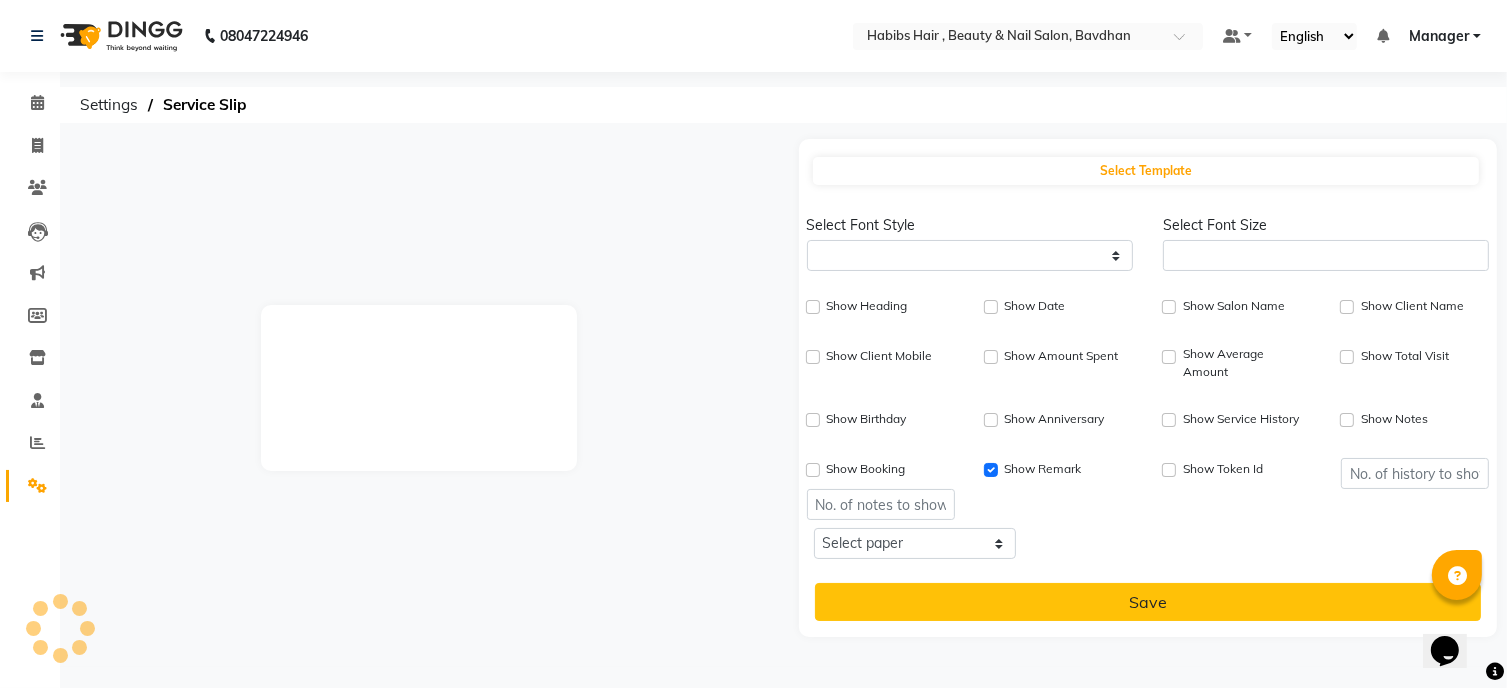 scroll, scrollTop: 0, scrollLeft: 0, axis: both 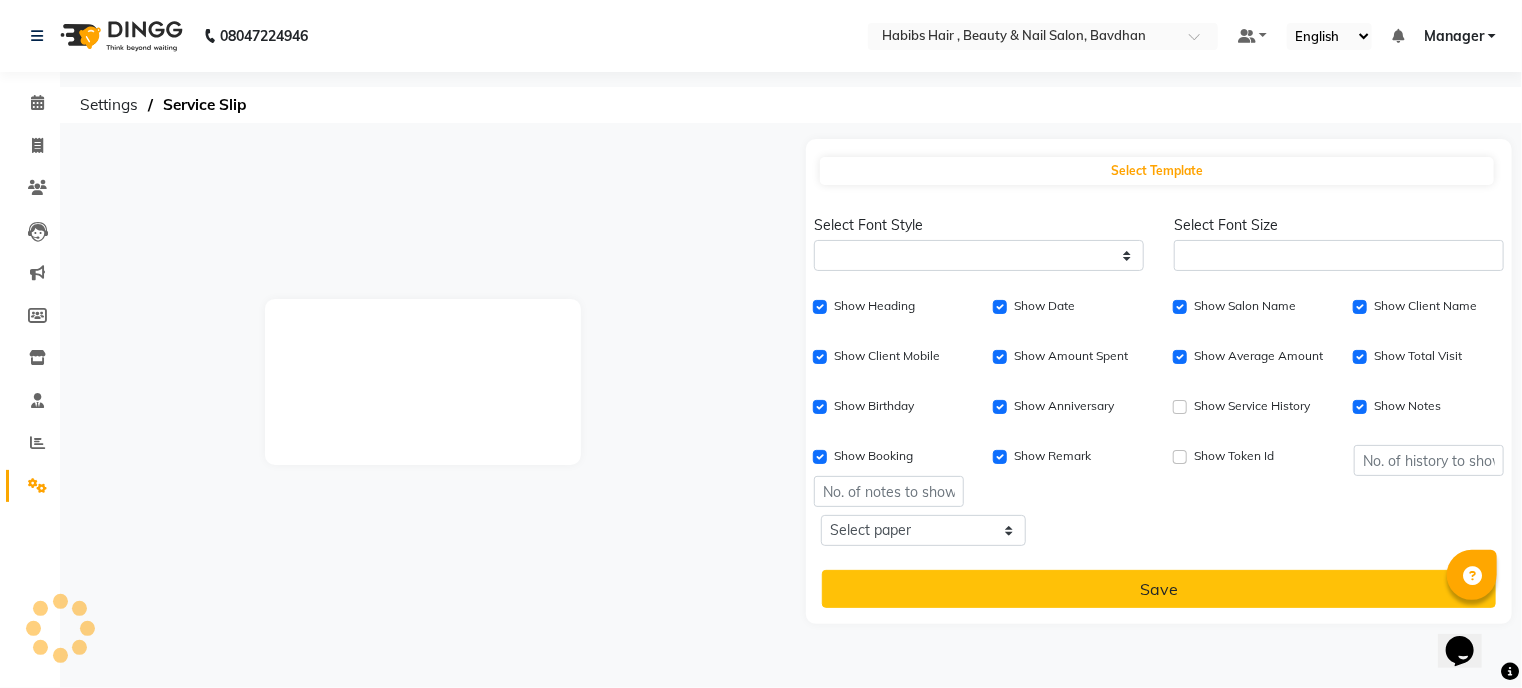 select 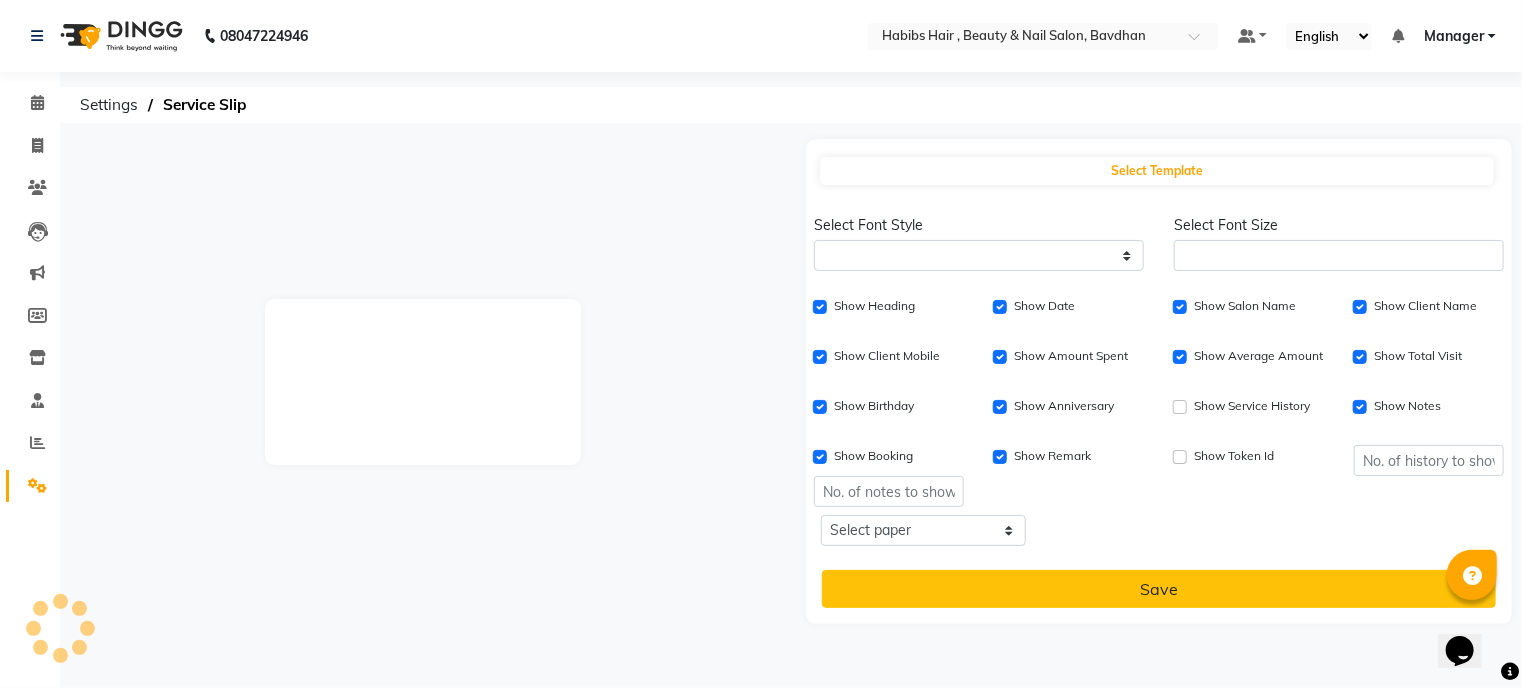 type on "1" 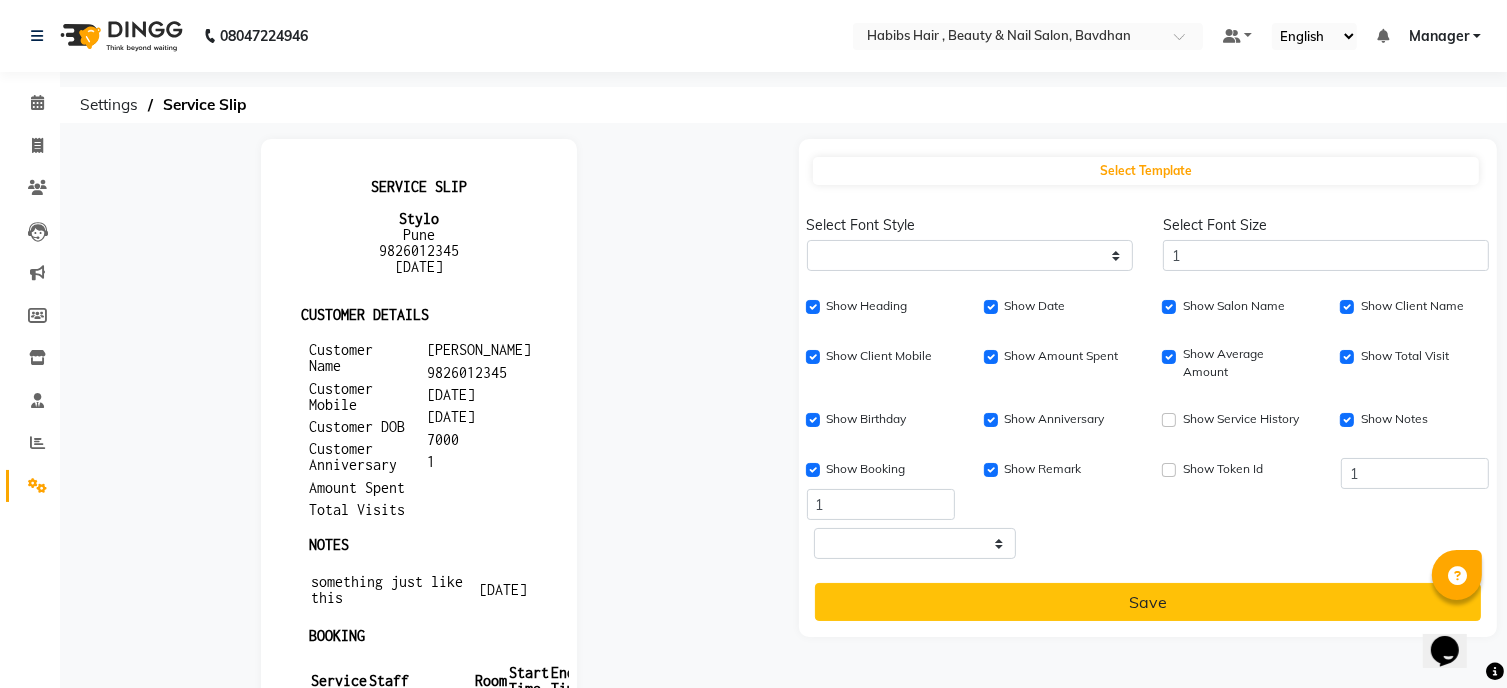 scroll, scrollTop: 0, scrollLeft: 0, axis: both 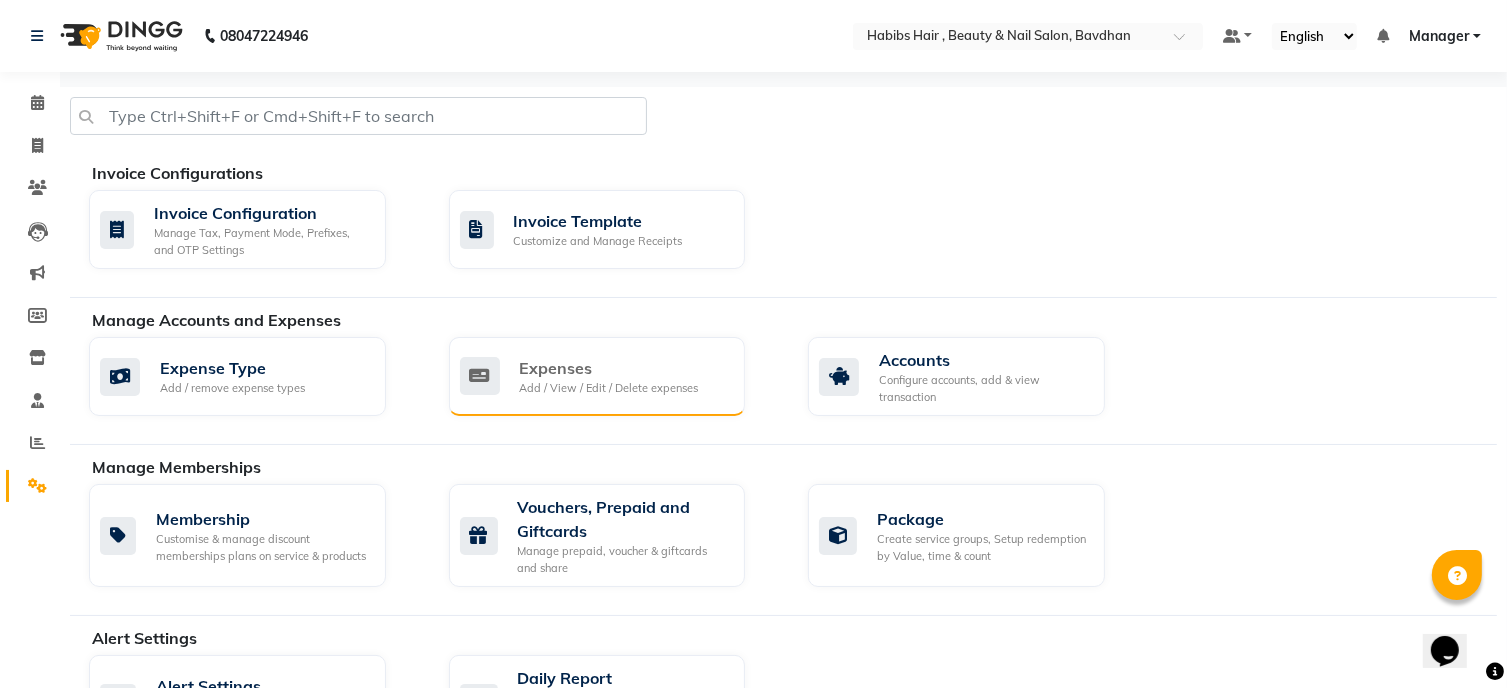 click on "Add / View / Edit / Delete expenses" 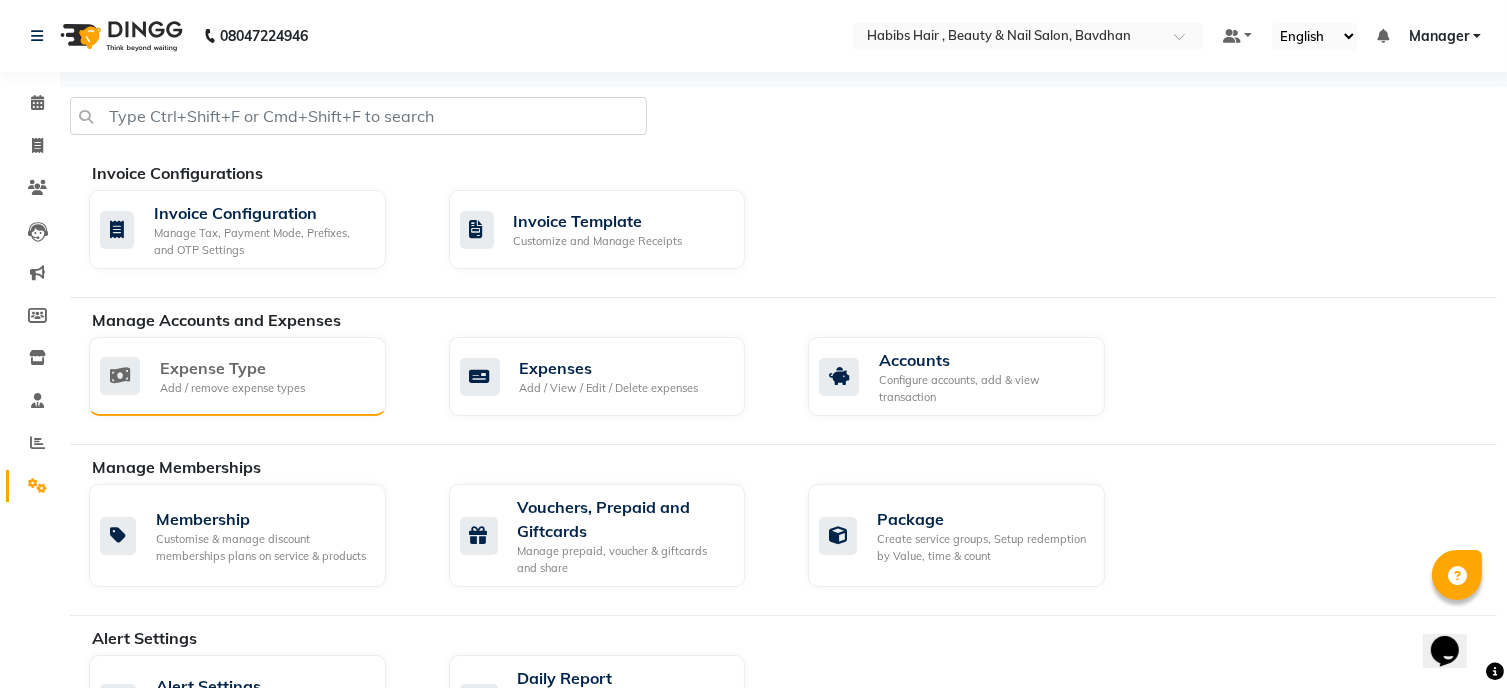click on "Expense Type" 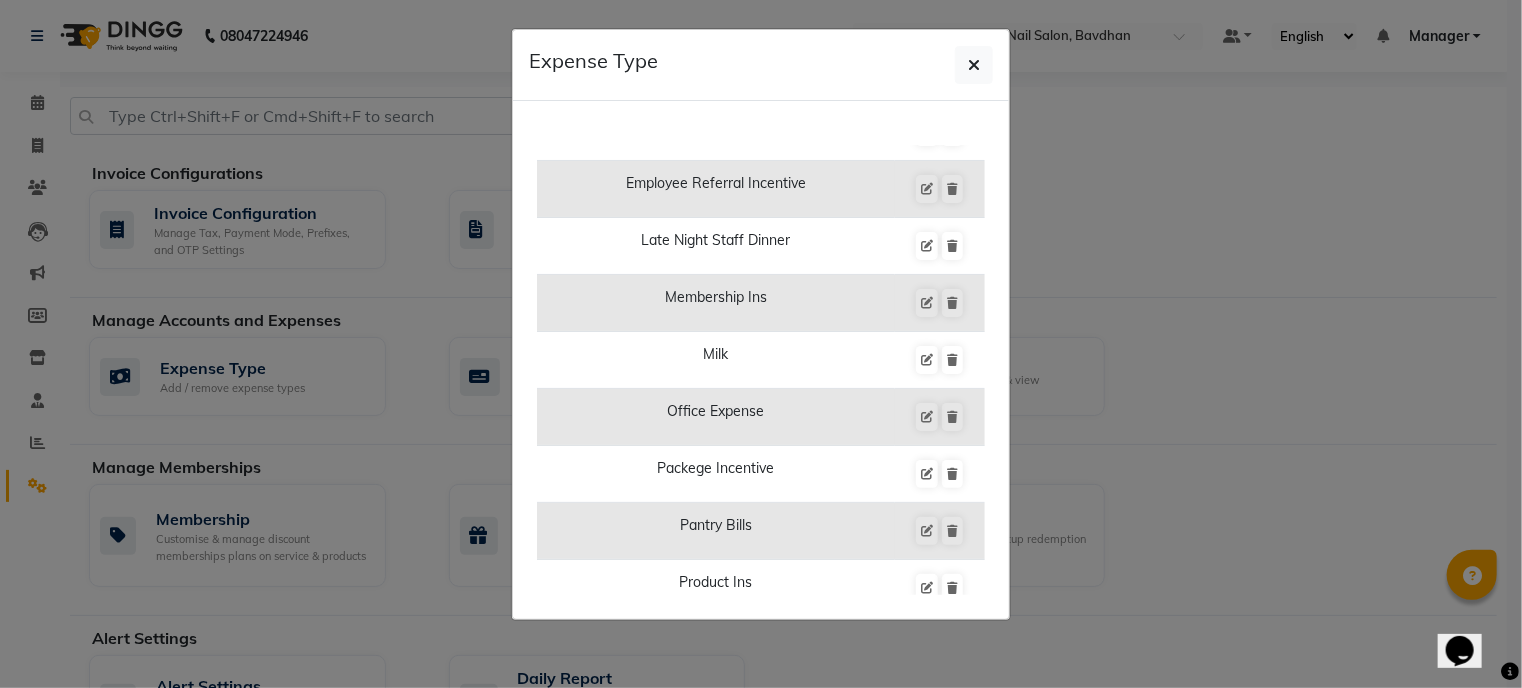 scroll, scrollTop: 535, scrollLeft: 0, axis: vertical 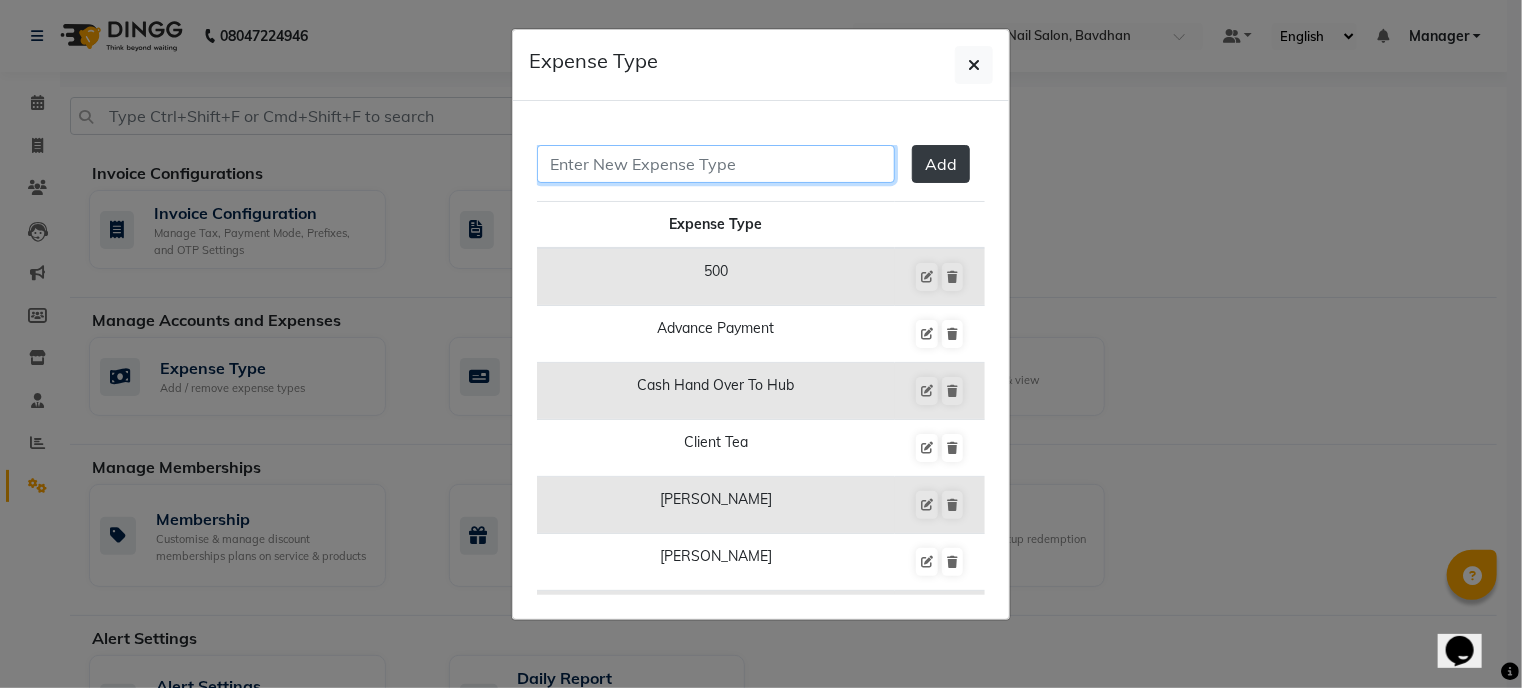 click at bounding box center (716, 164) 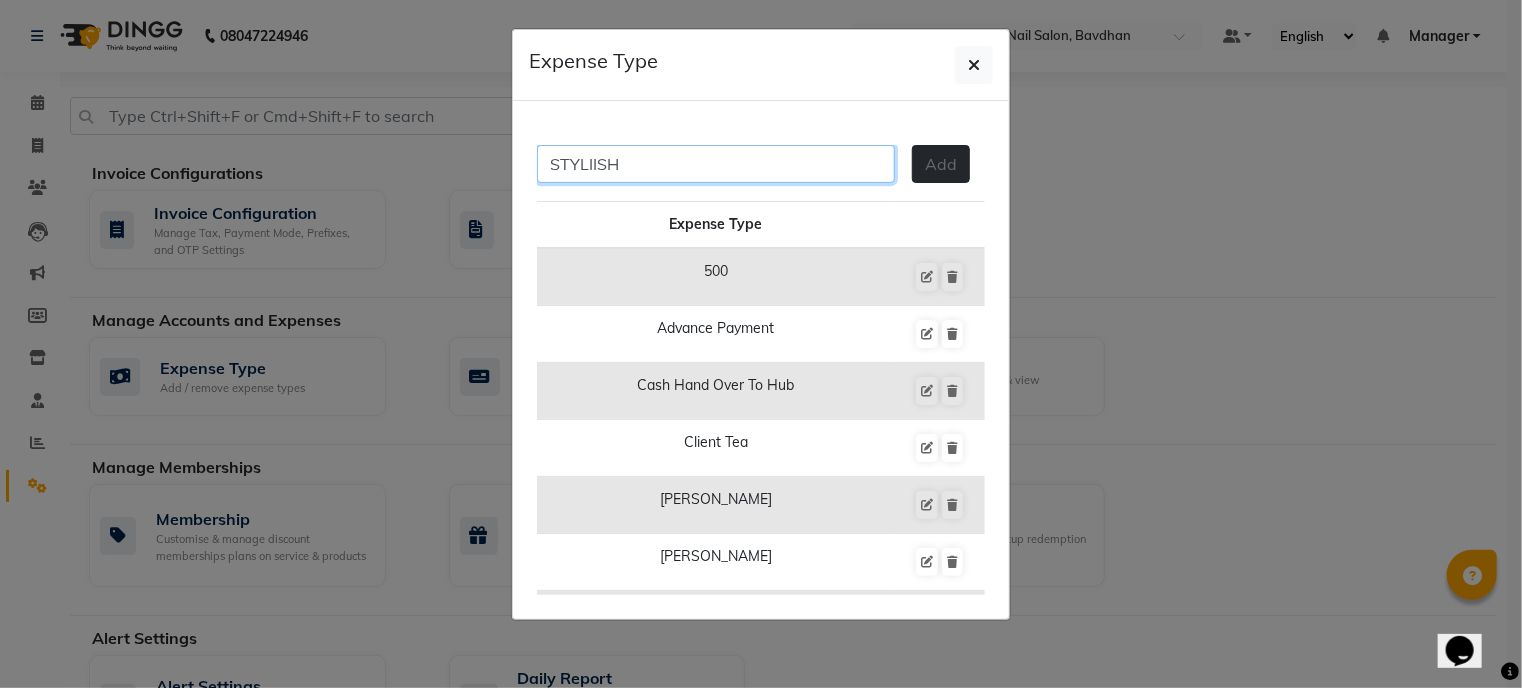 type on "STYLIISH" 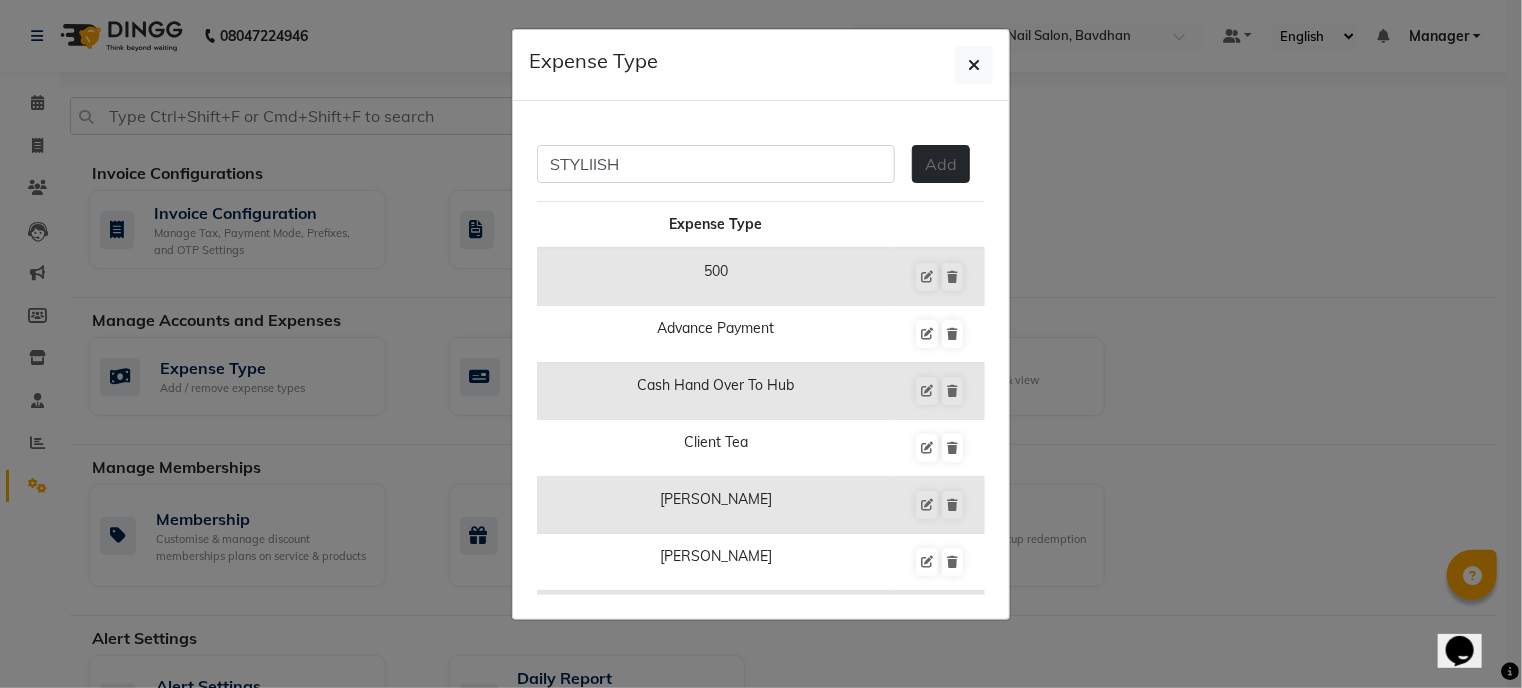 click on "Add" at bounding box center [941, 164] 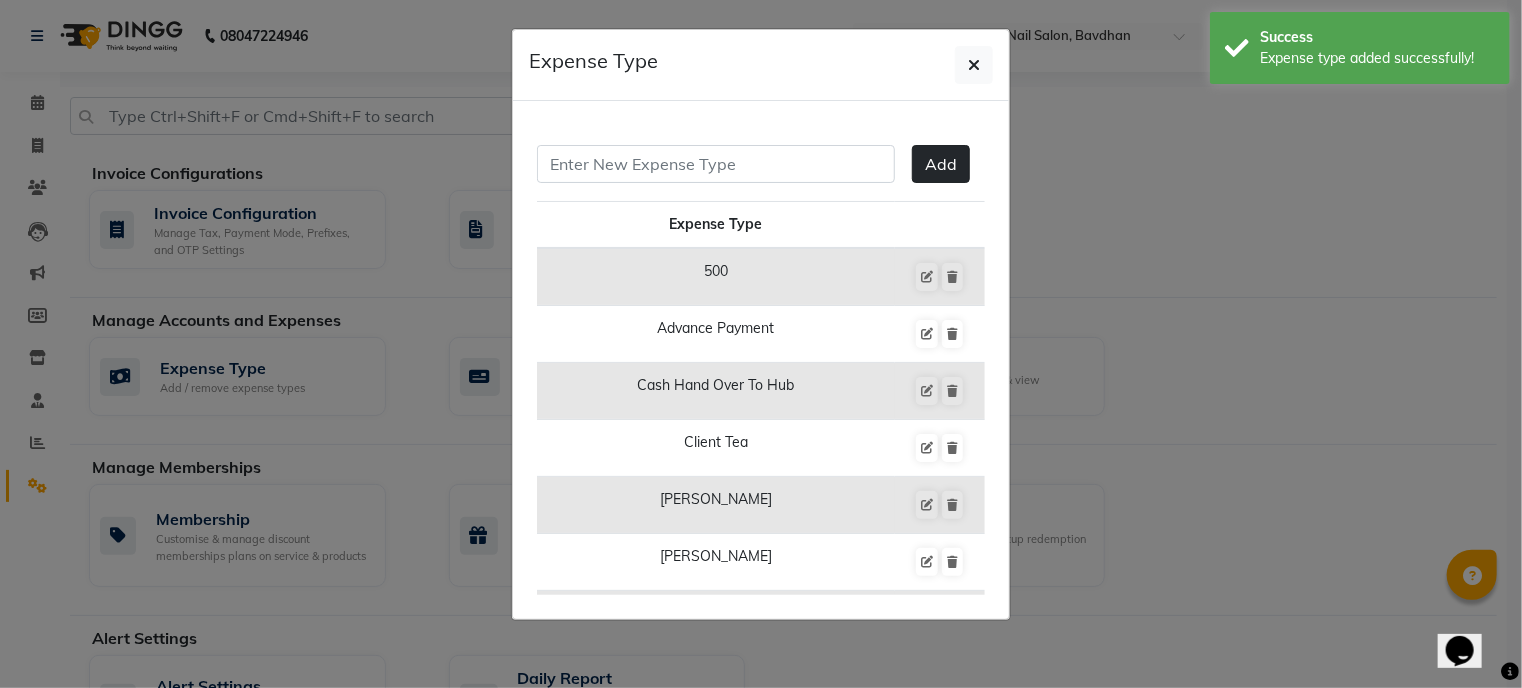 scroll, scrollTop: 1259, scrollLeft: 0, axis: vertical 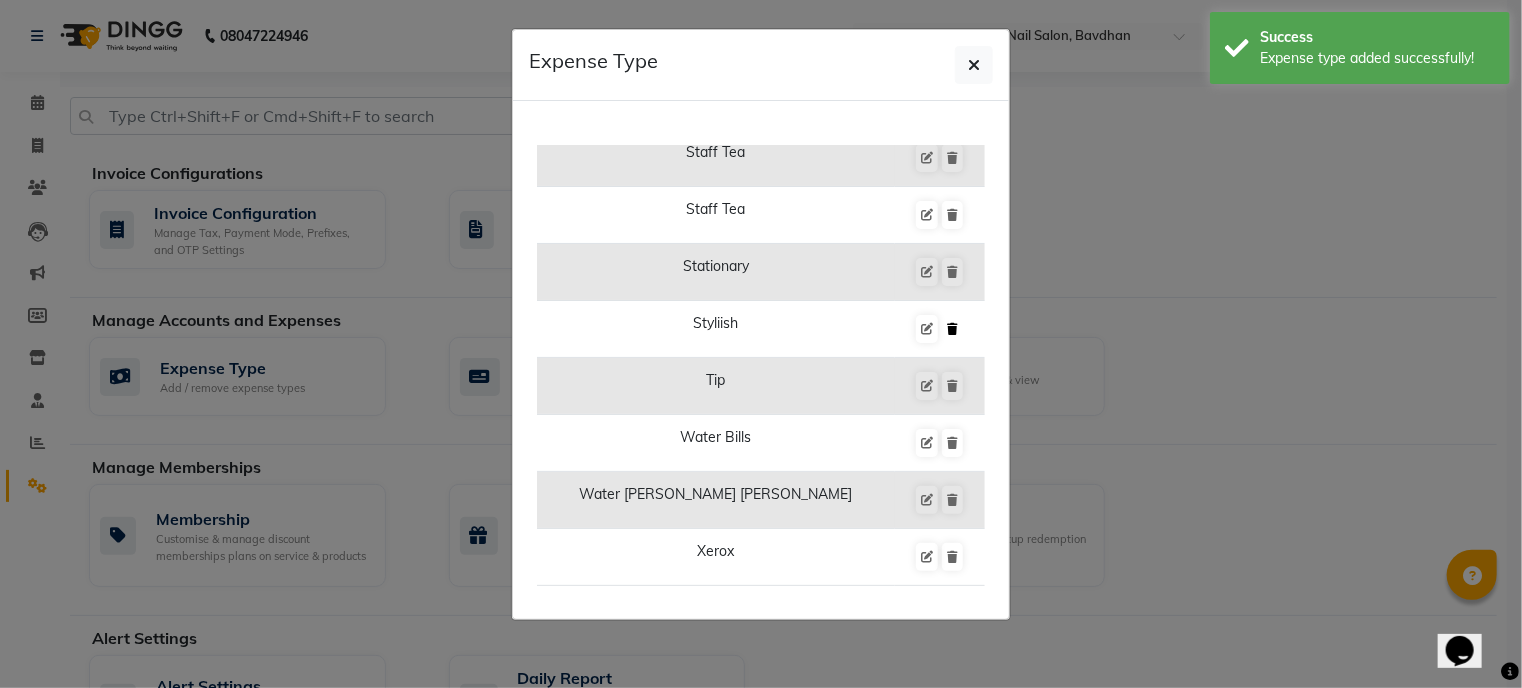 click at bounding box center (952, 329) 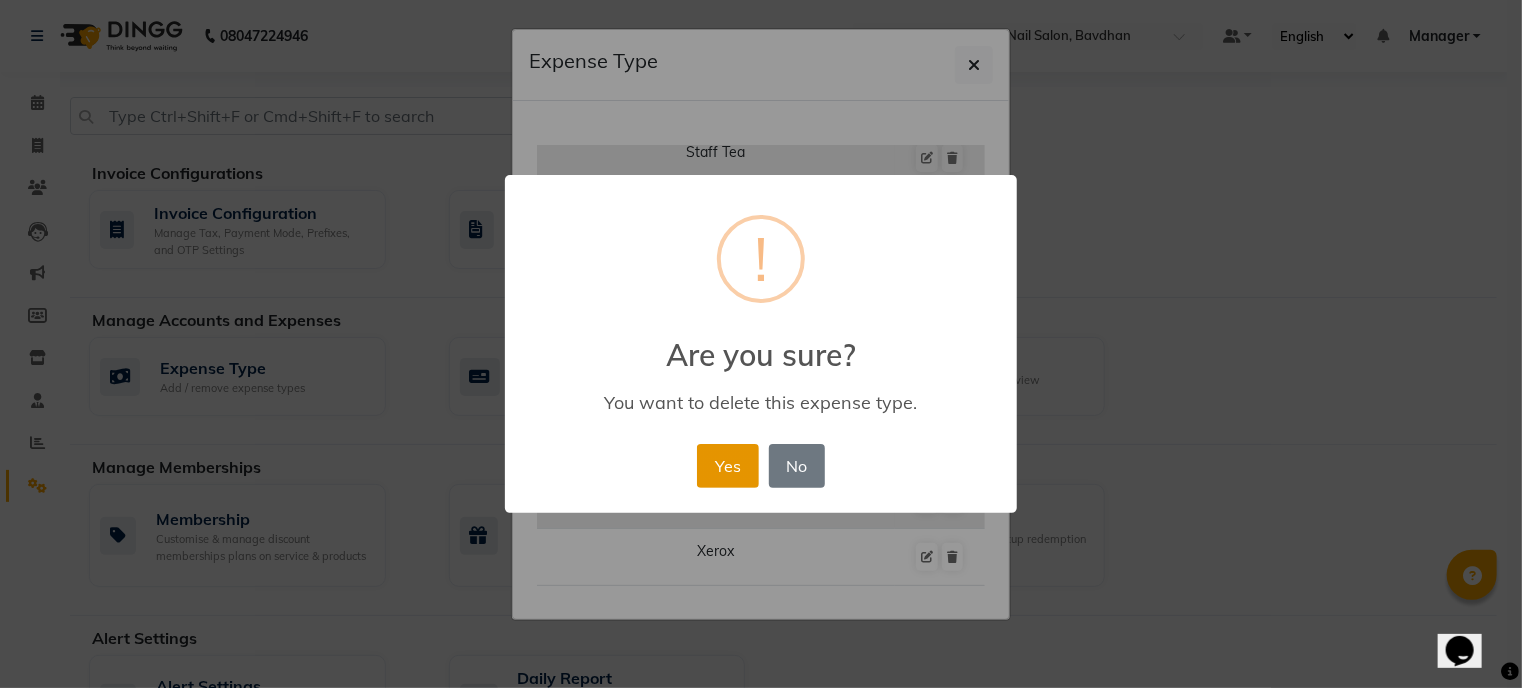 click on "Yes" at bounding box center [727, 466] 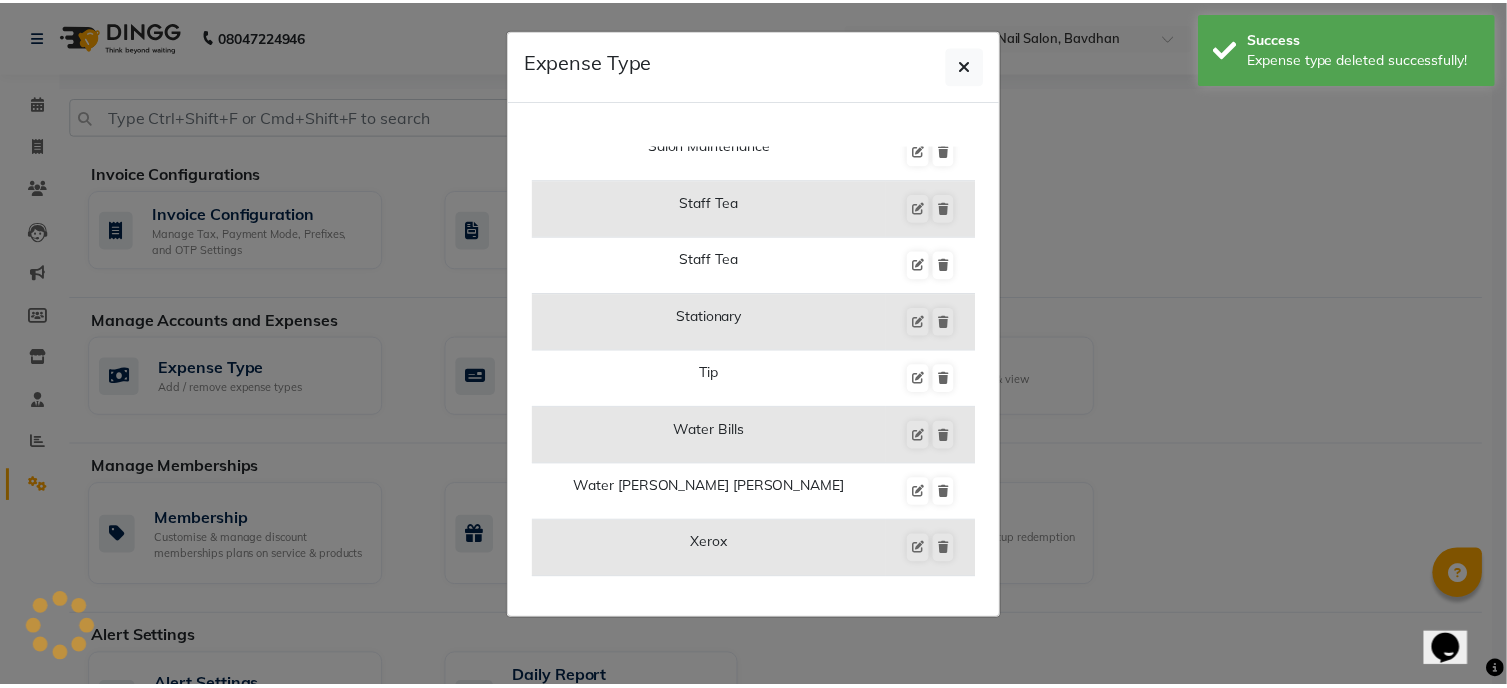 scroll, scrollTop: 0, scrollLeft: 0, axis: both 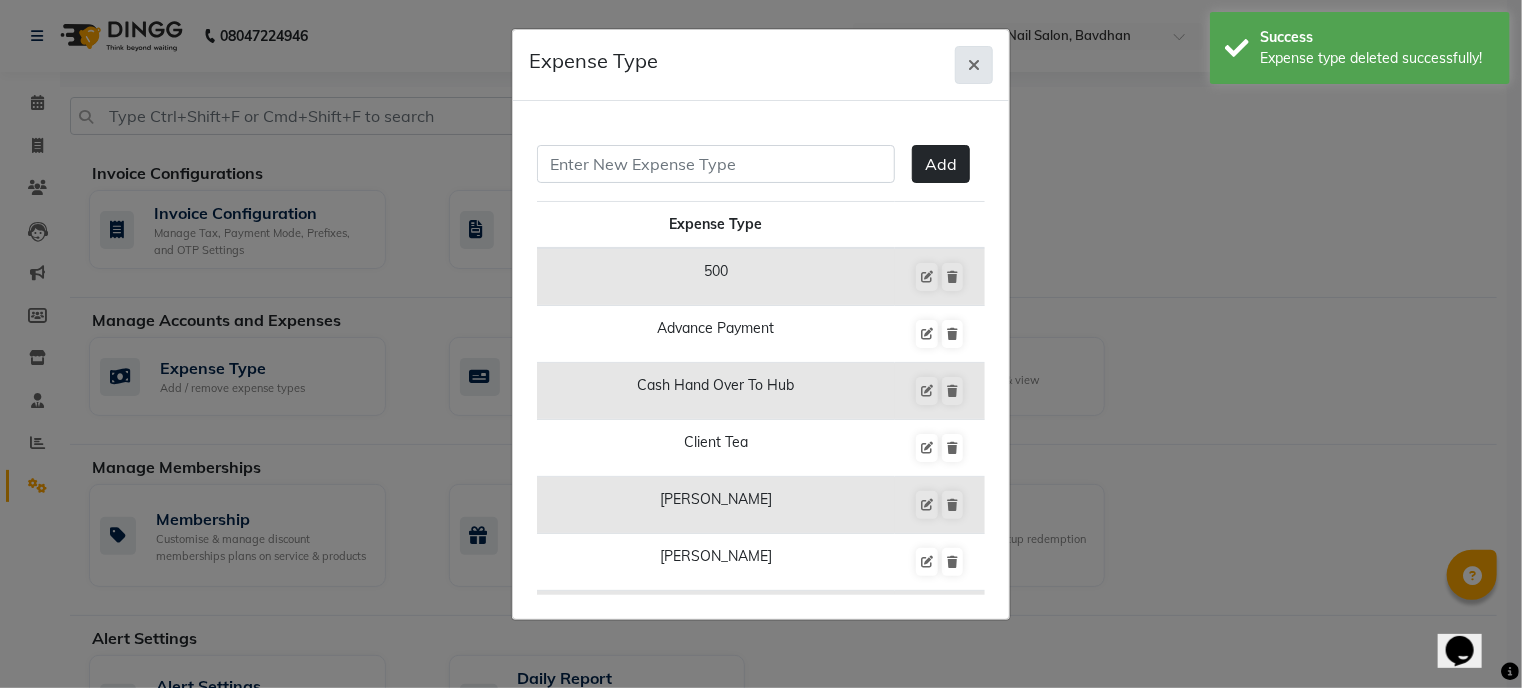 click 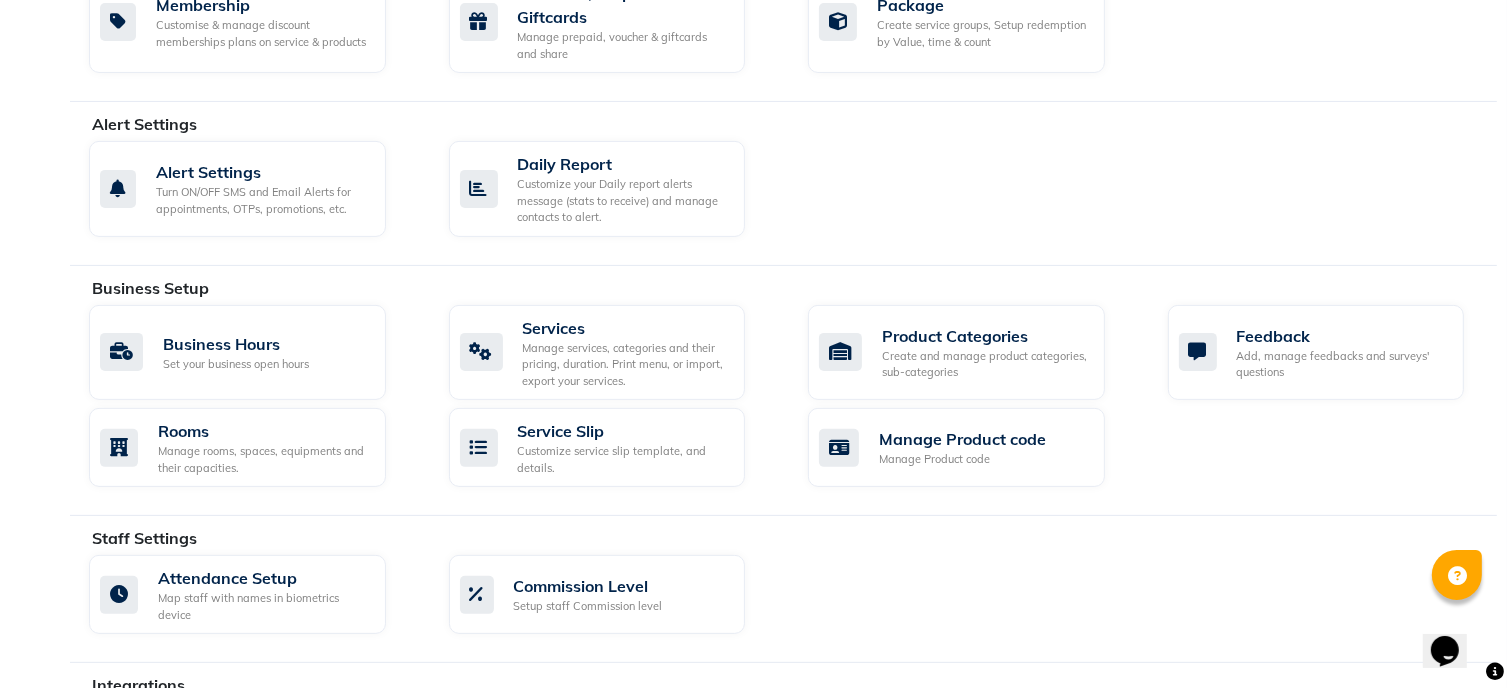 scroll, scrollTop: 520, scrollLeft: 0, axis: vertical 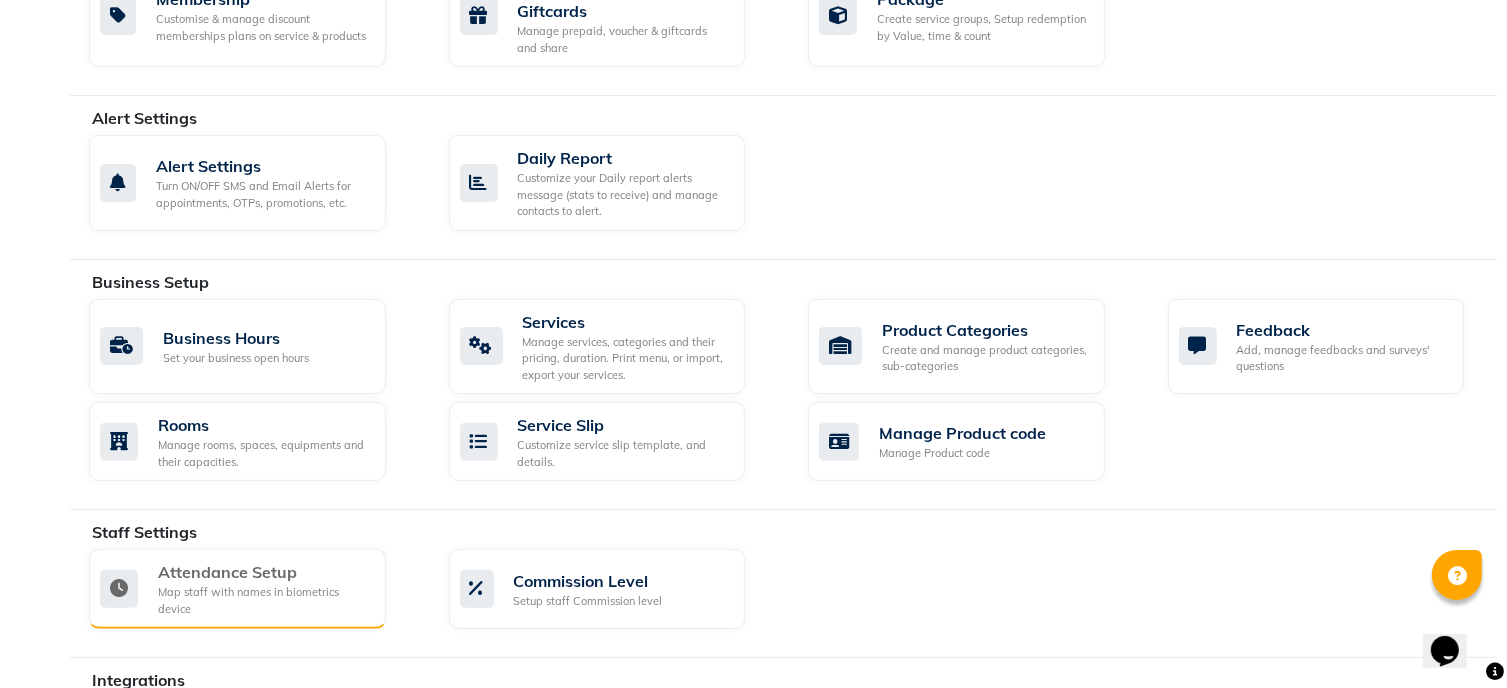 click on "Attendance Setup" 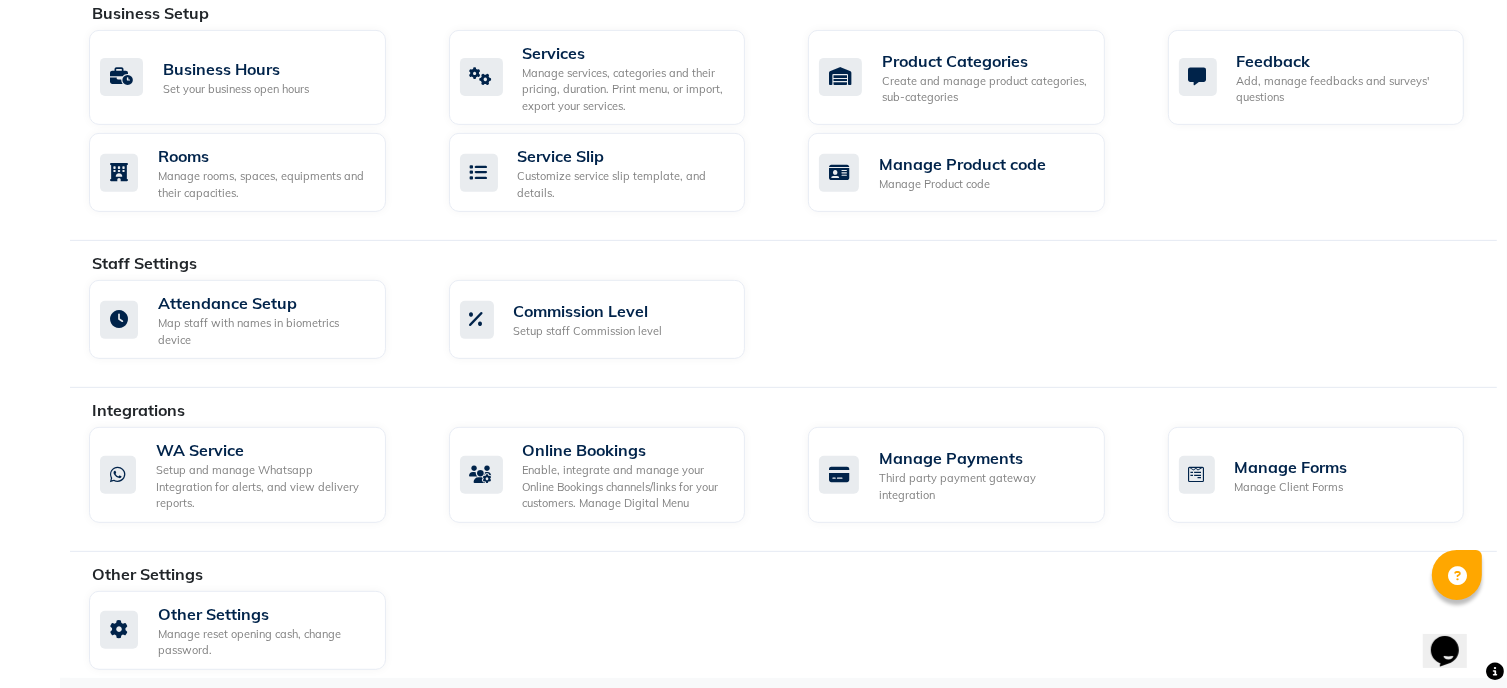 scroll, scrollTop: 793, scrollLeft: 0, axis: vertical 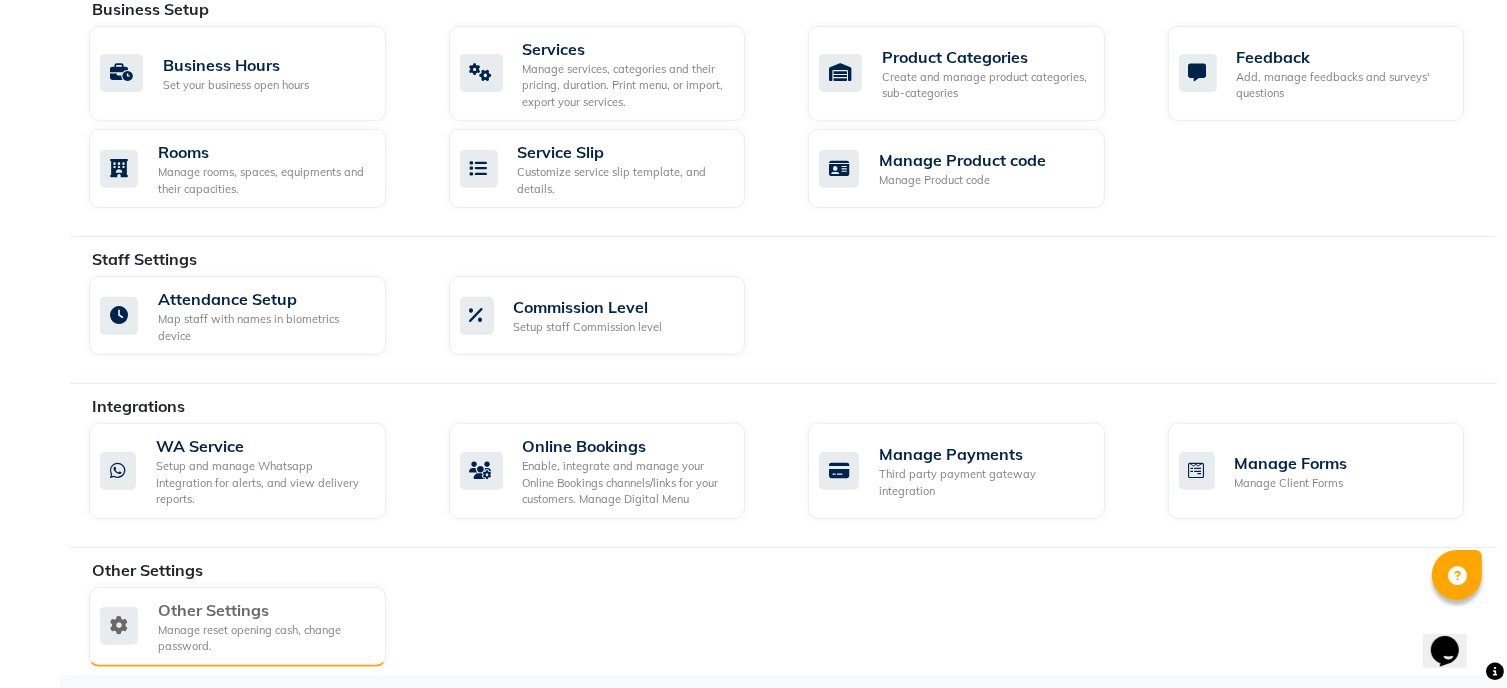 click on "Manage reset opening cash, change password." 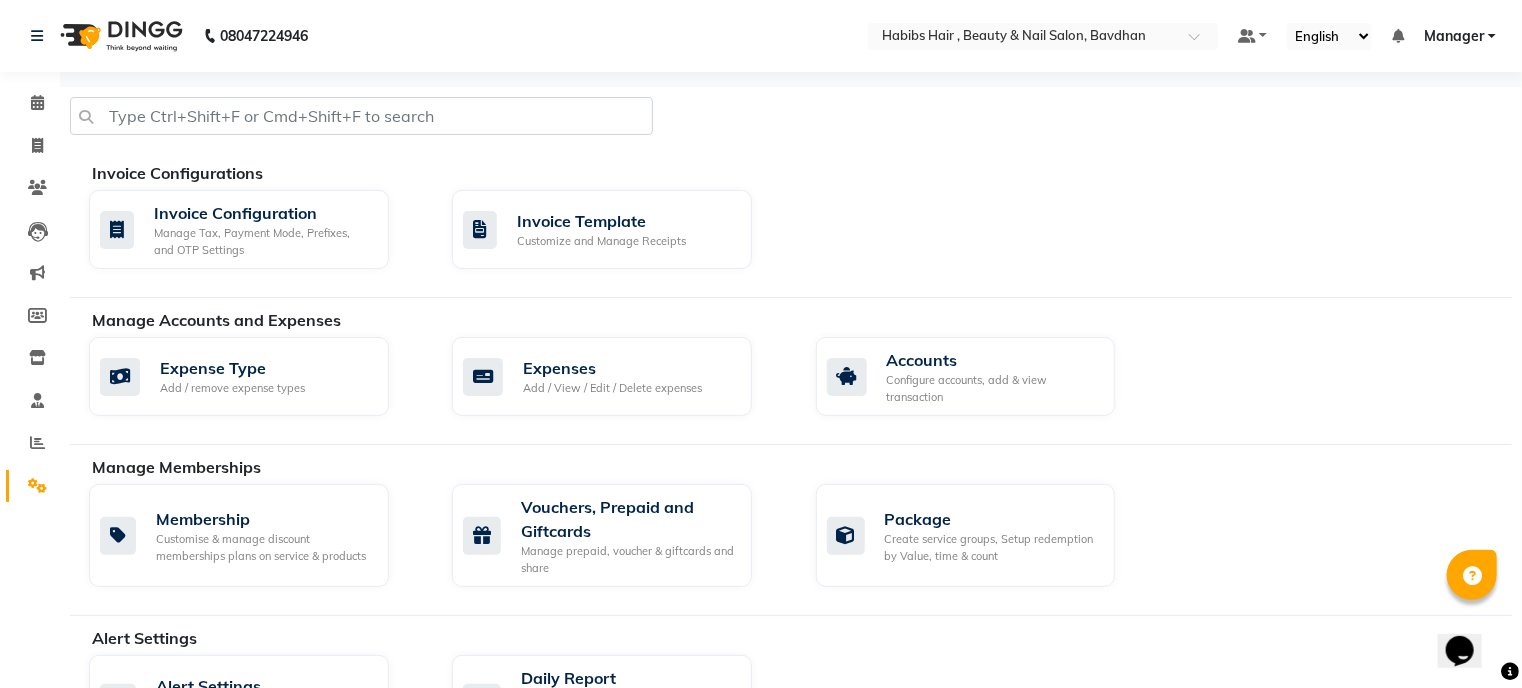 select on "2: 15" 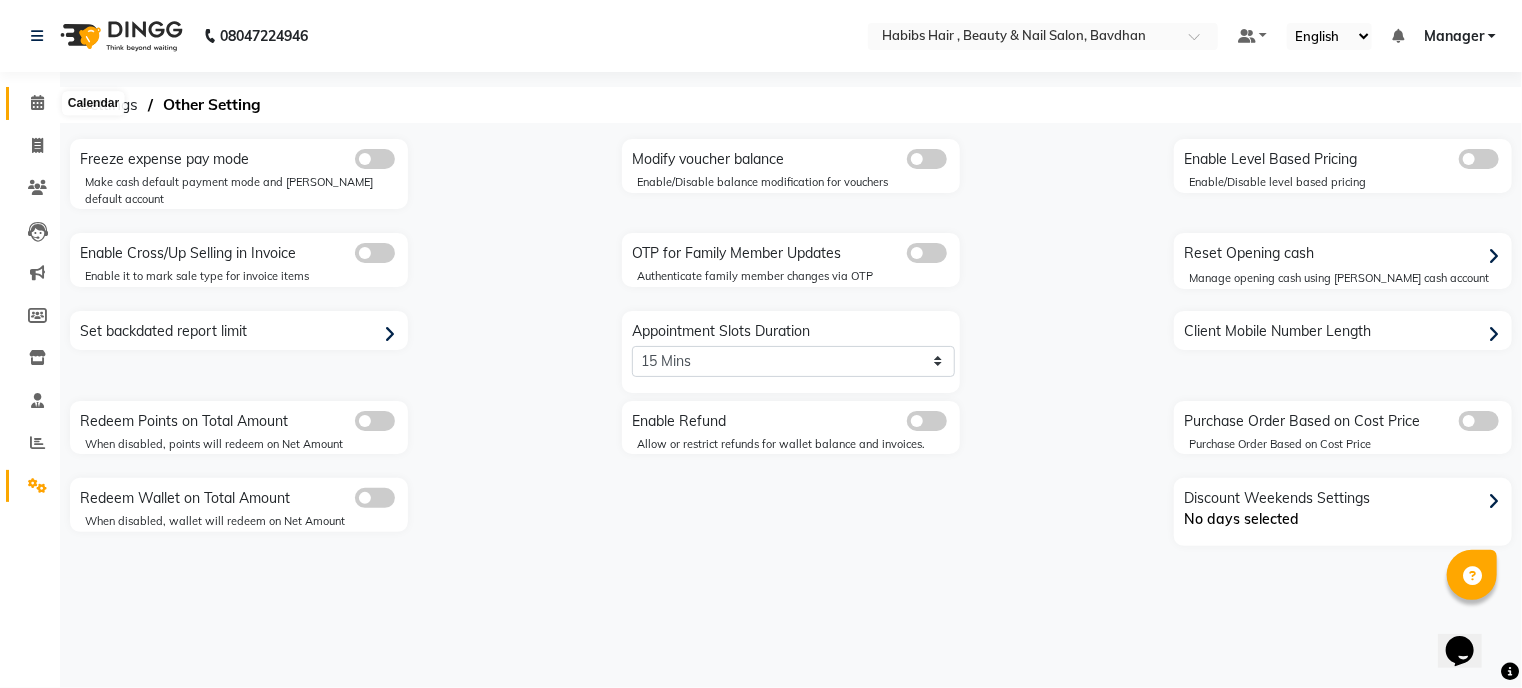 click 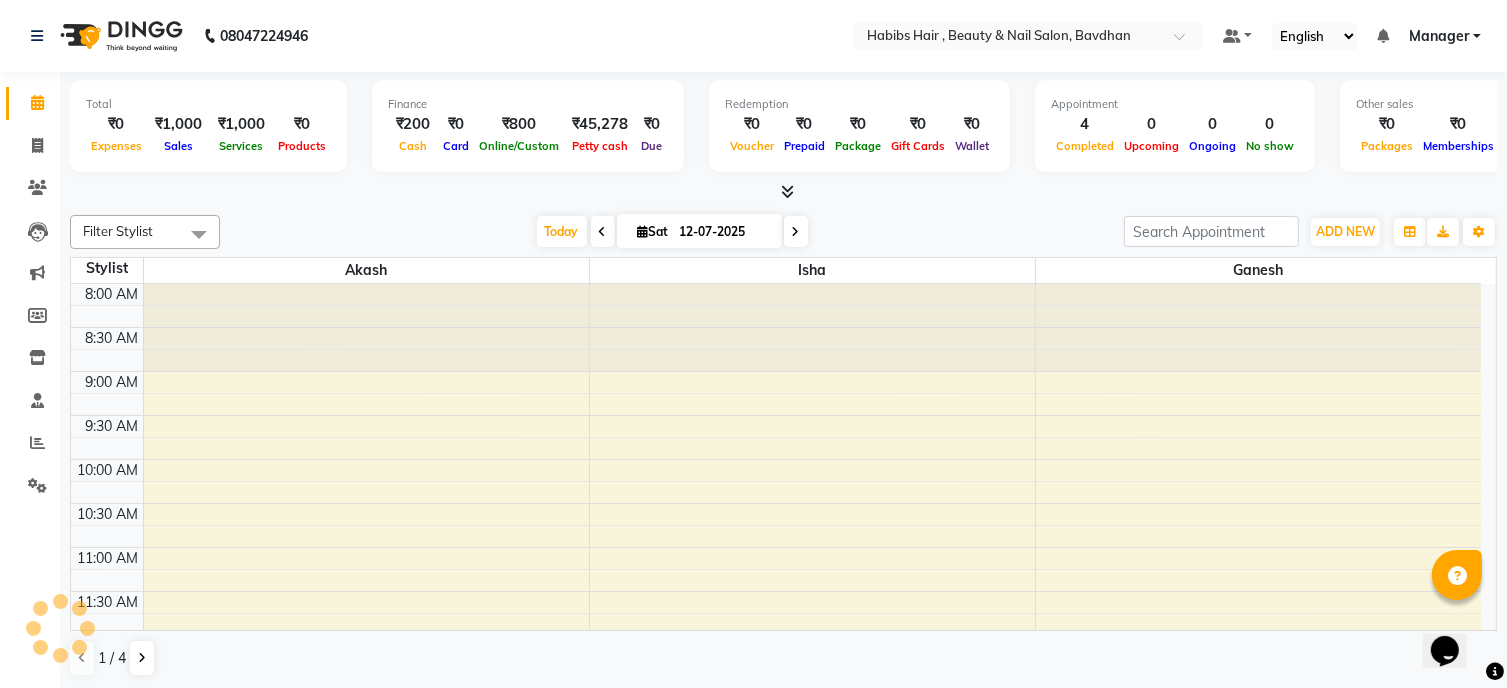 scroll, scrollTop: 0, scrollLeft: 0, axis: both 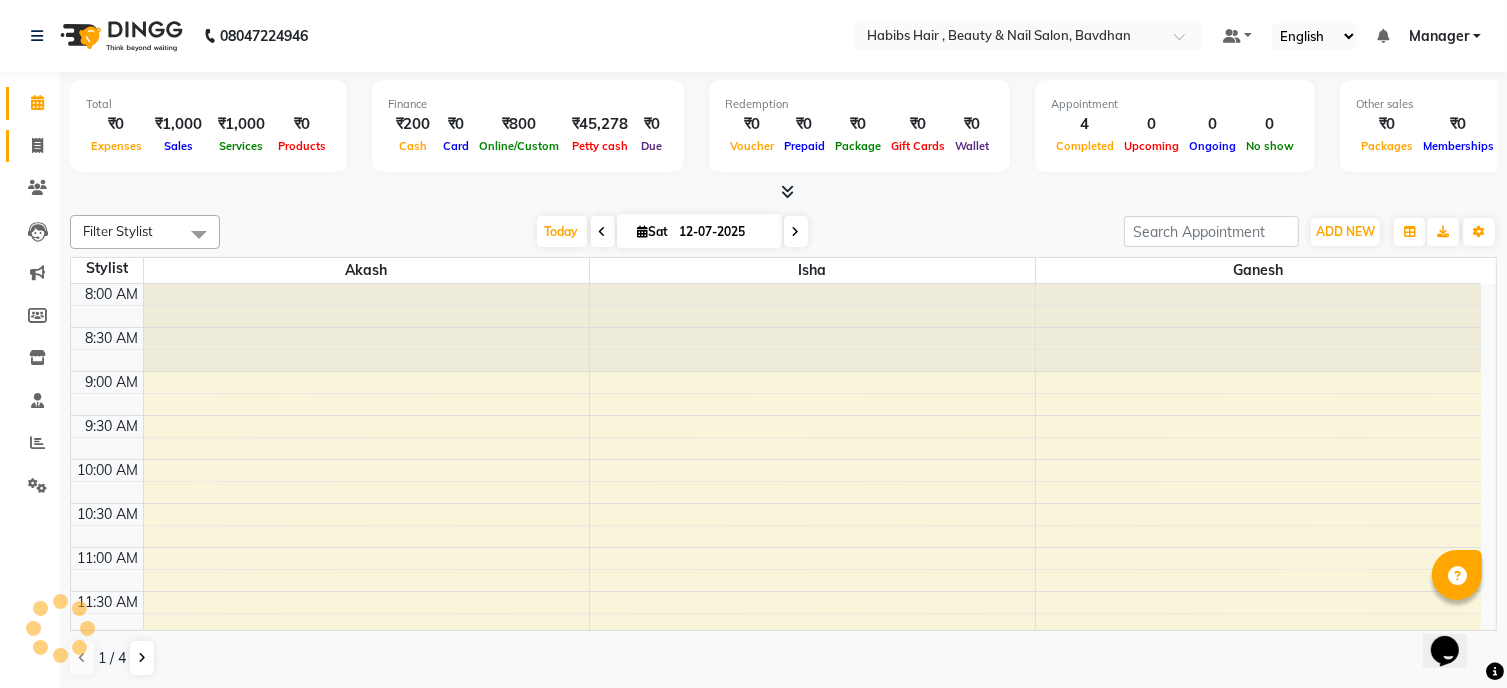 click 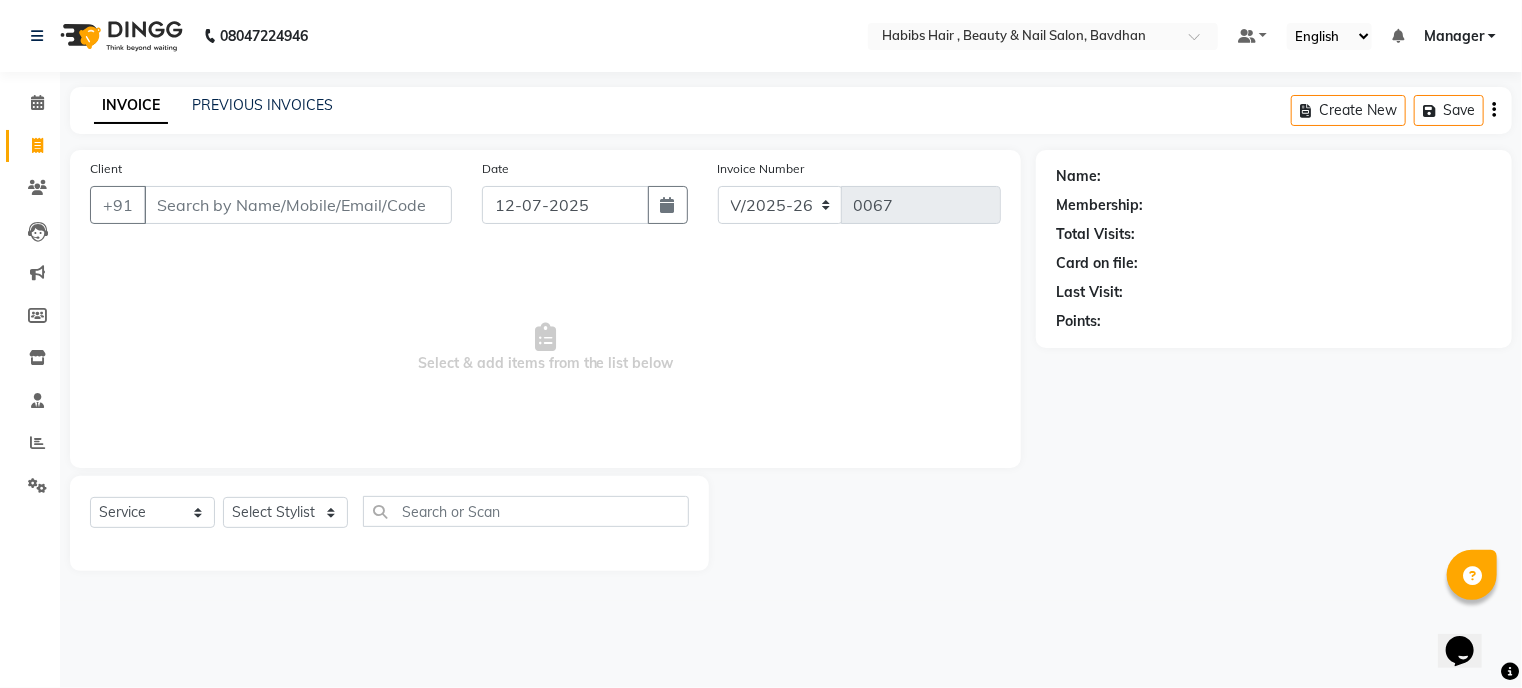 click on "Client" at bounding box center (298, 205) 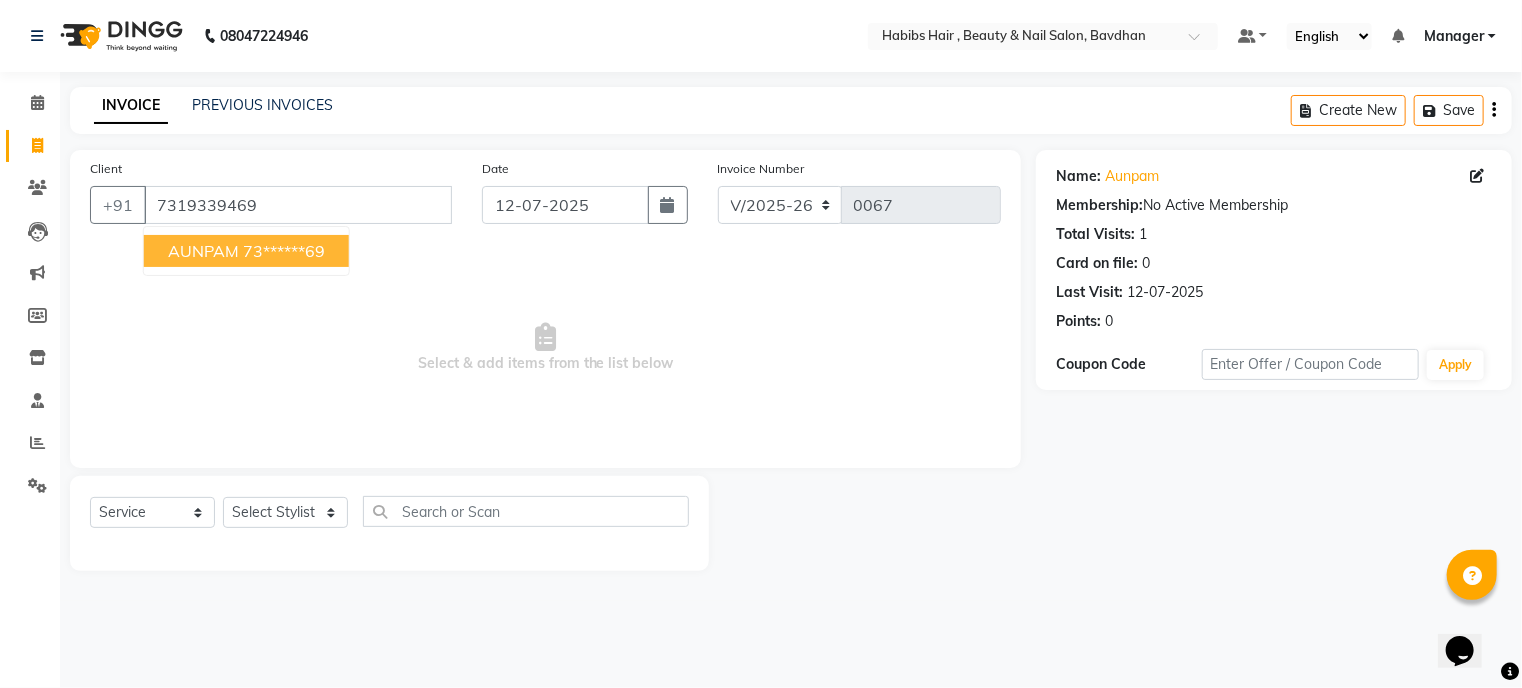 click on "AUNPAM" at bounding box center (203, 251) 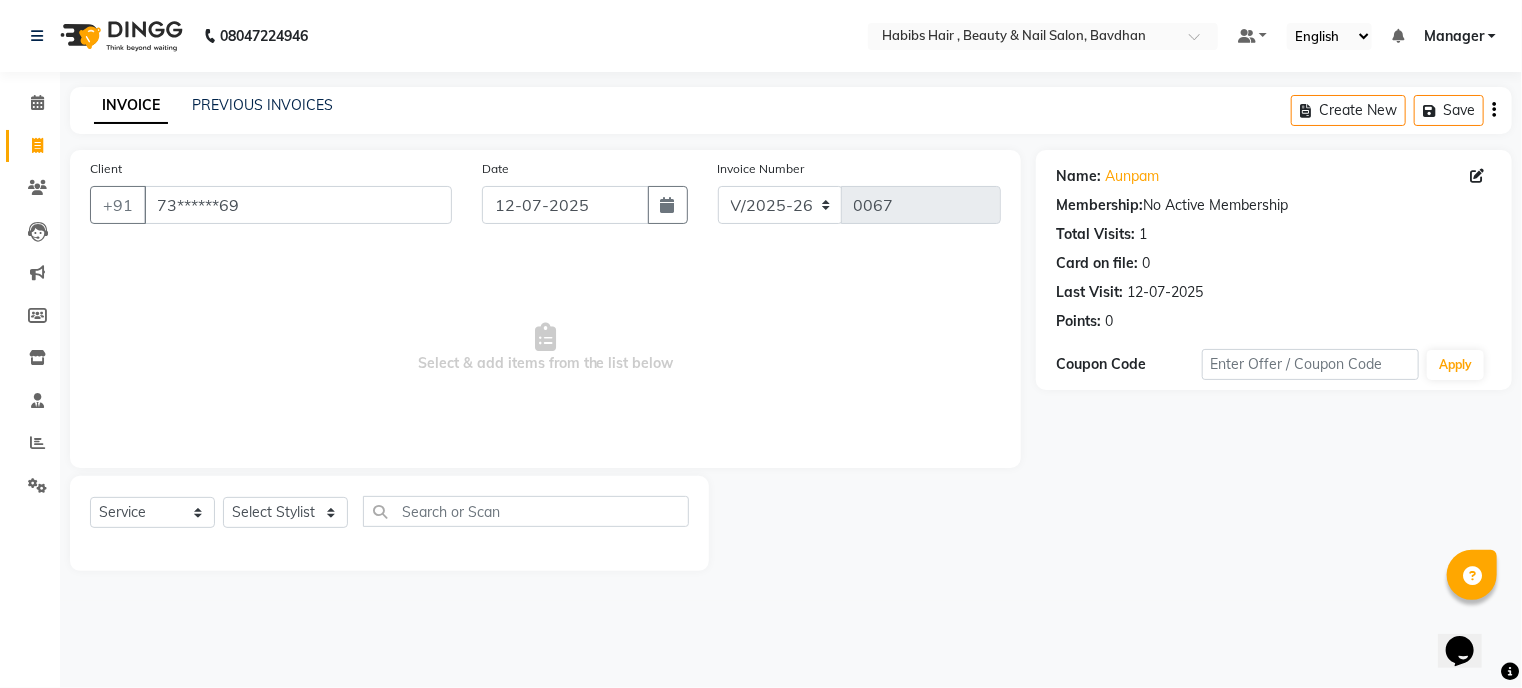 click on "Select & add items from the list below" at bounding box center [545, 348] 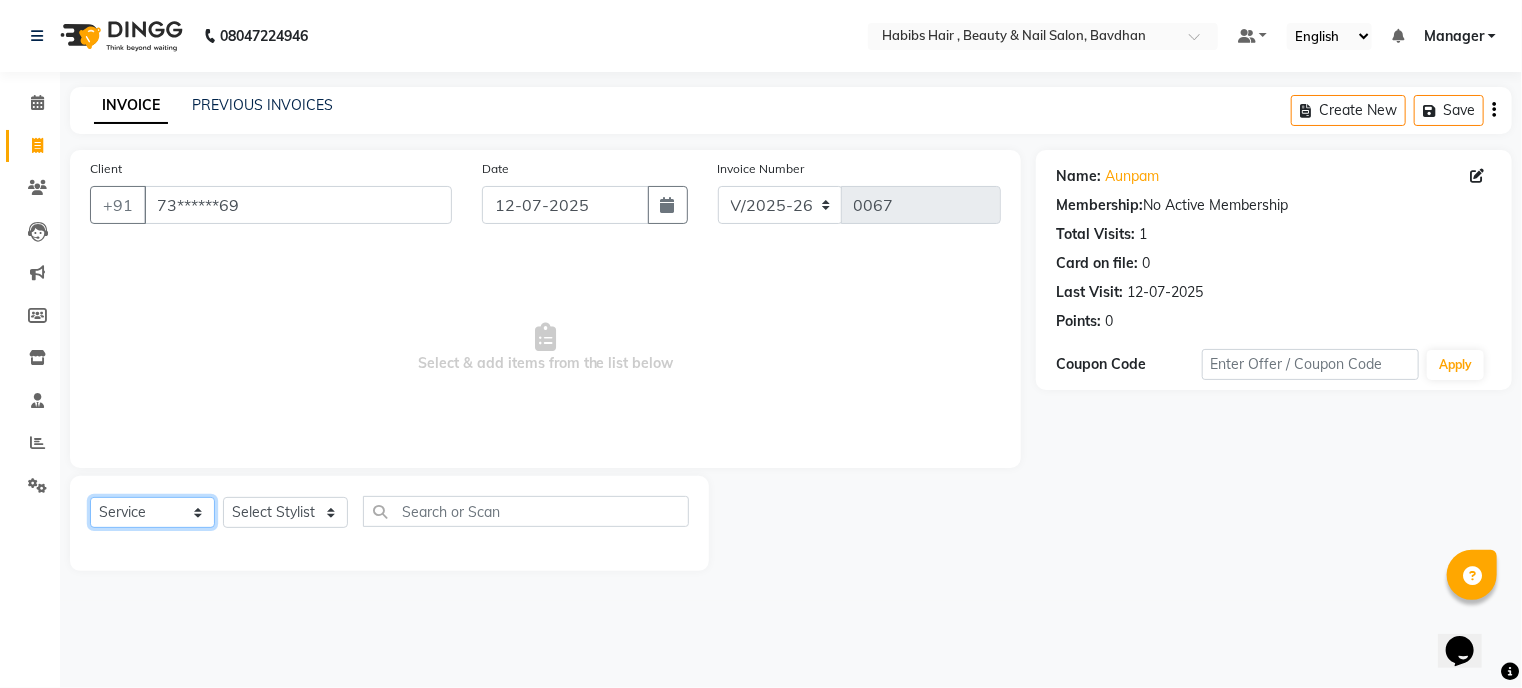 click on "Select  Service  Product  Membership  Package Voucher Prepaid Gift Card" 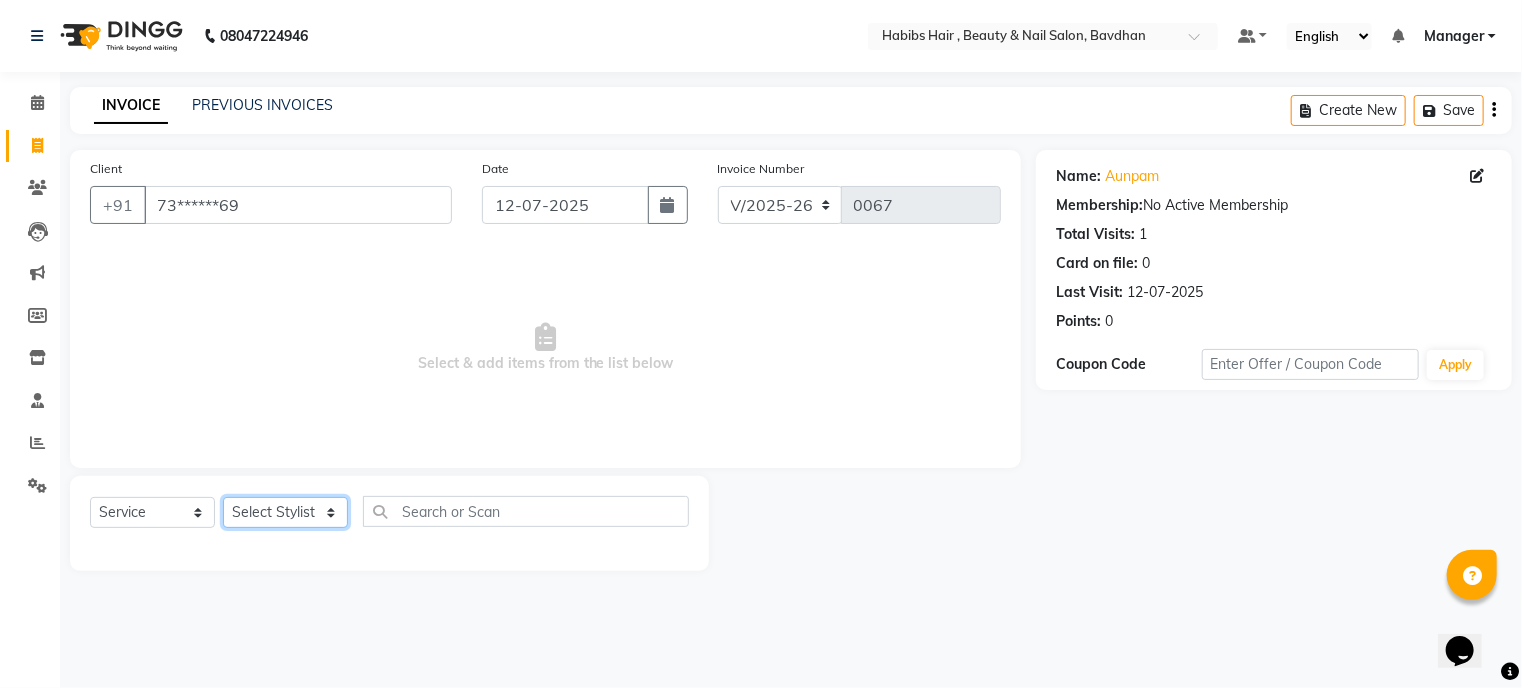 click on "Select Stylist Akash Ganesh isha Manager mayur mukesh nikhil Prasad RANI Ruturaj sujata" 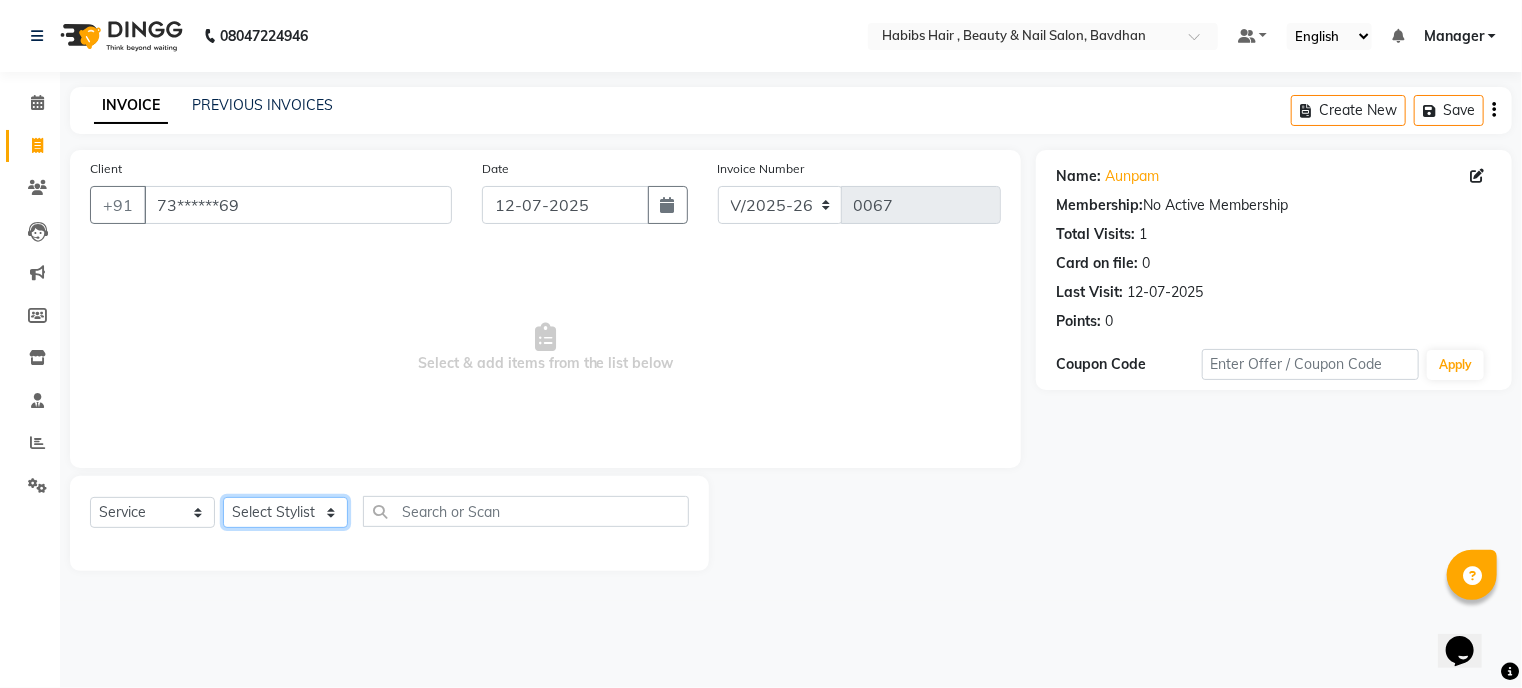 select on "64989" 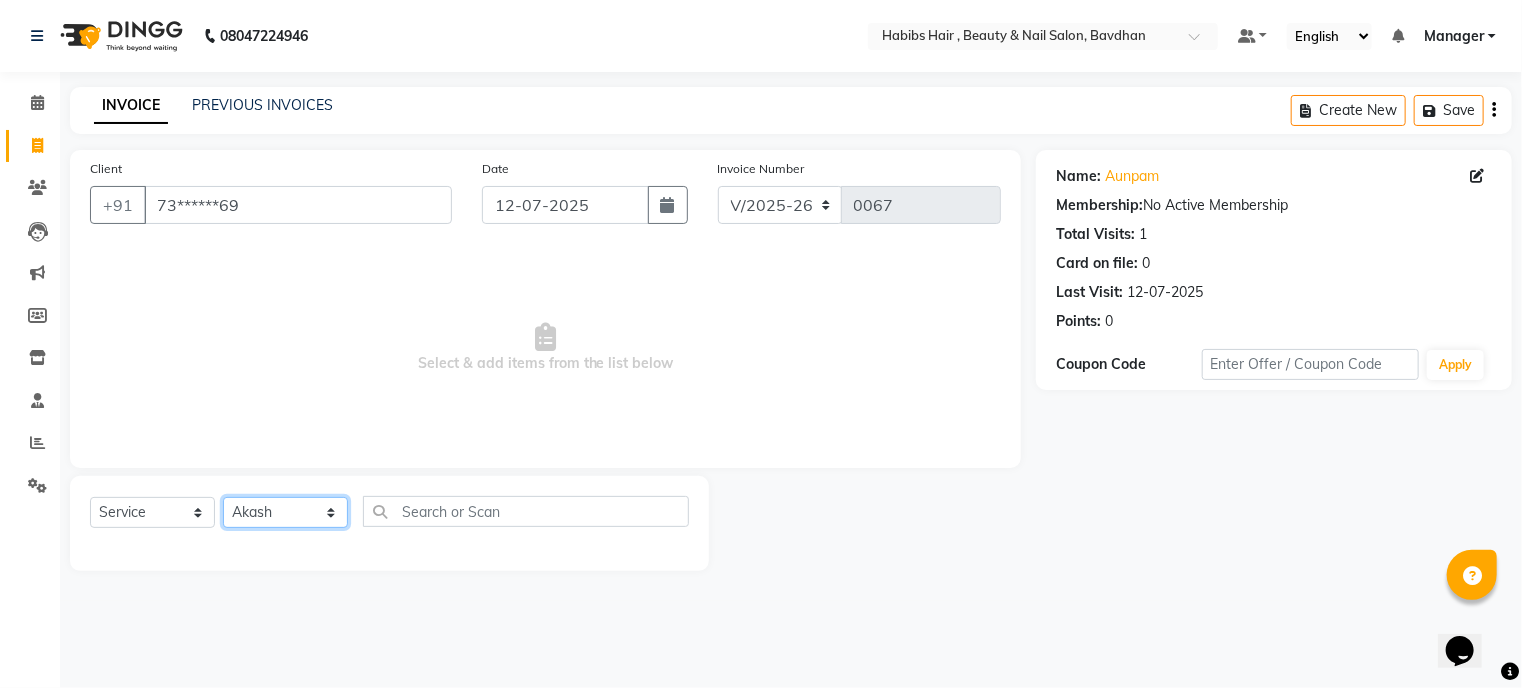 click on "Select Stylist Akash Ganesh isha Manager mayur mukesh nikhil Prasad RANI Ruturaj sujata" 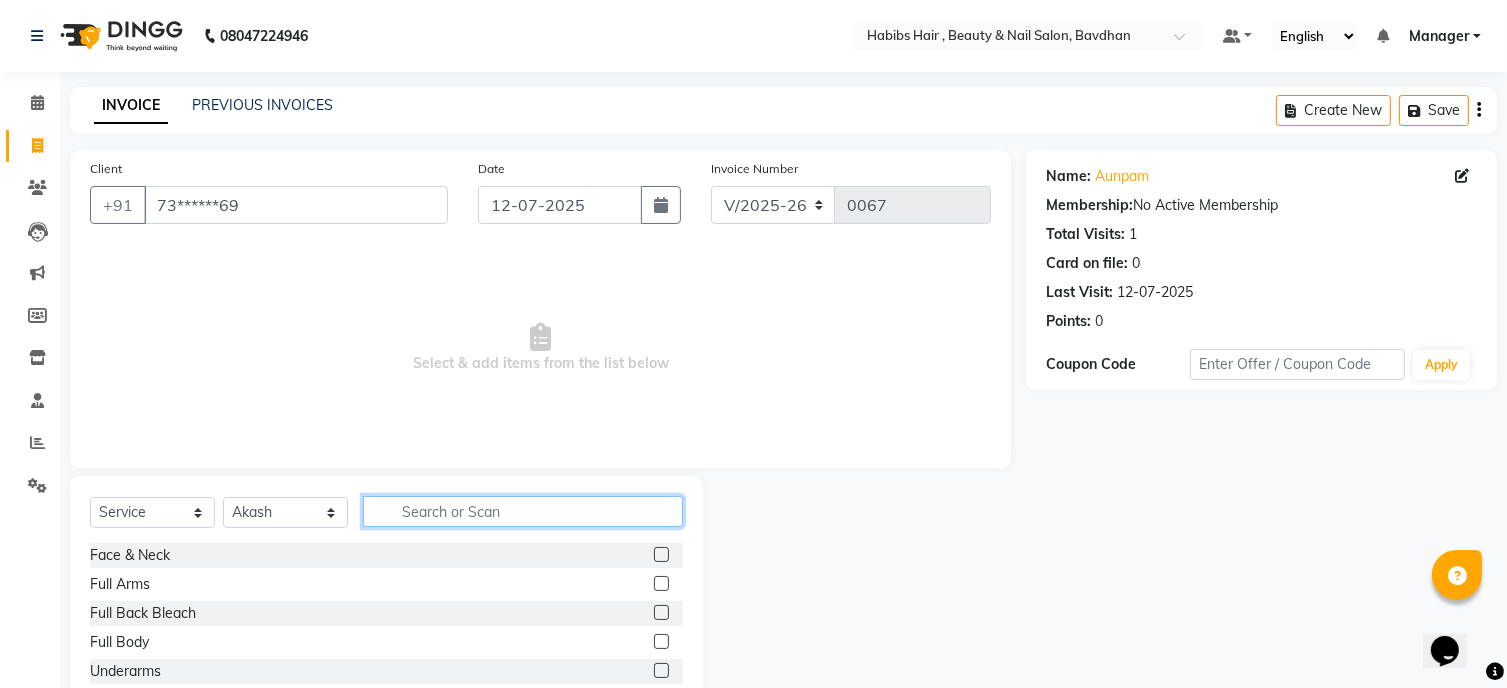 click 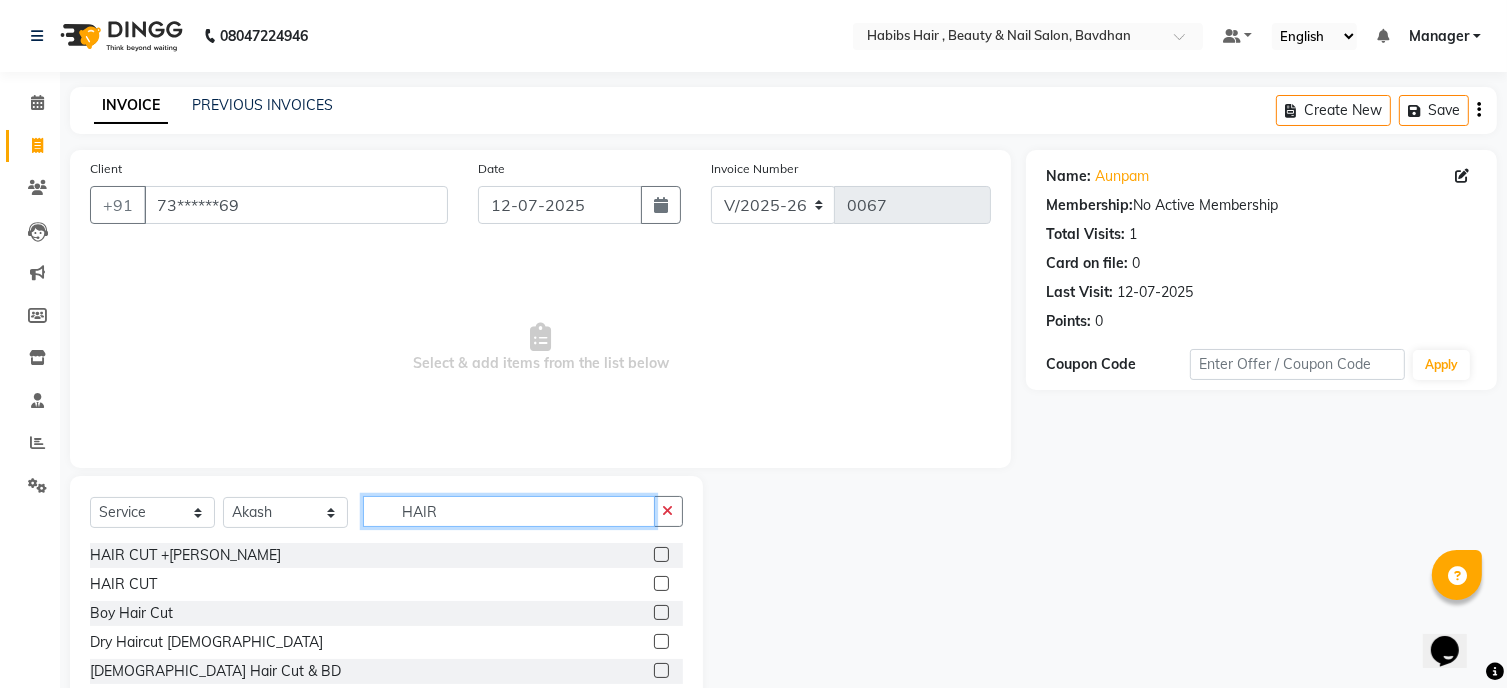 type on "HAIR" 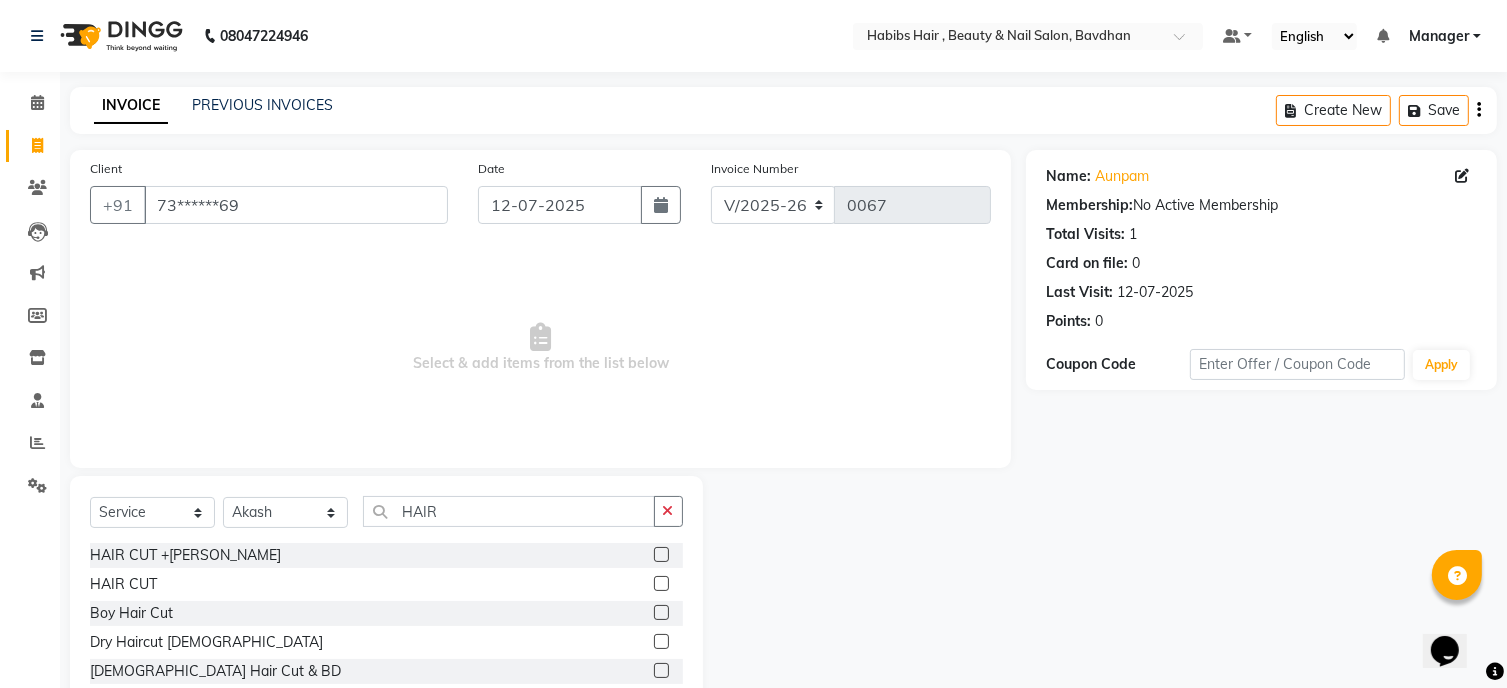 click on "HAIR CUT" 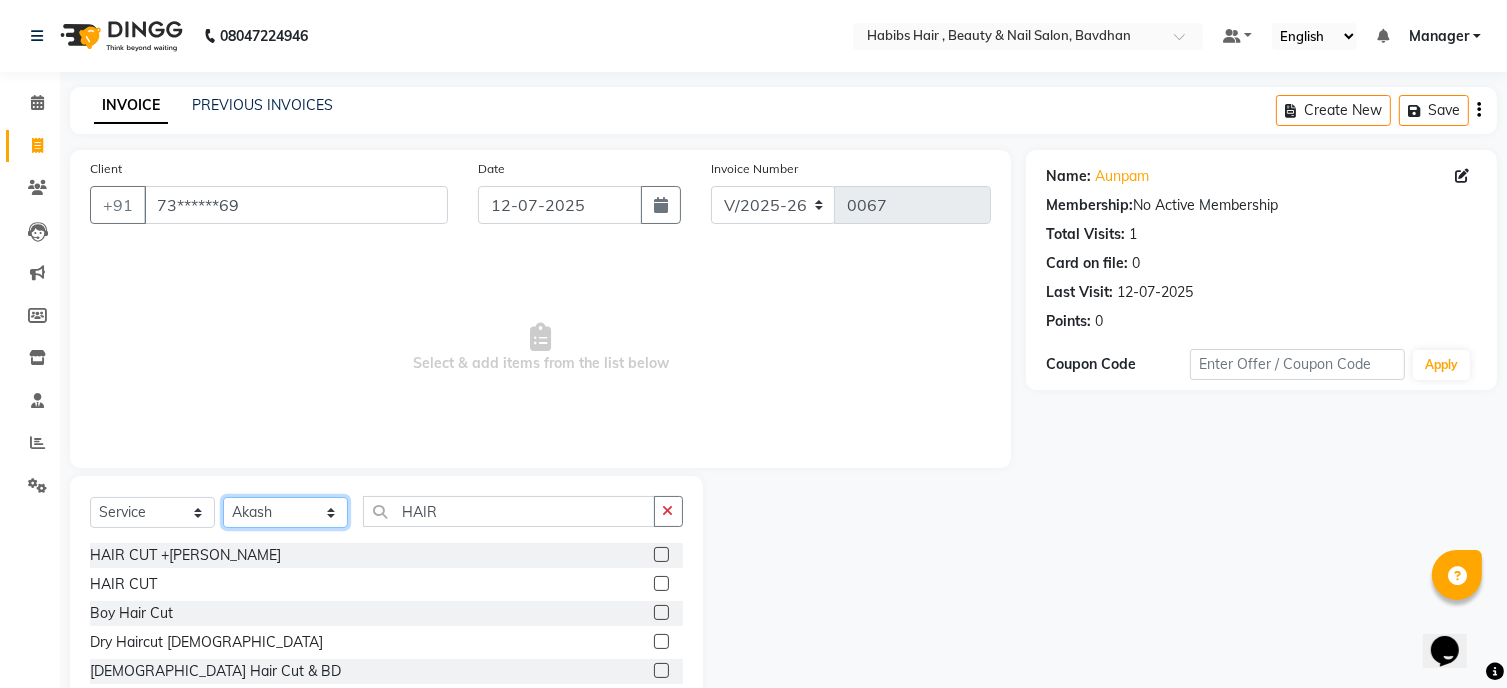 click on "Select Stylist Akash Ganesh isha Manager mayur mukesh nikhil Prasad RANI Ruturaj sujata" 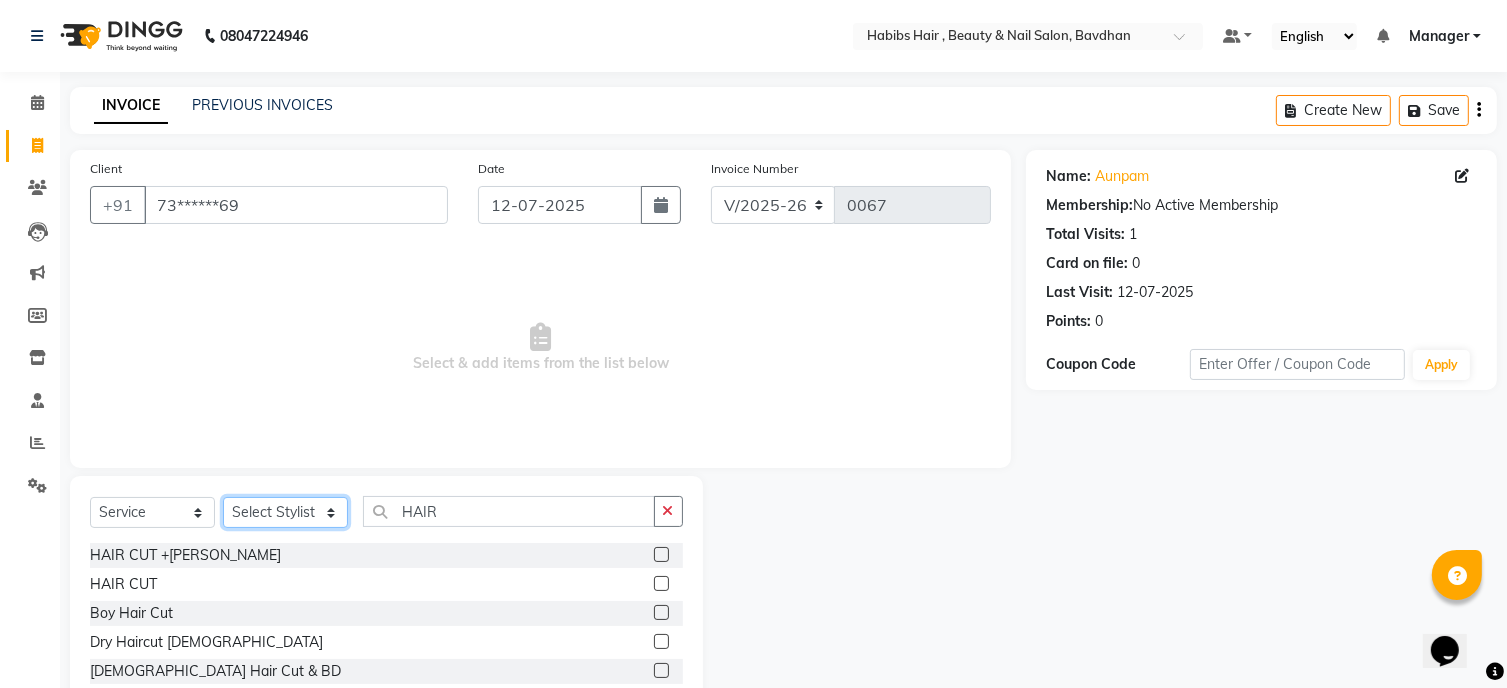 click on "Select Stylist Akash Ganesh isha Manager mayur mukesh nikhil Prasad RANI Ruturaj sujata" 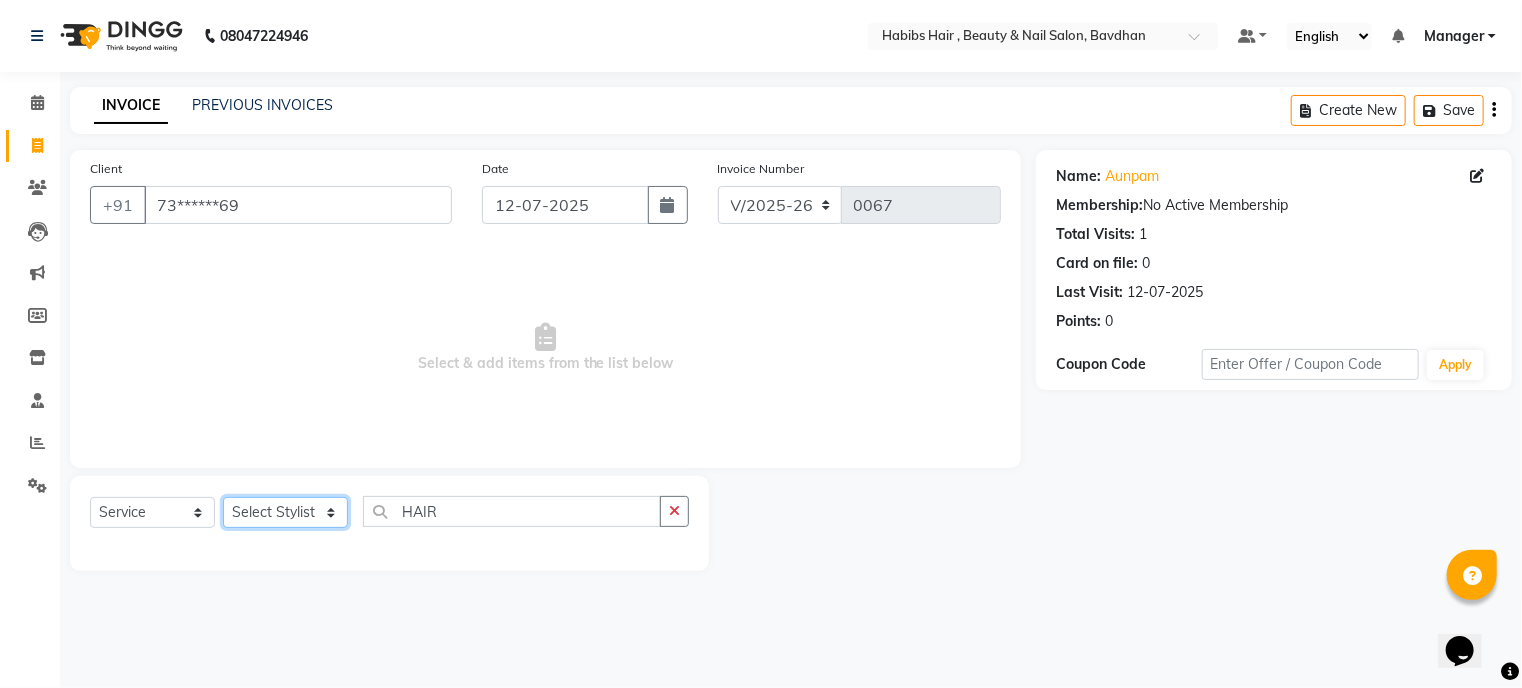 click on "Select Stylist Akash Ganesh isha Manager mayur mukesh nikhil Prasad RANI Ruturaj sujata" 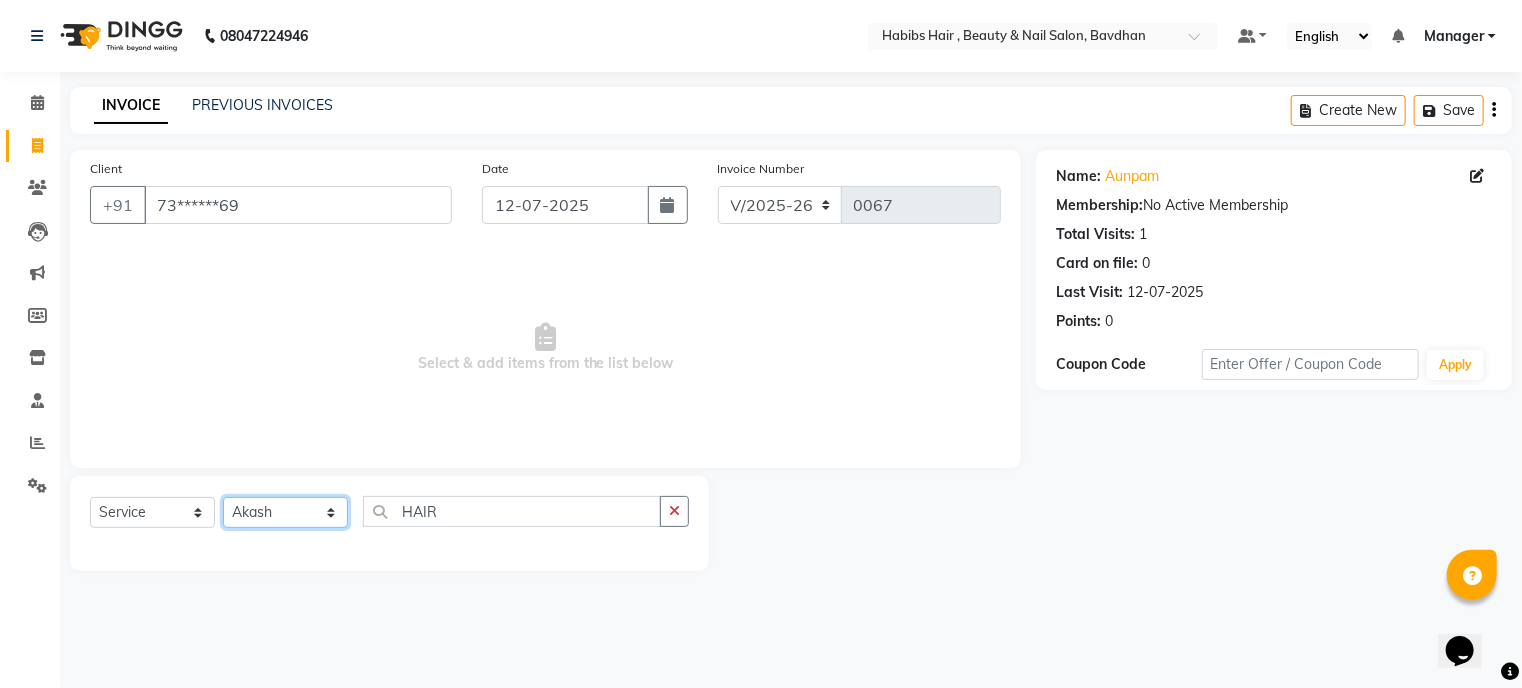 click on "Select Stylist Akash Ganesh isha Manager mayur mukesh nikhil Prasad RANI Ruturaj sujata" 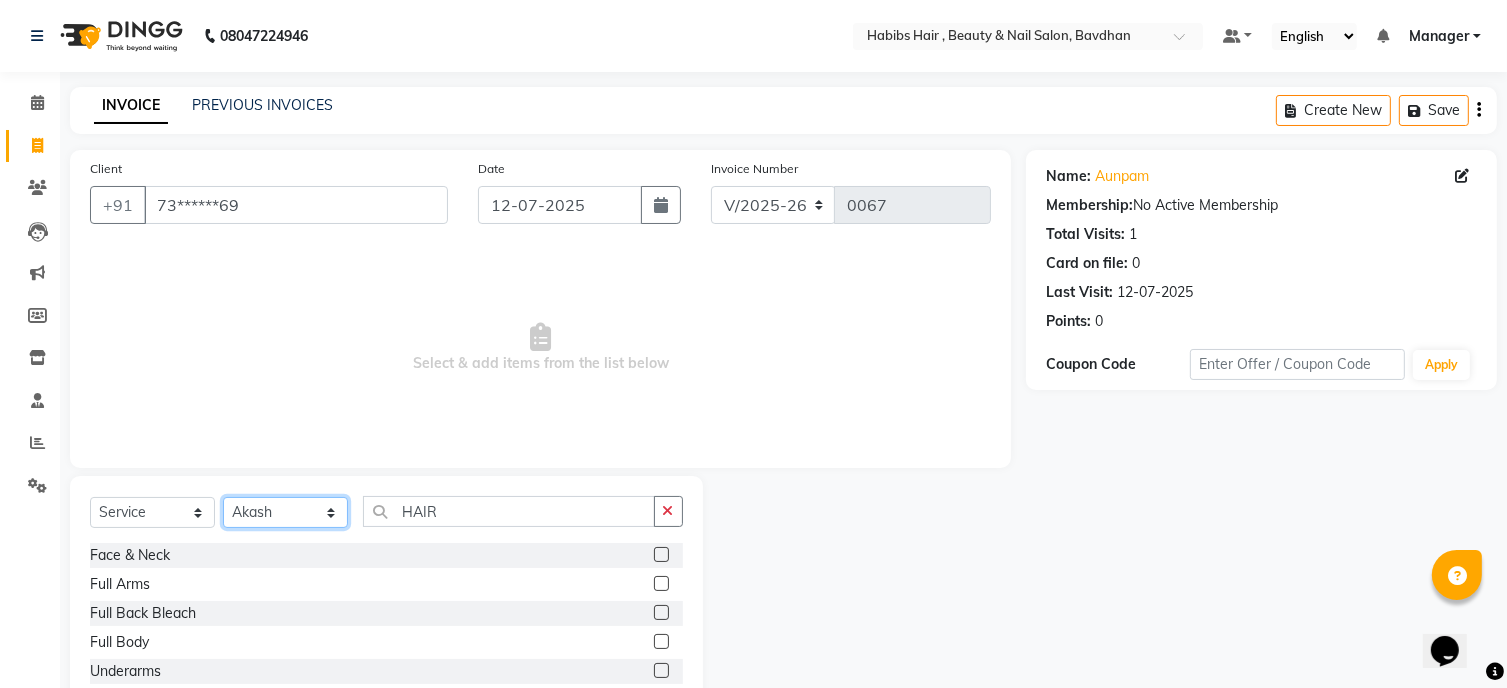 click on "Select Stylist Akash Ganesh isha Manager mayur mukesh nikhil Prasad RANI Ruturaj sujata" 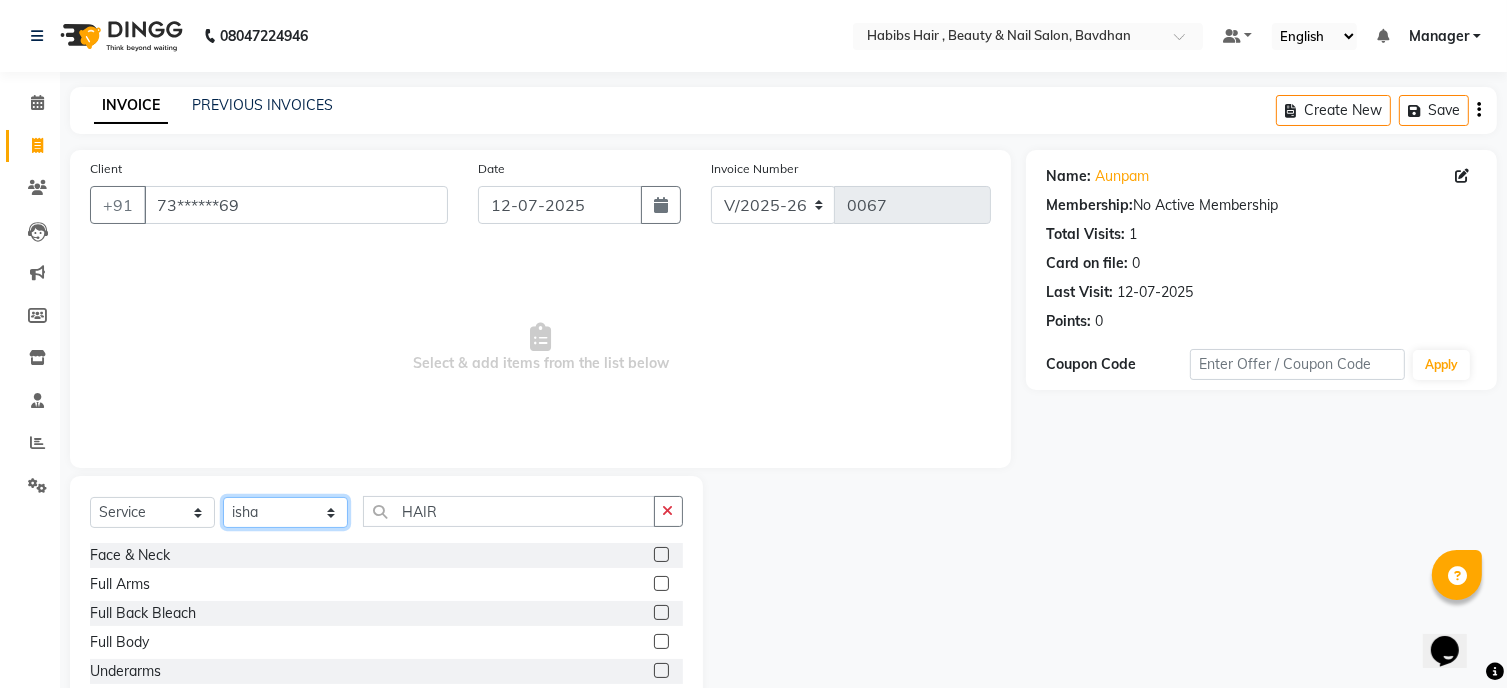 click on "Select Stylist Akash Ganesh isha Manager mayur mukesh nikhil Prasad RANI Ruturaj sujata" 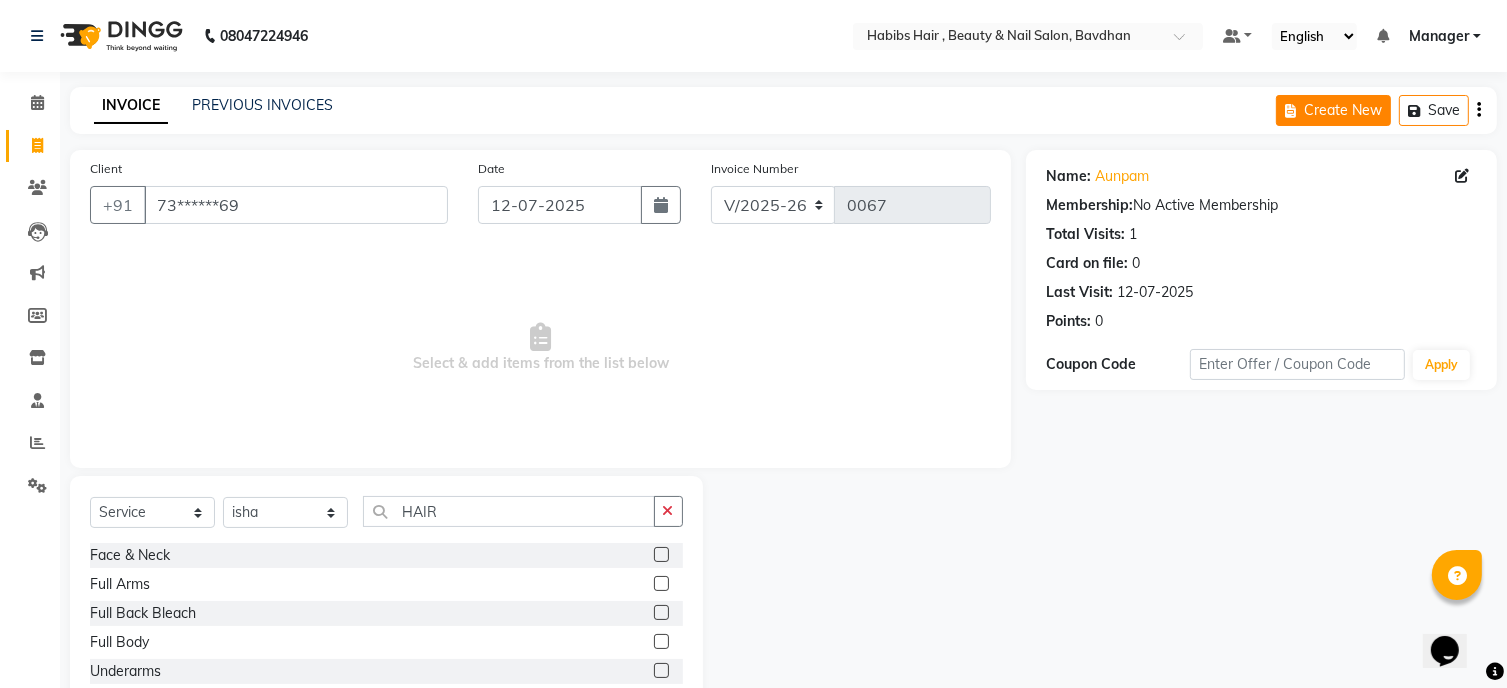 click on "Create New" 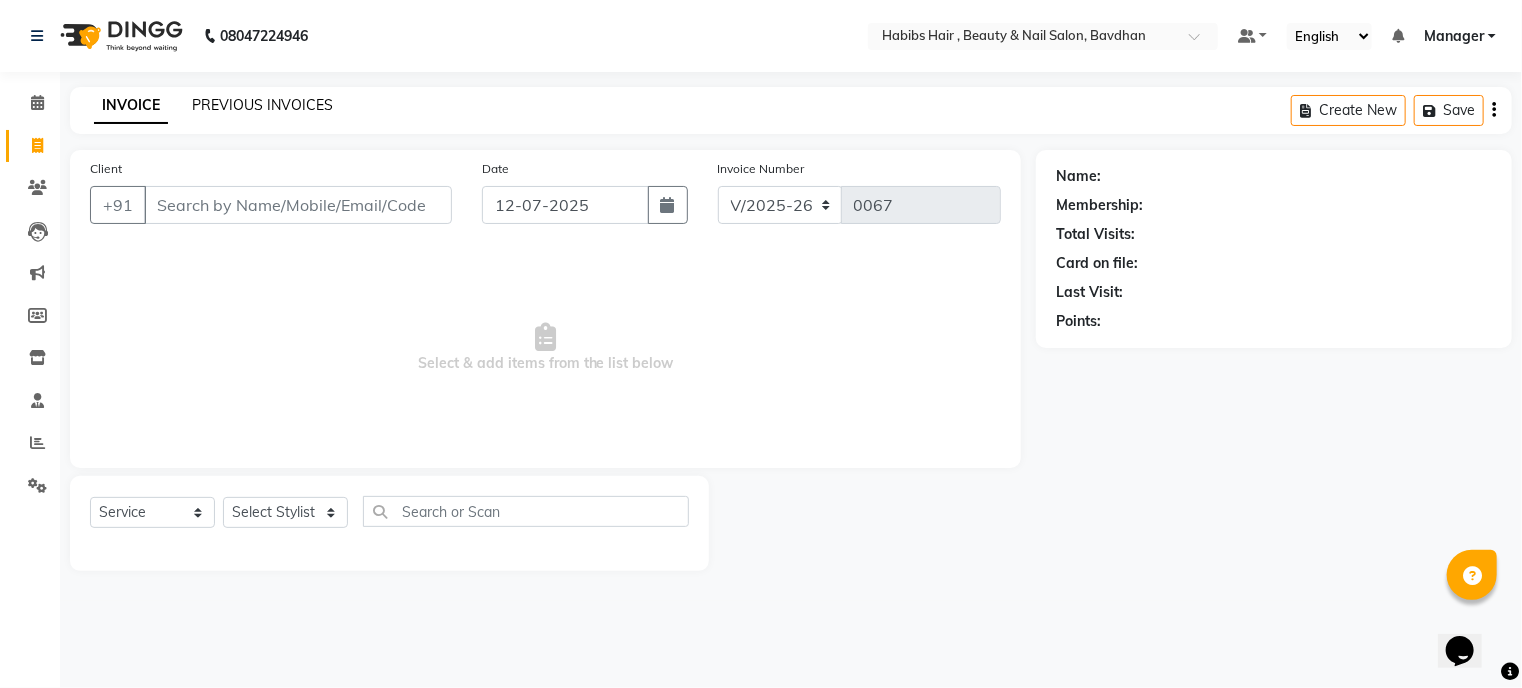 click on "PREVIOUS INVOICES" 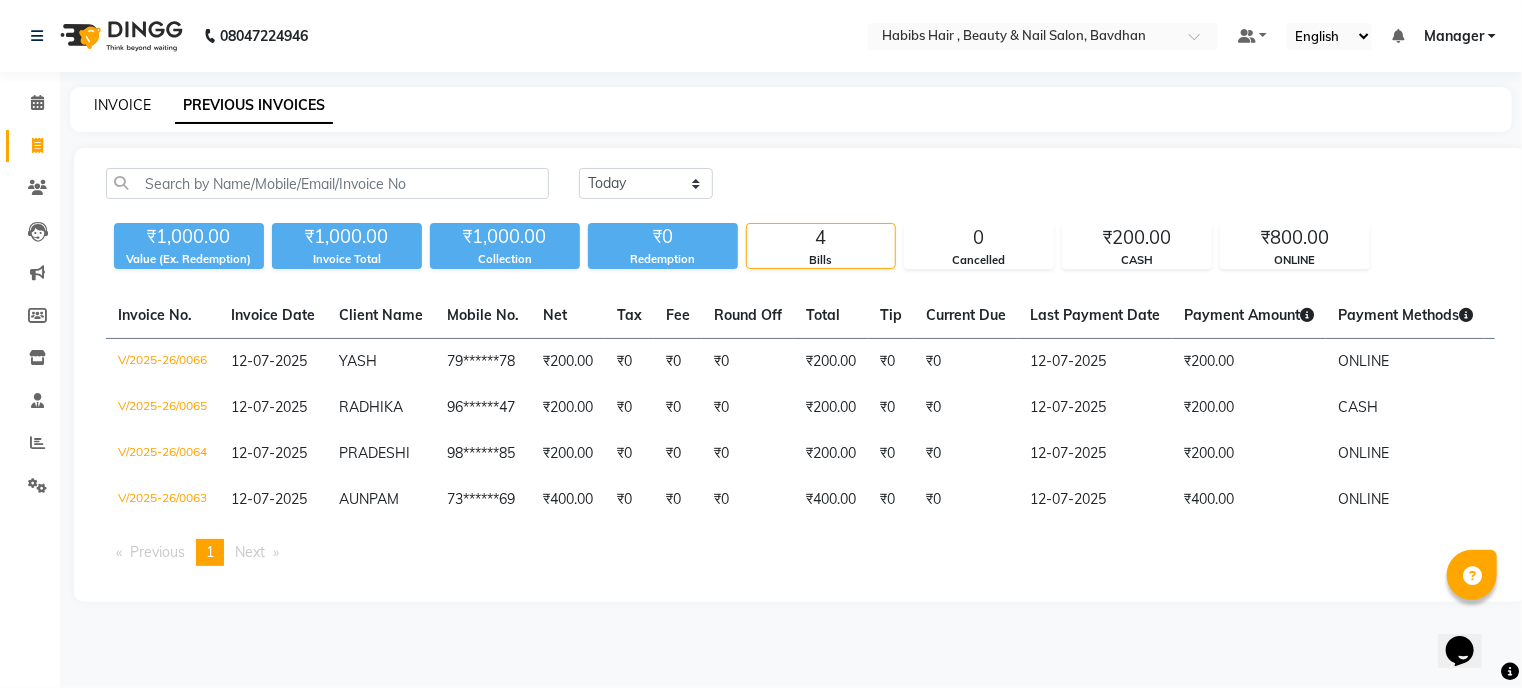 click on "INVOICE" 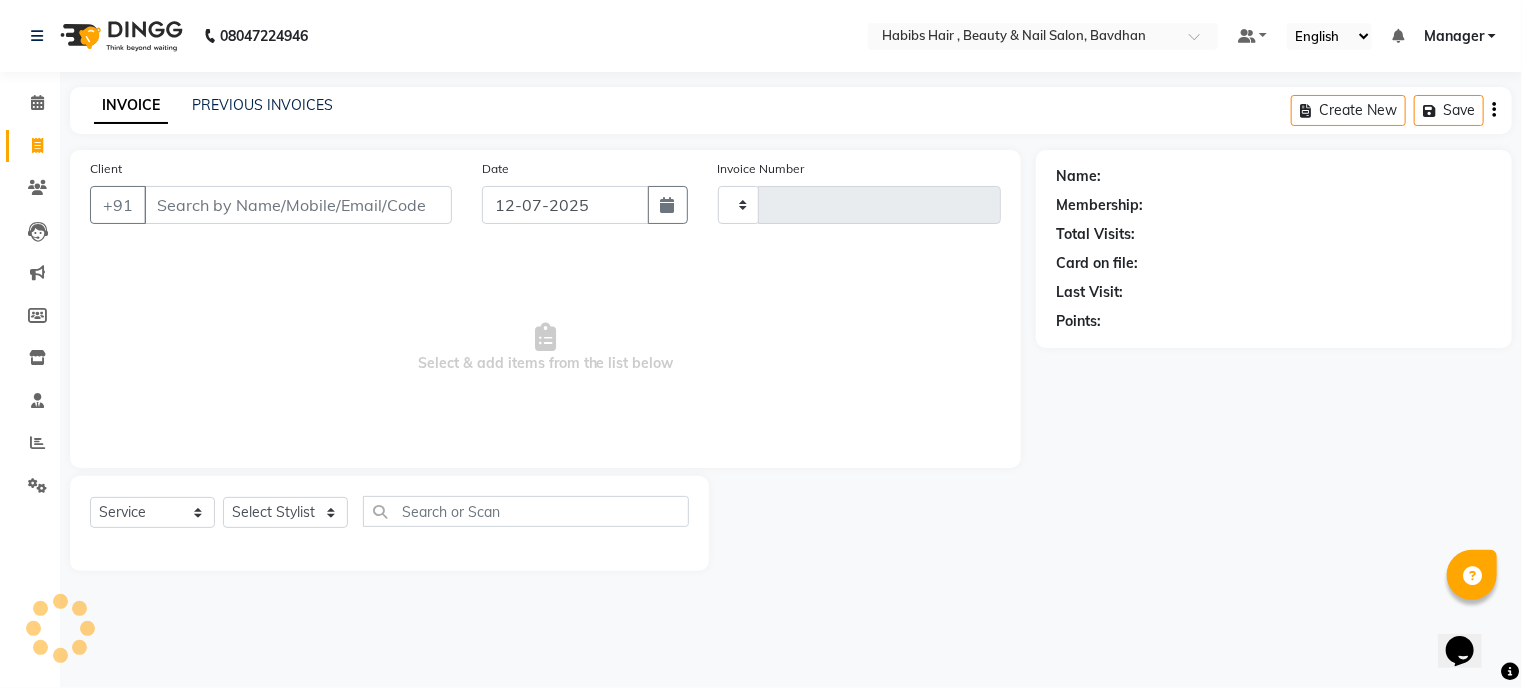 type on "0067" 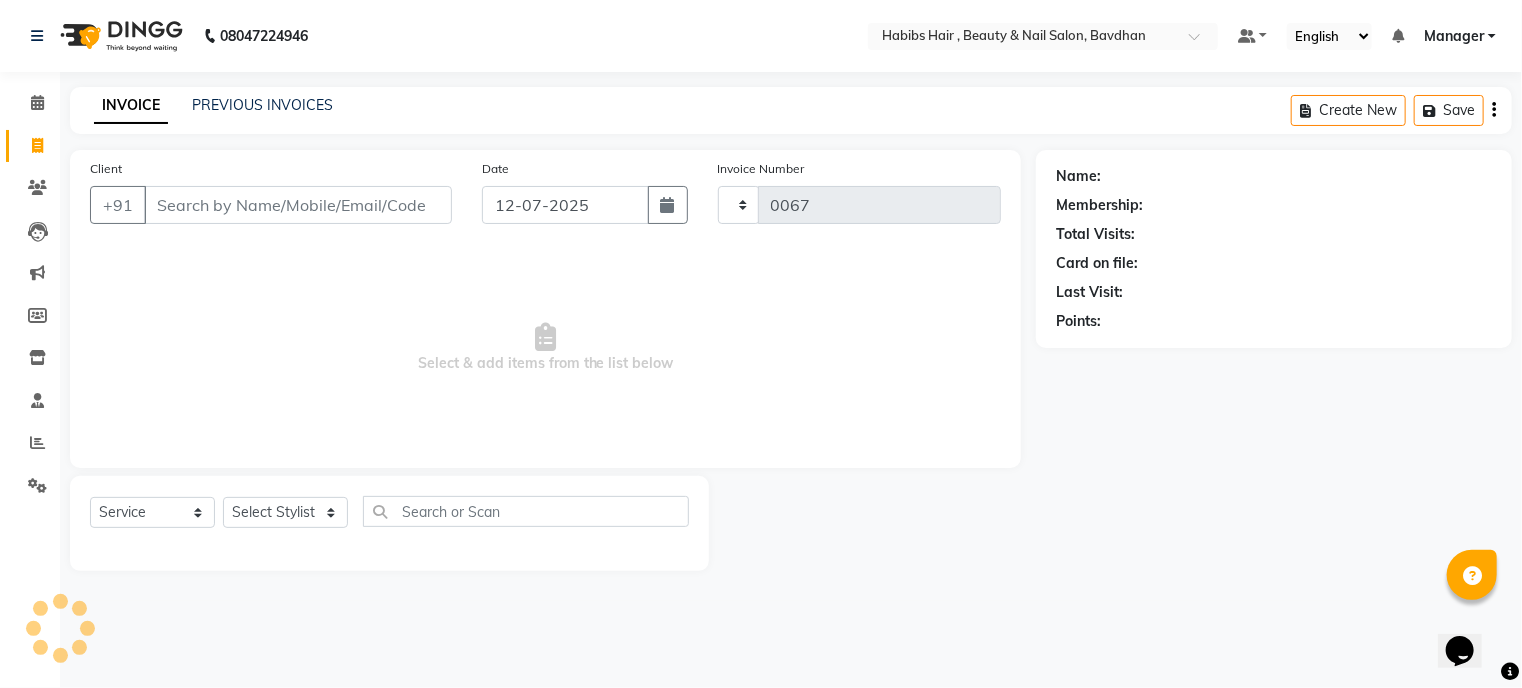 select on "7414" 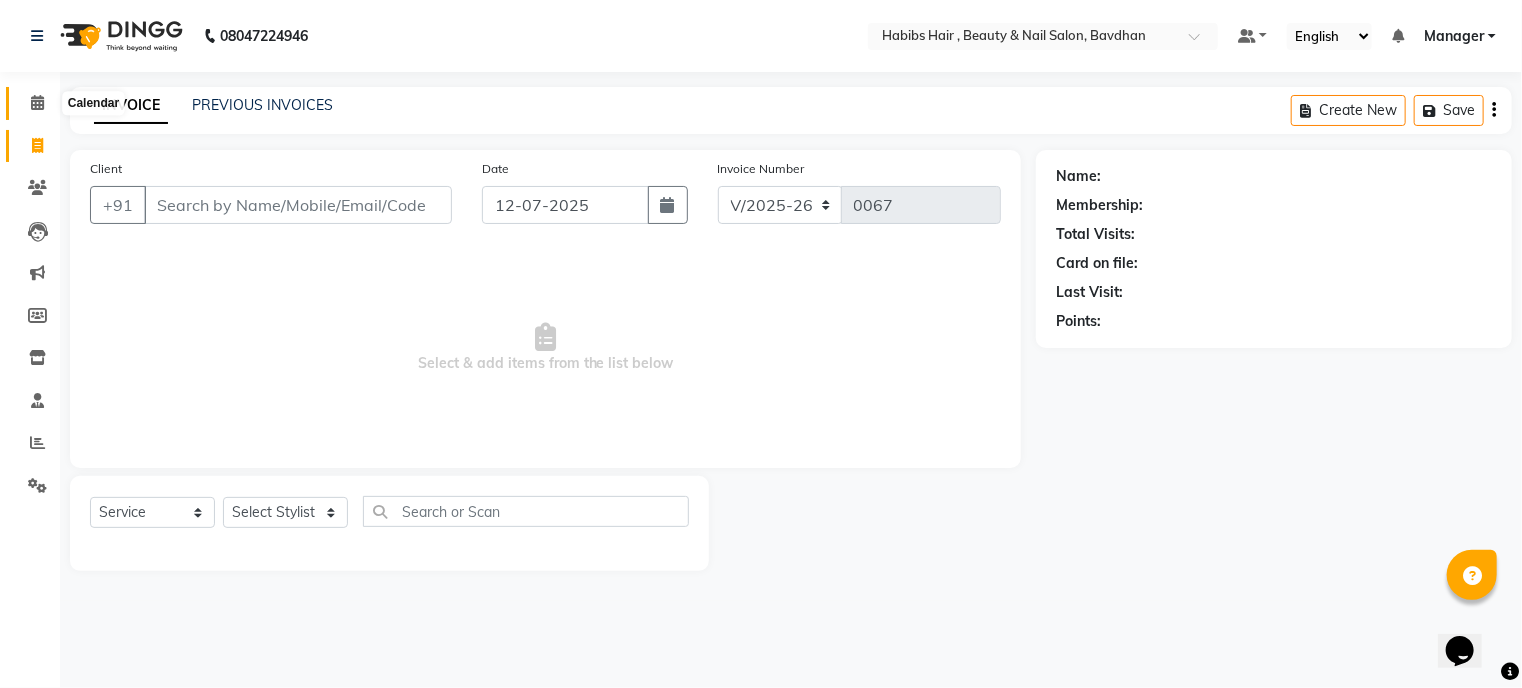 click 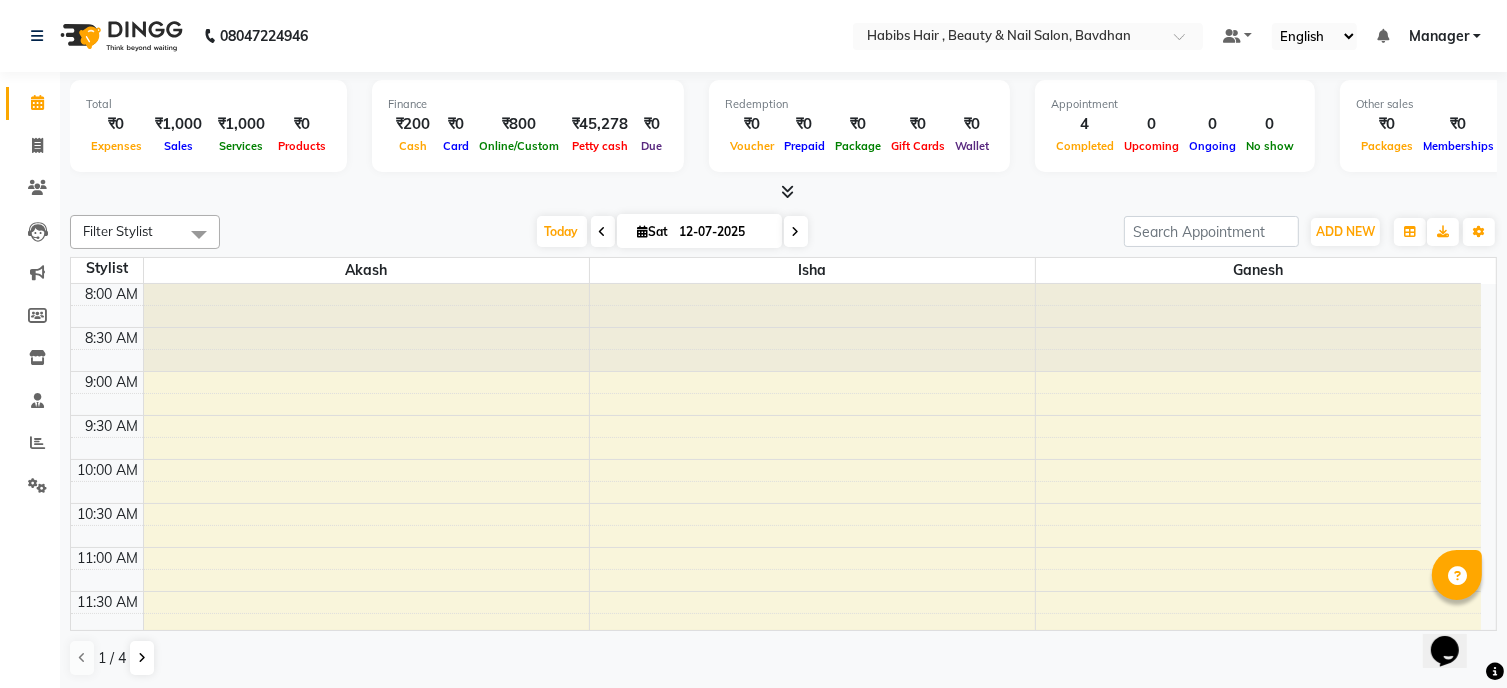 scroll, scrollTop: 0, scrollLeft: 0, axis: both 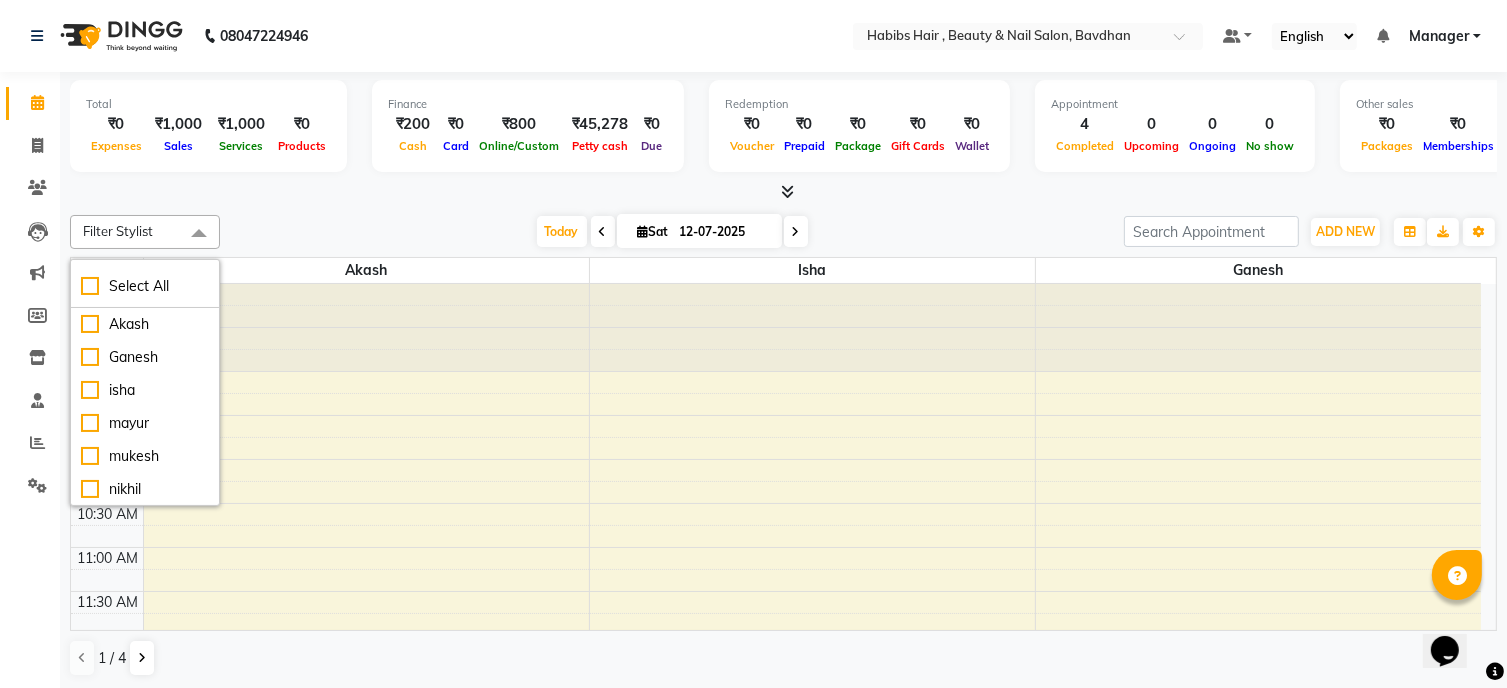 click on "Filter Stylist" at bounding box center [145, 232] 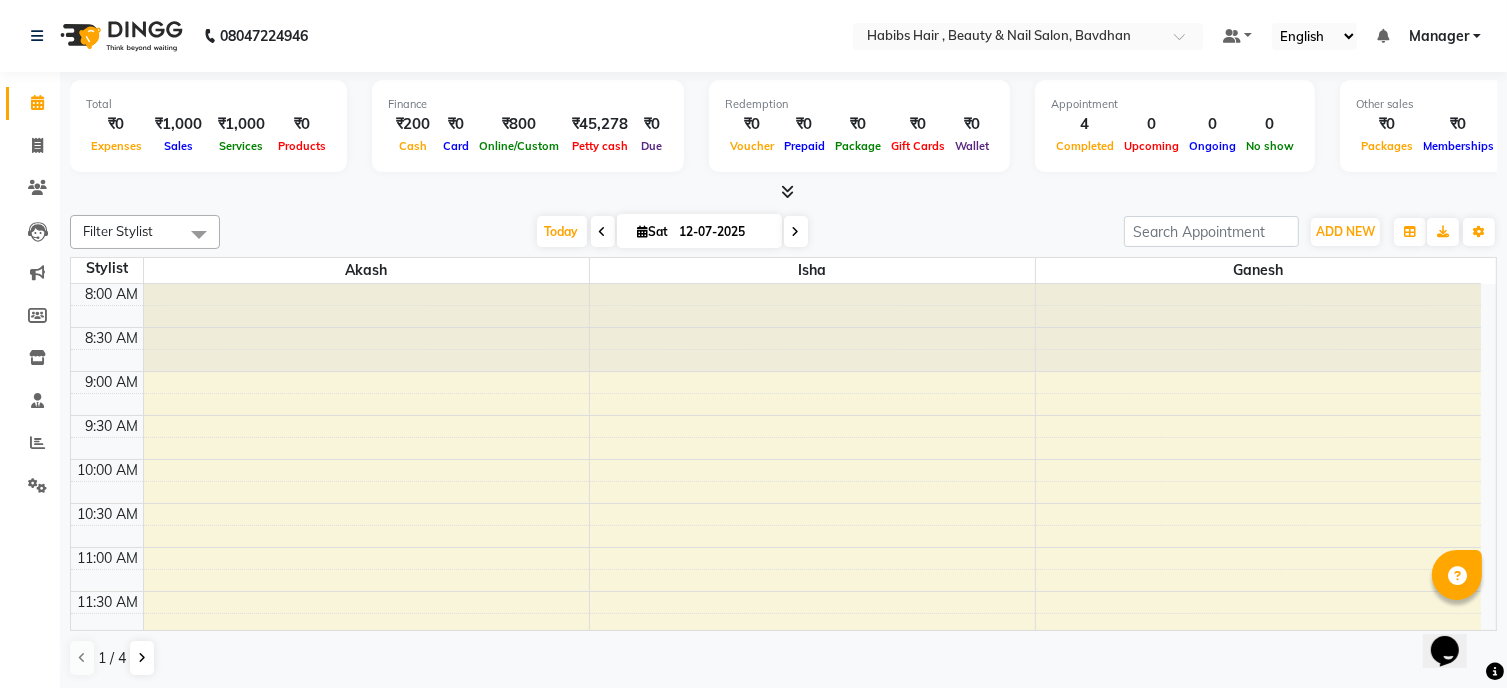 drag, startPoint x: 166, startPoint y: 223, endPoint x: 100, endPoint y: 194, distance: 72.09022 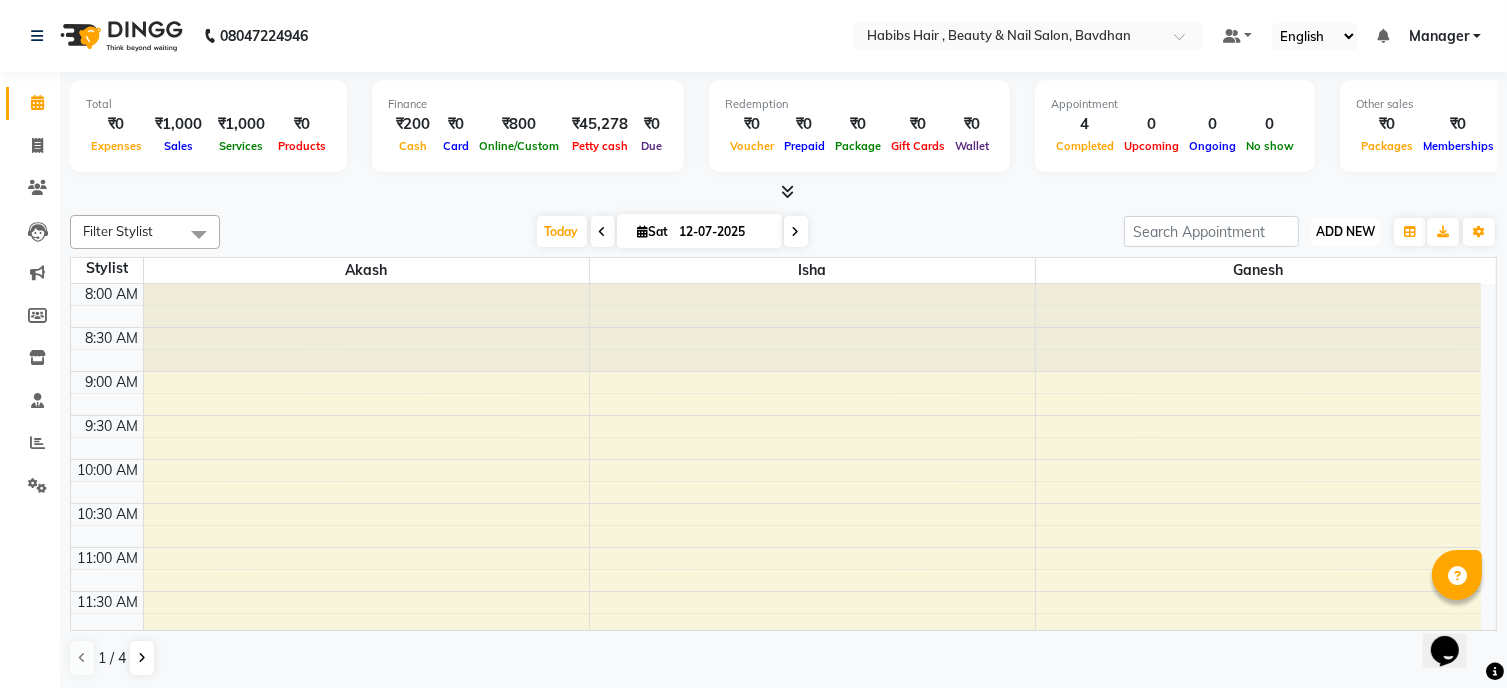 click on "ADD NEW" at bounding box center [1345, 231] 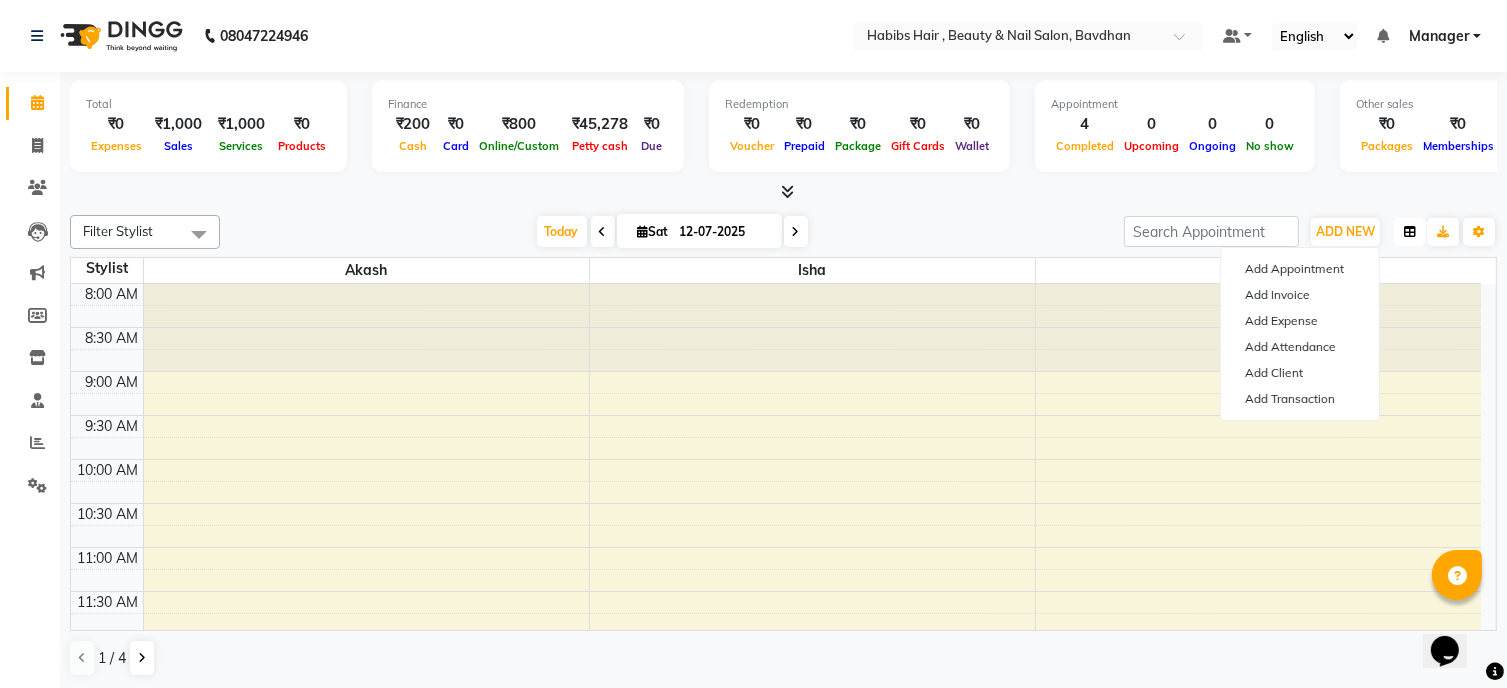 click at bounding box center [1410, 232] 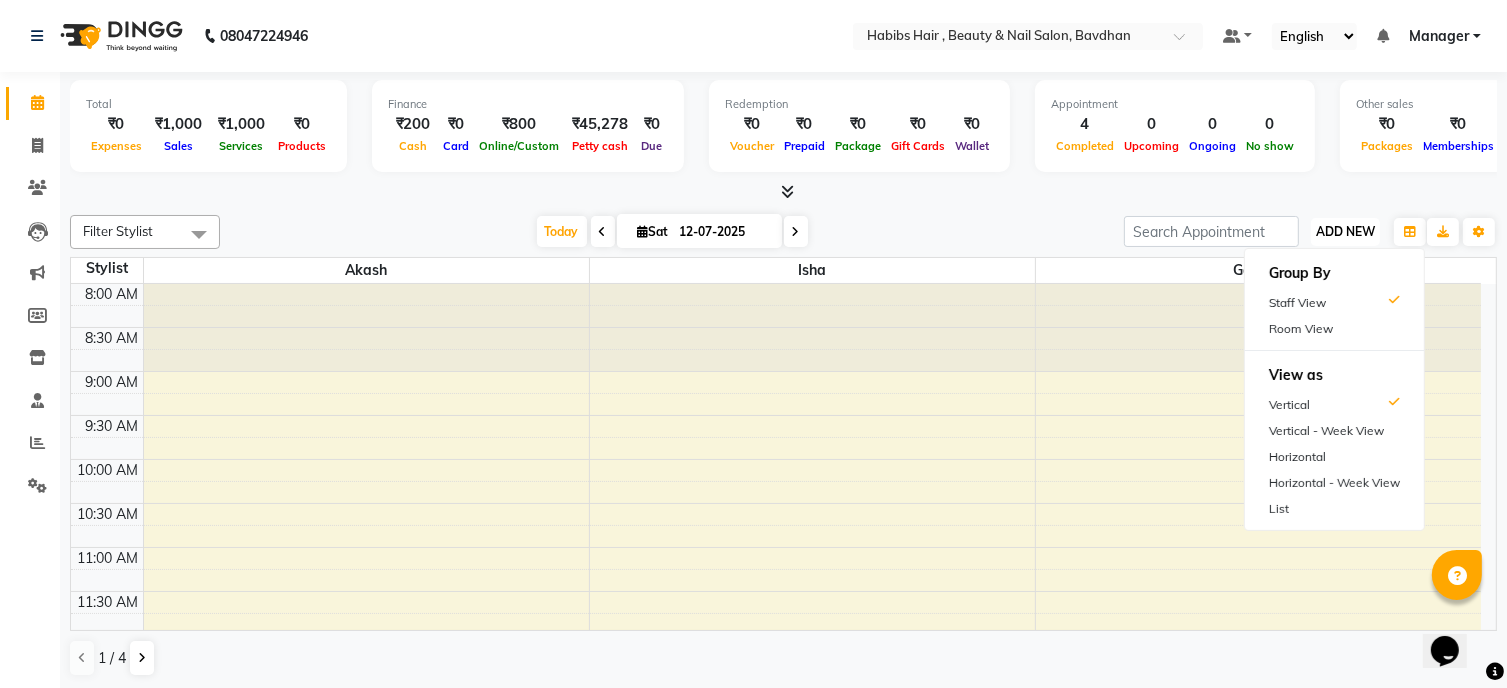 click on "ADD NEW" at bounding box center (1345, 231) 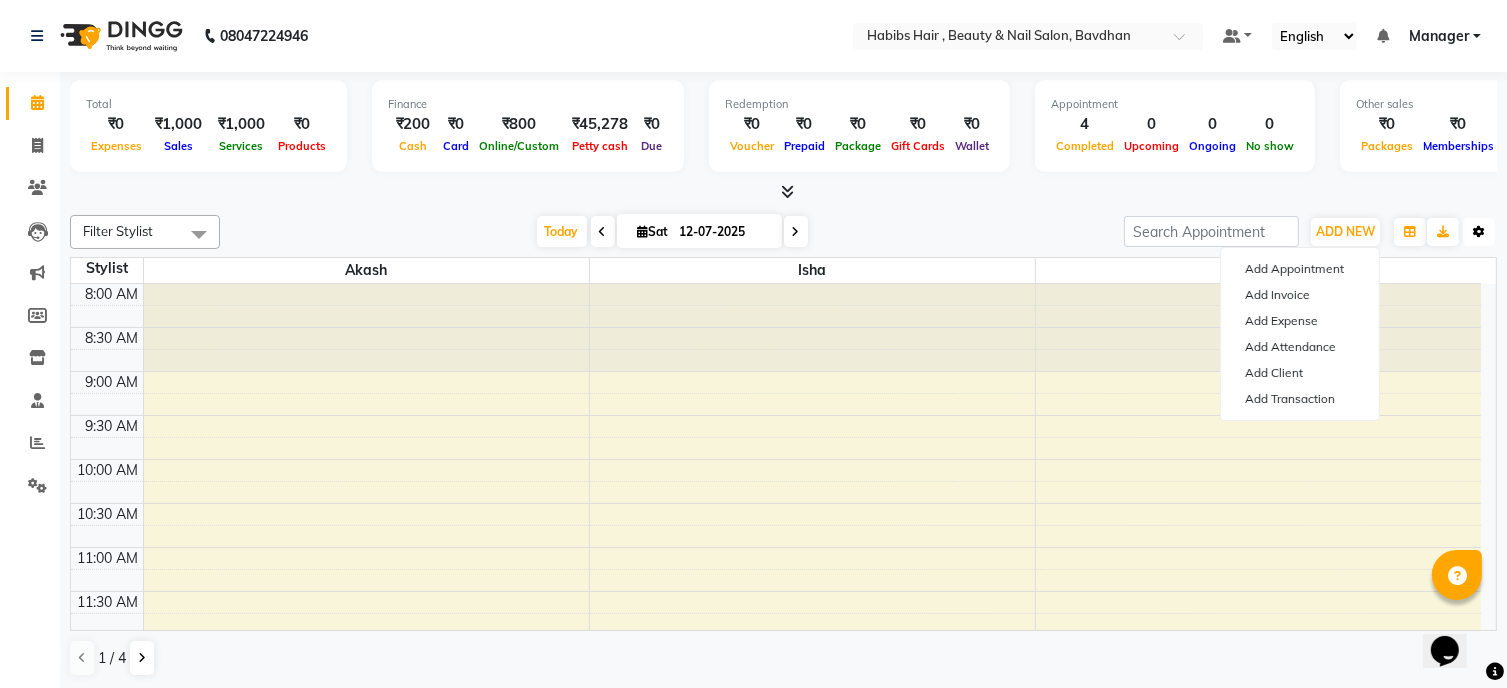 click at bounding box center [1479, 232] 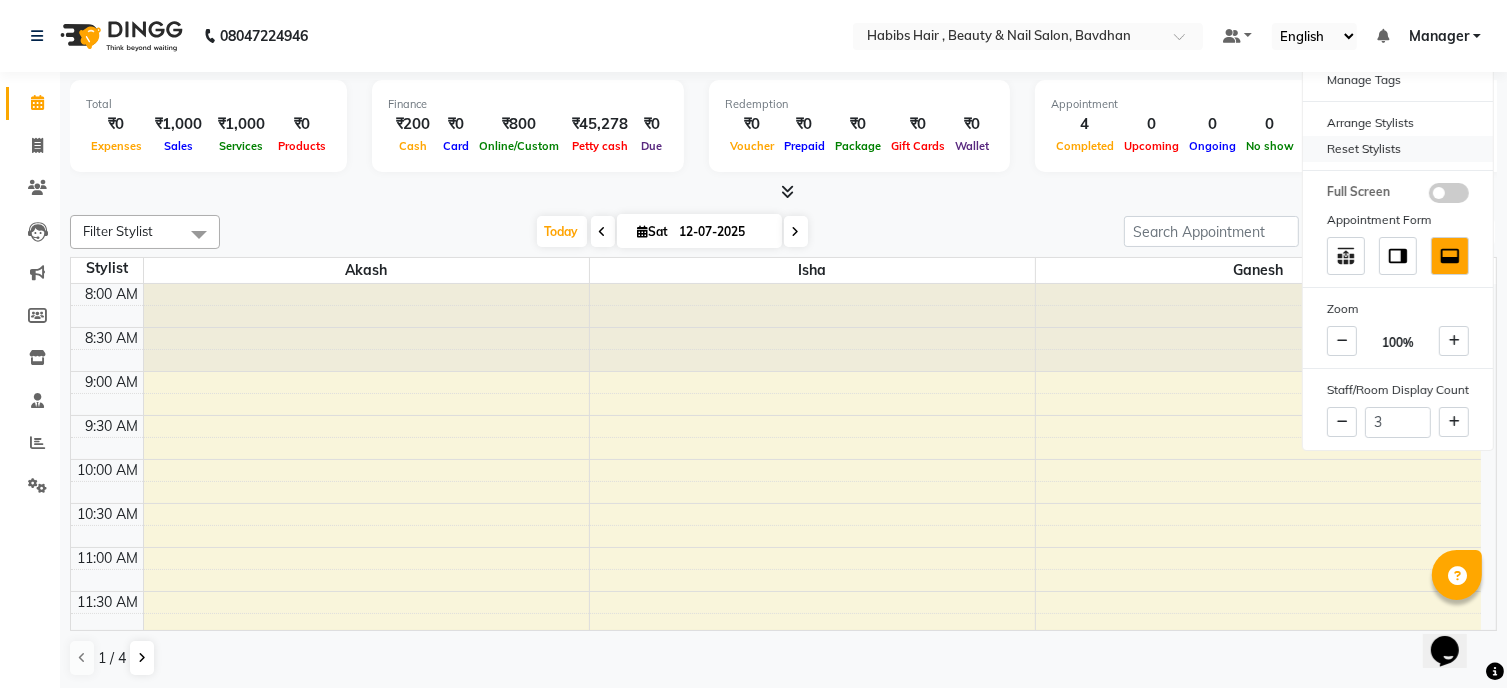 scroll, scrollTop: 0, scrollLeft: 0, axis: both 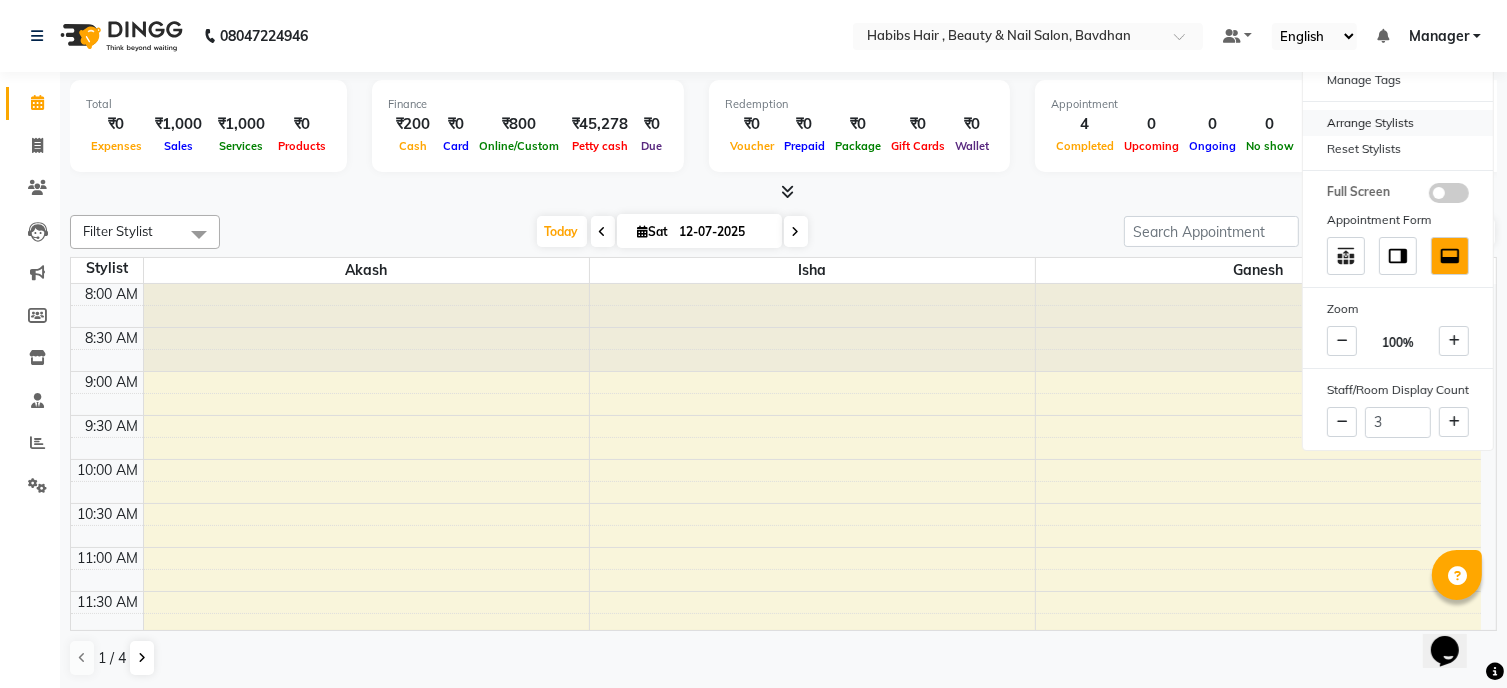 click on "Arrange Stylists" at bounding box center (1398, 123) 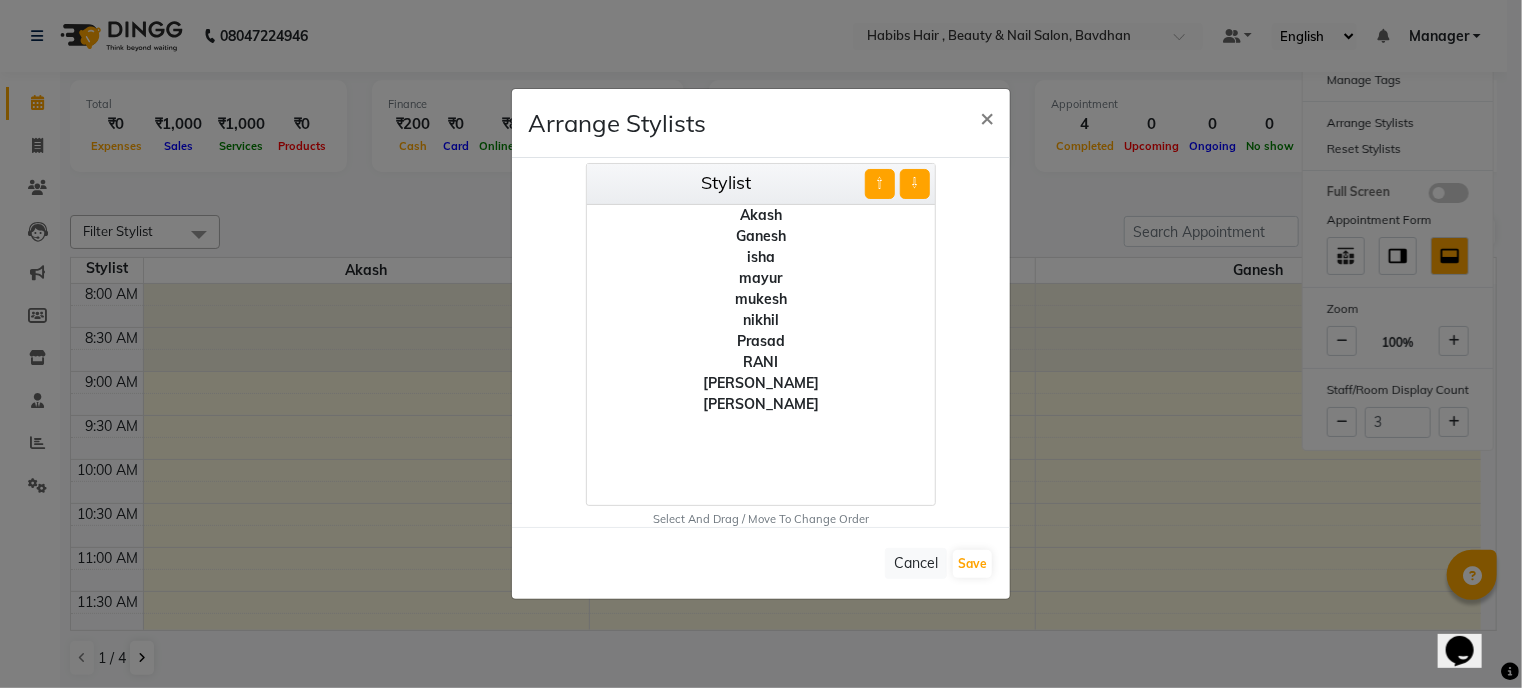 click on "Akash" 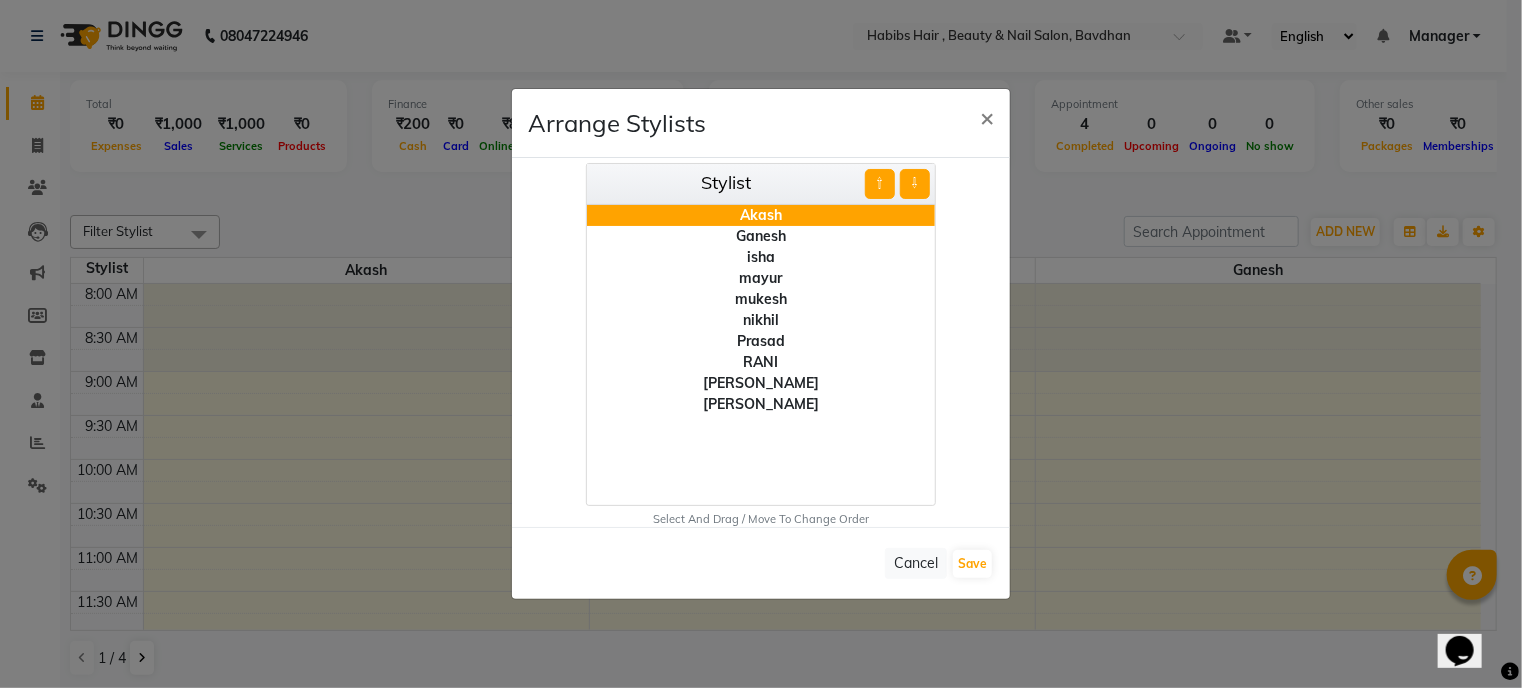 click on "Select And Drag / Move To Change Order" 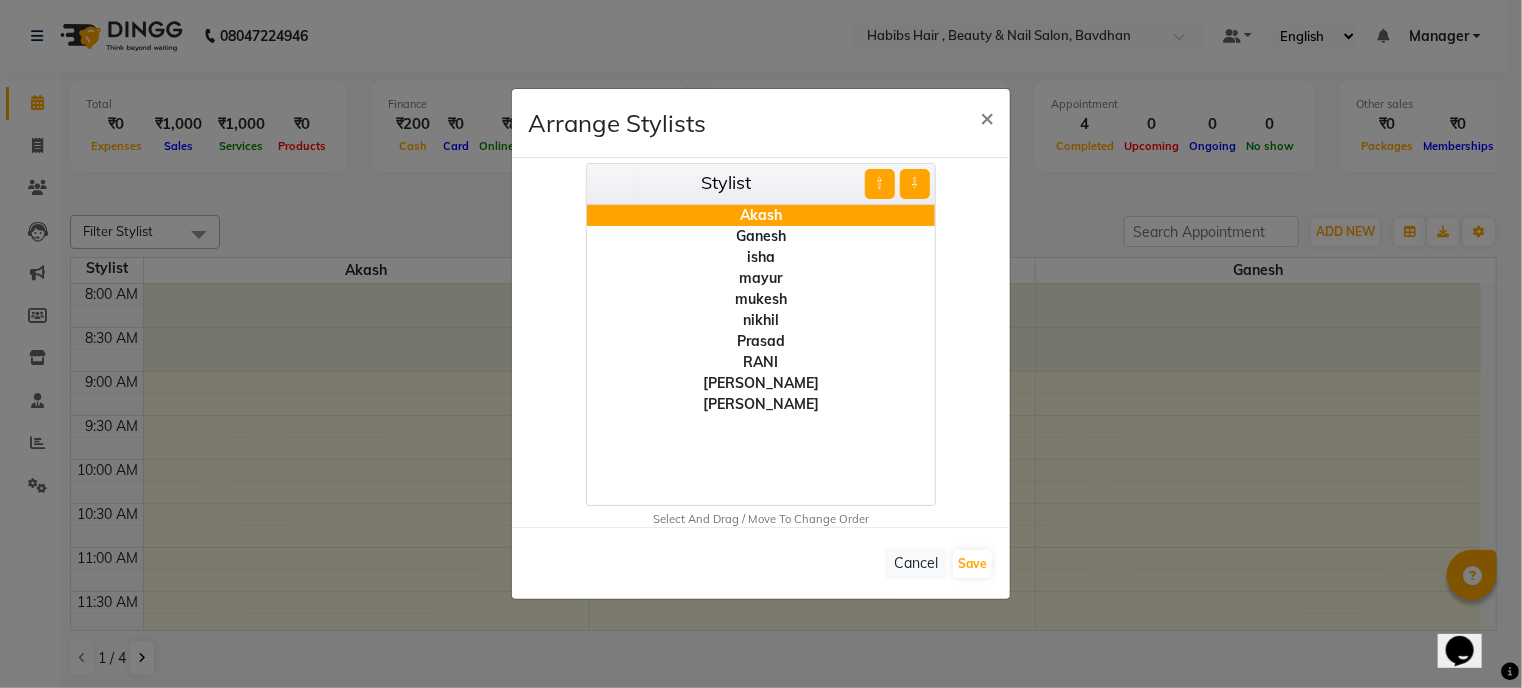 click on "[PERSON_NAME]" 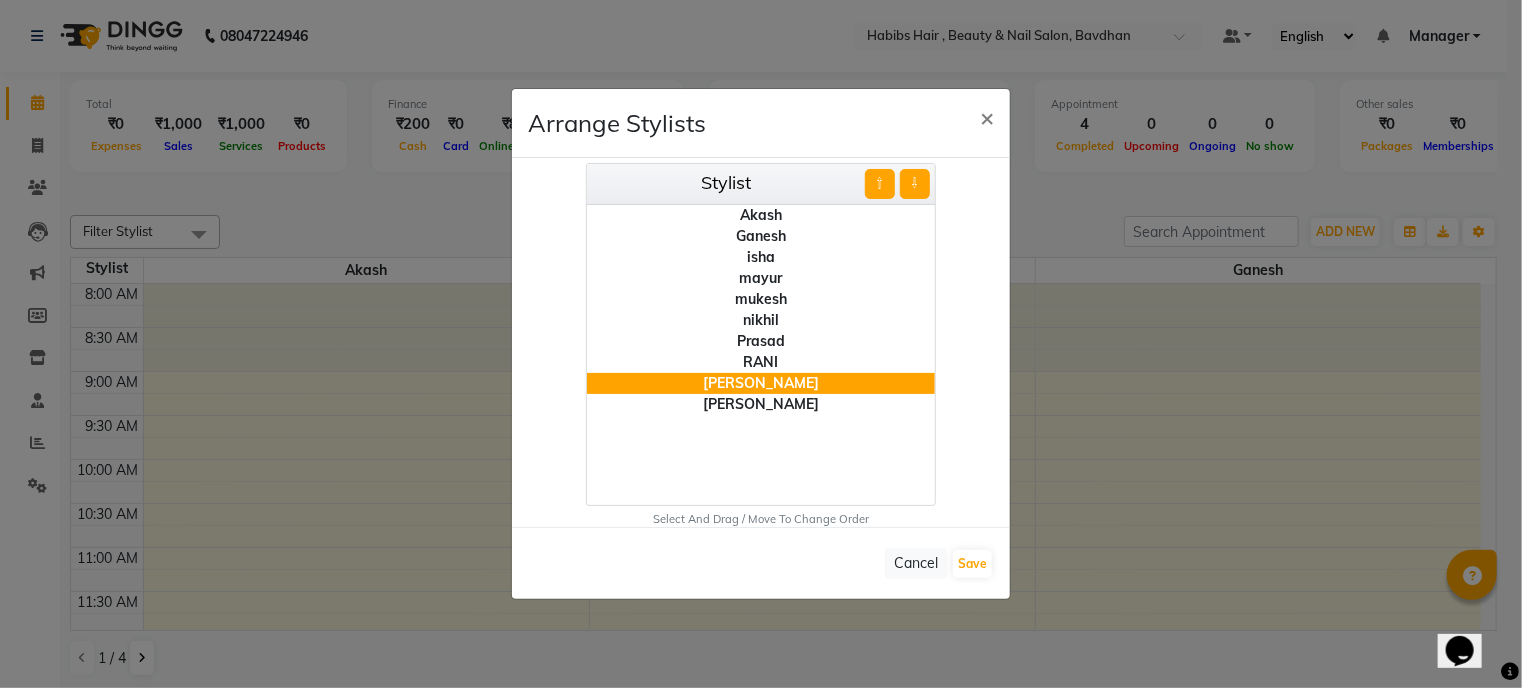 click on "⇧" 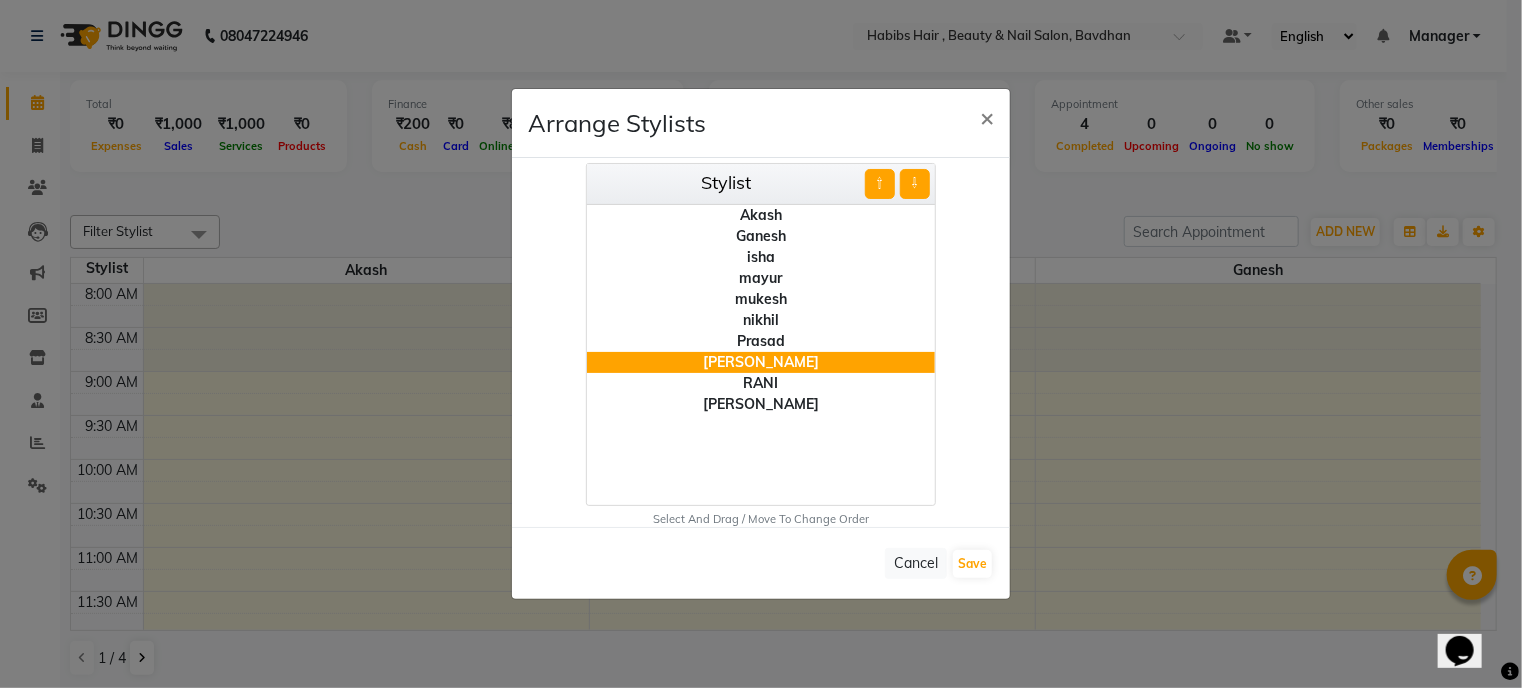 click on "Select And Drag / Move To Change Order" 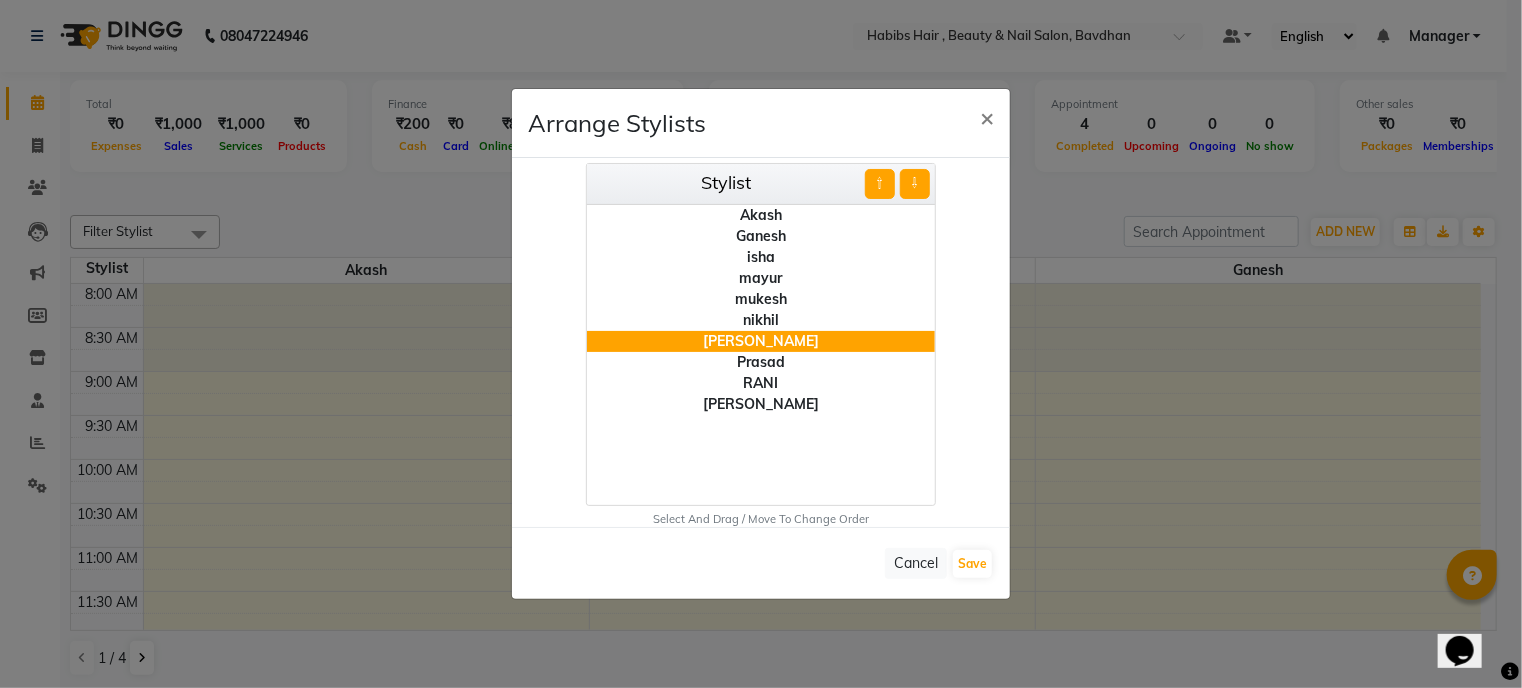 click on "⇧" 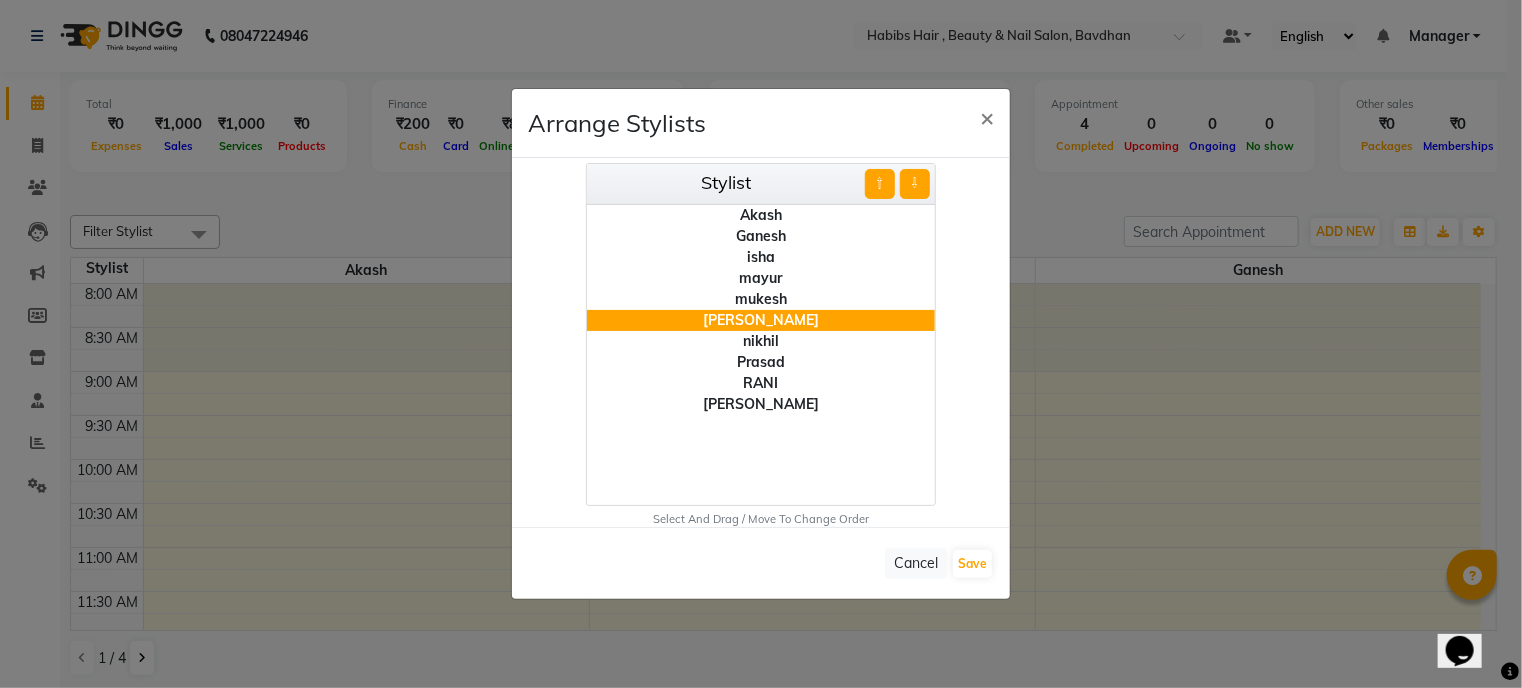 click on "⇧" 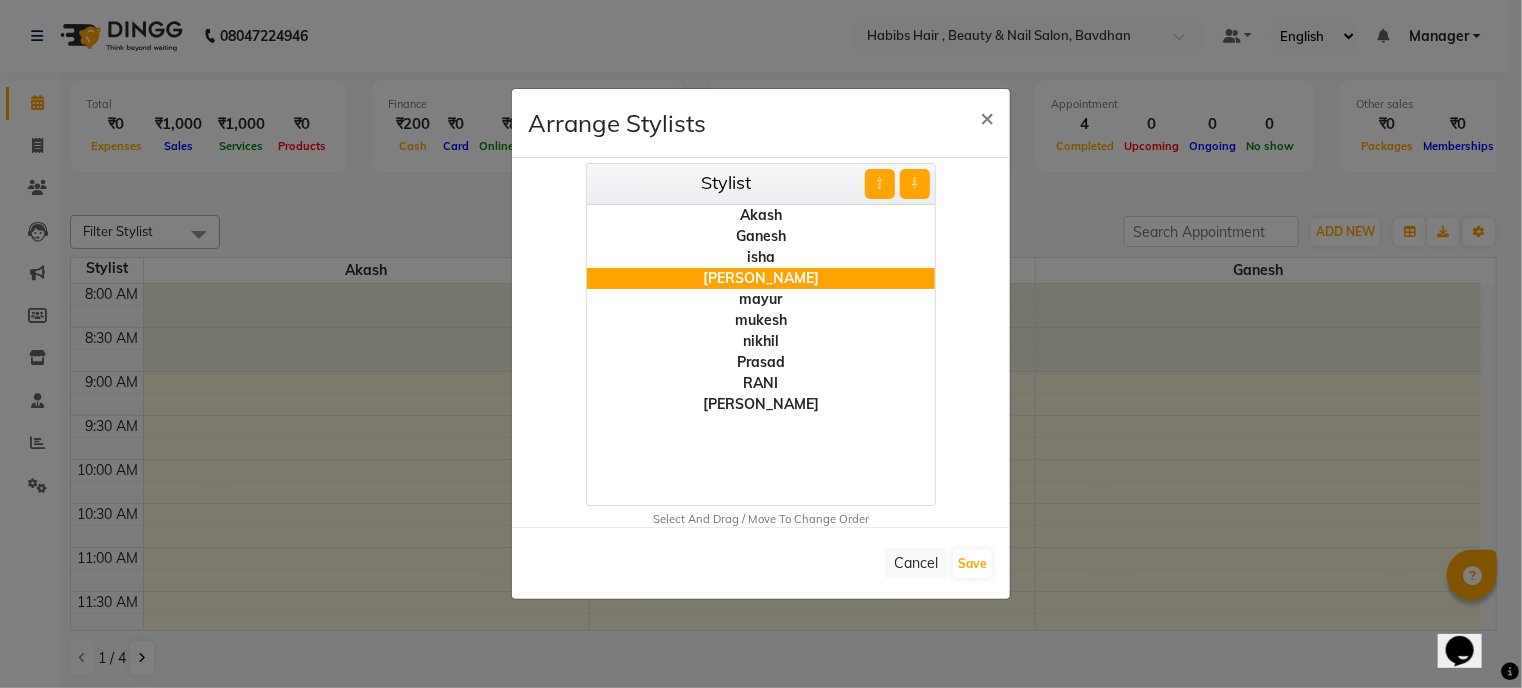 click on "⇧" 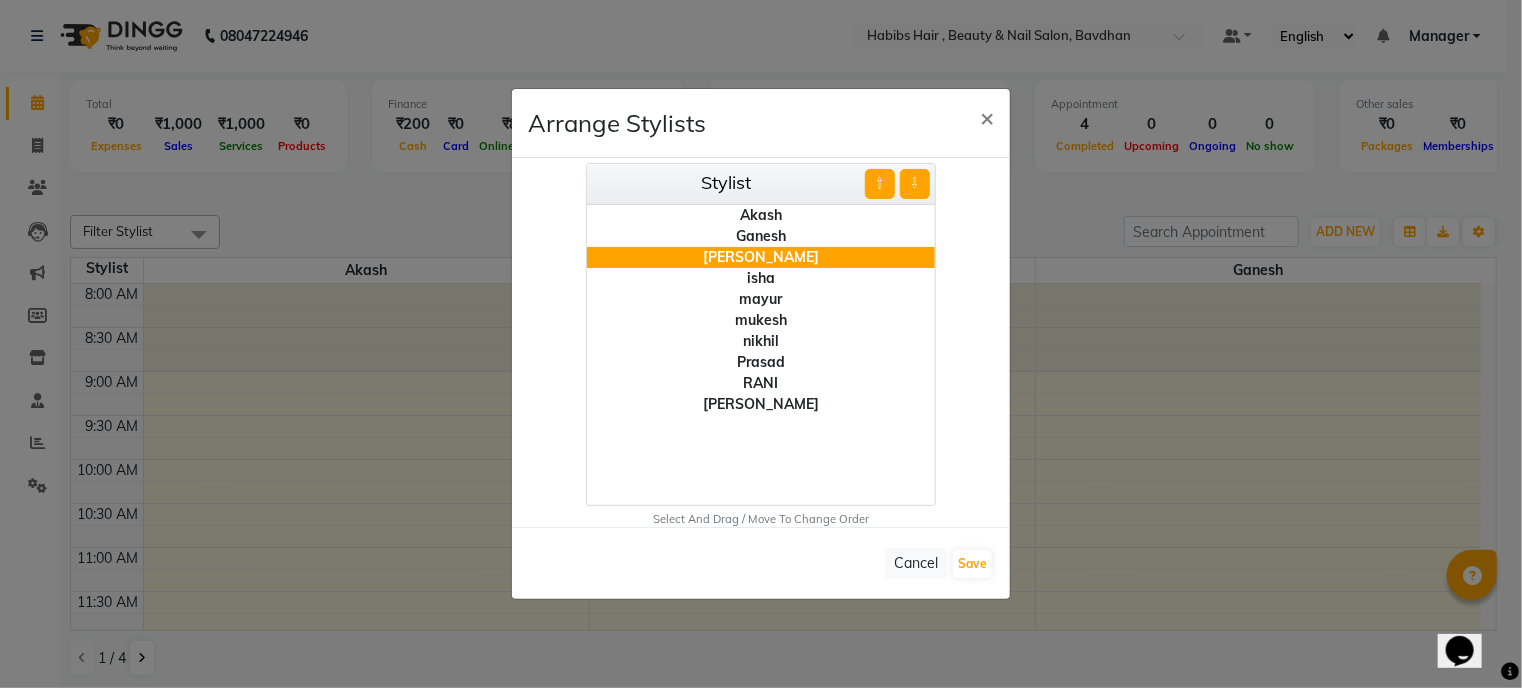 click on "⇧" 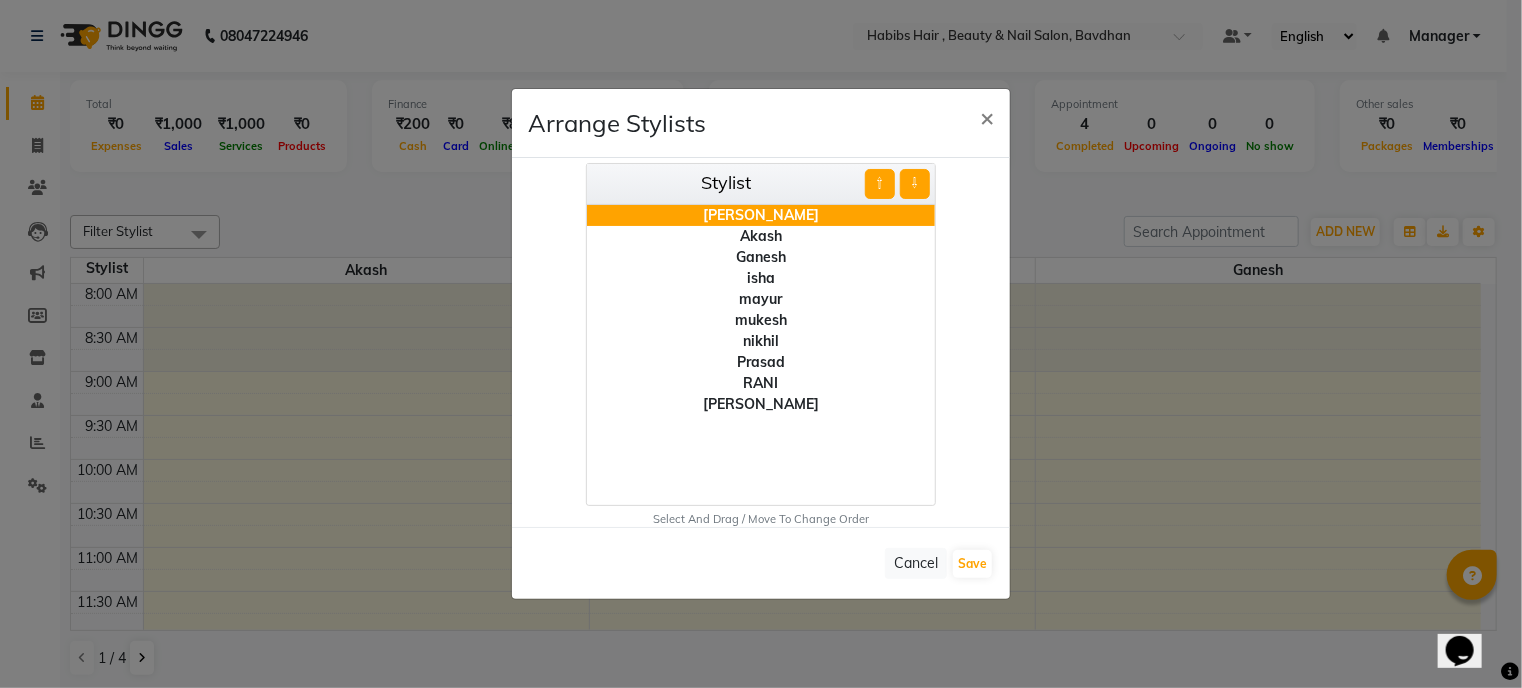 click on "⇧" 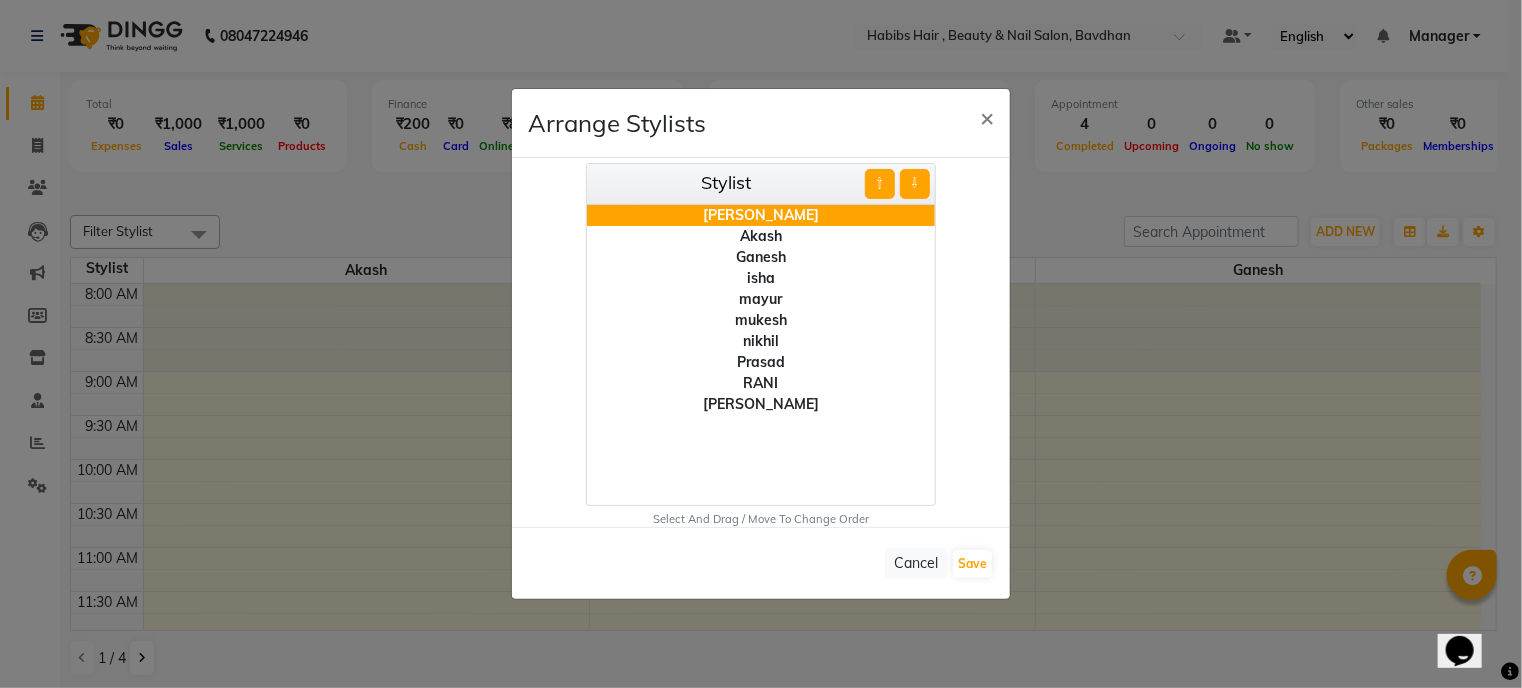 click on "Akash" 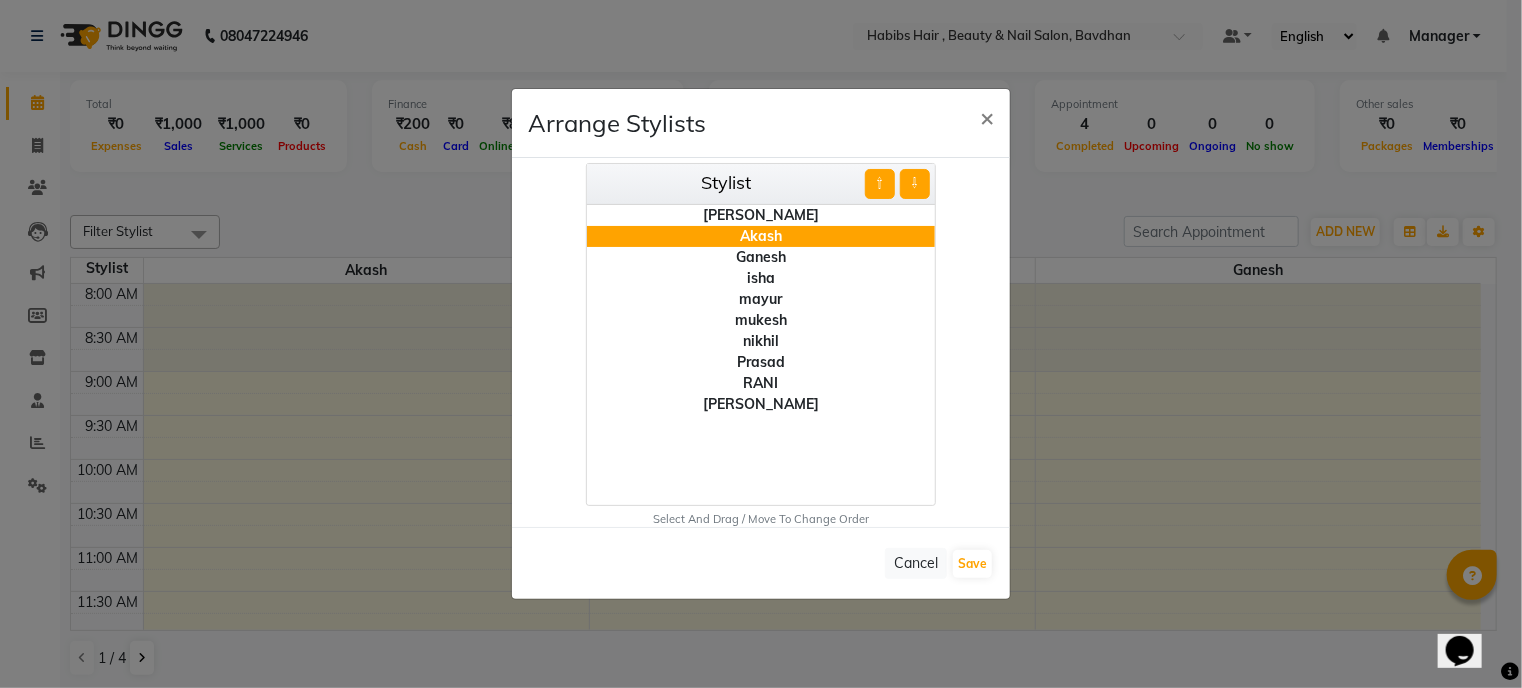 click on "Akash" 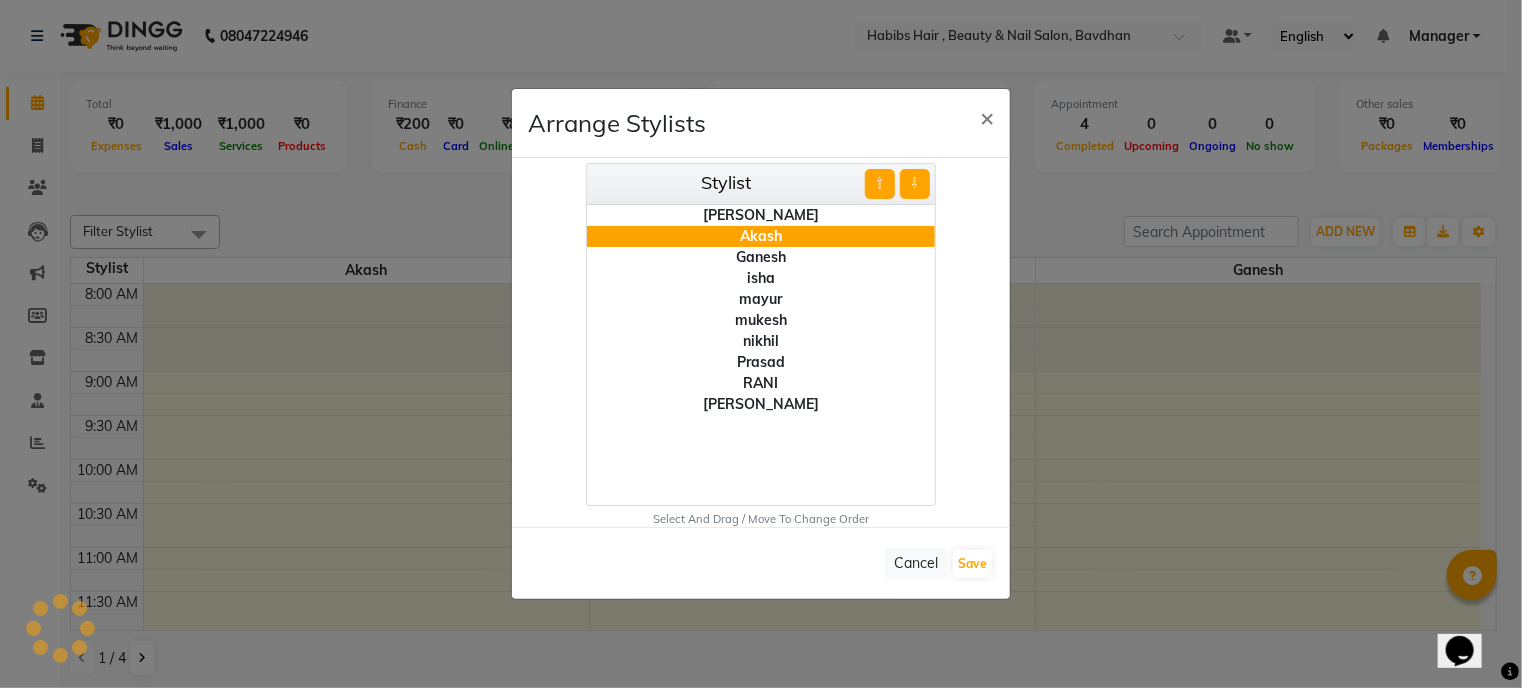 click on "[PERSON_NAME]" 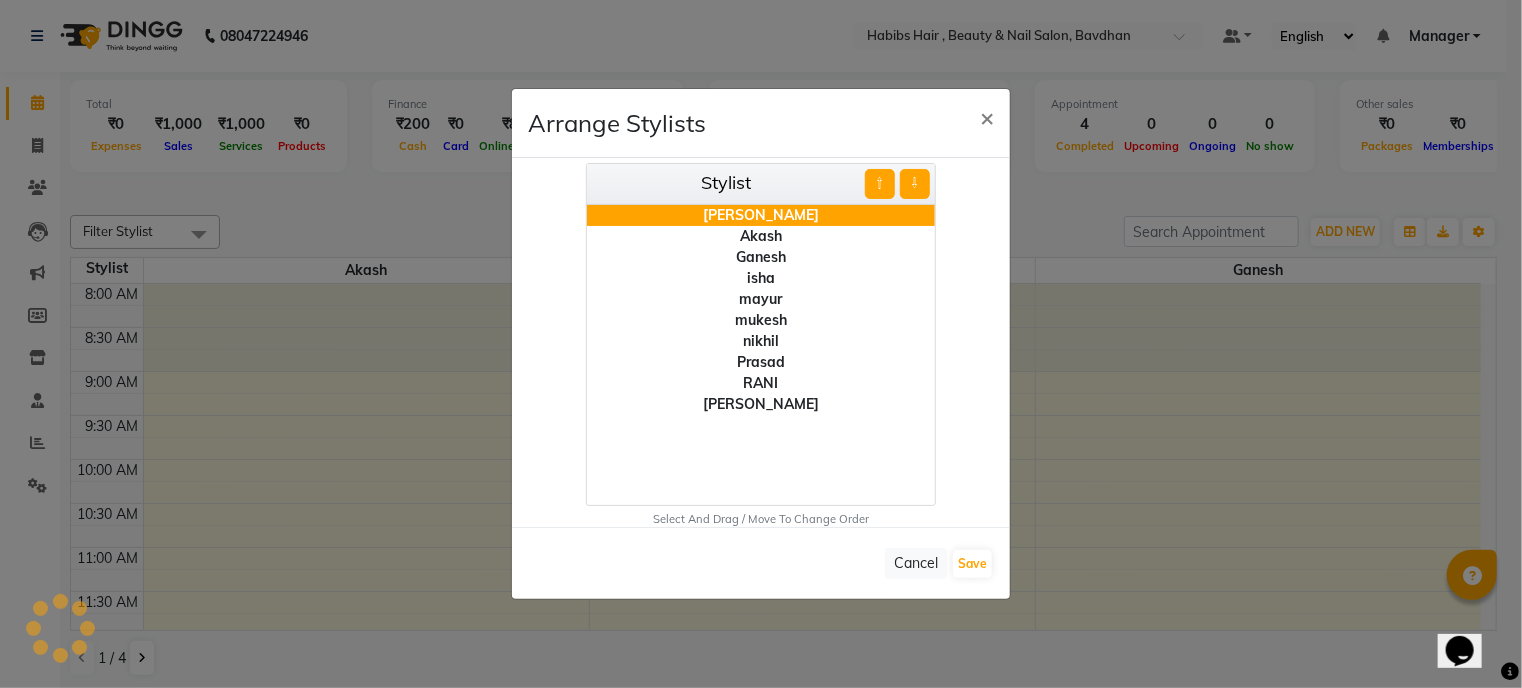 click on "[PERSON_NAME]" 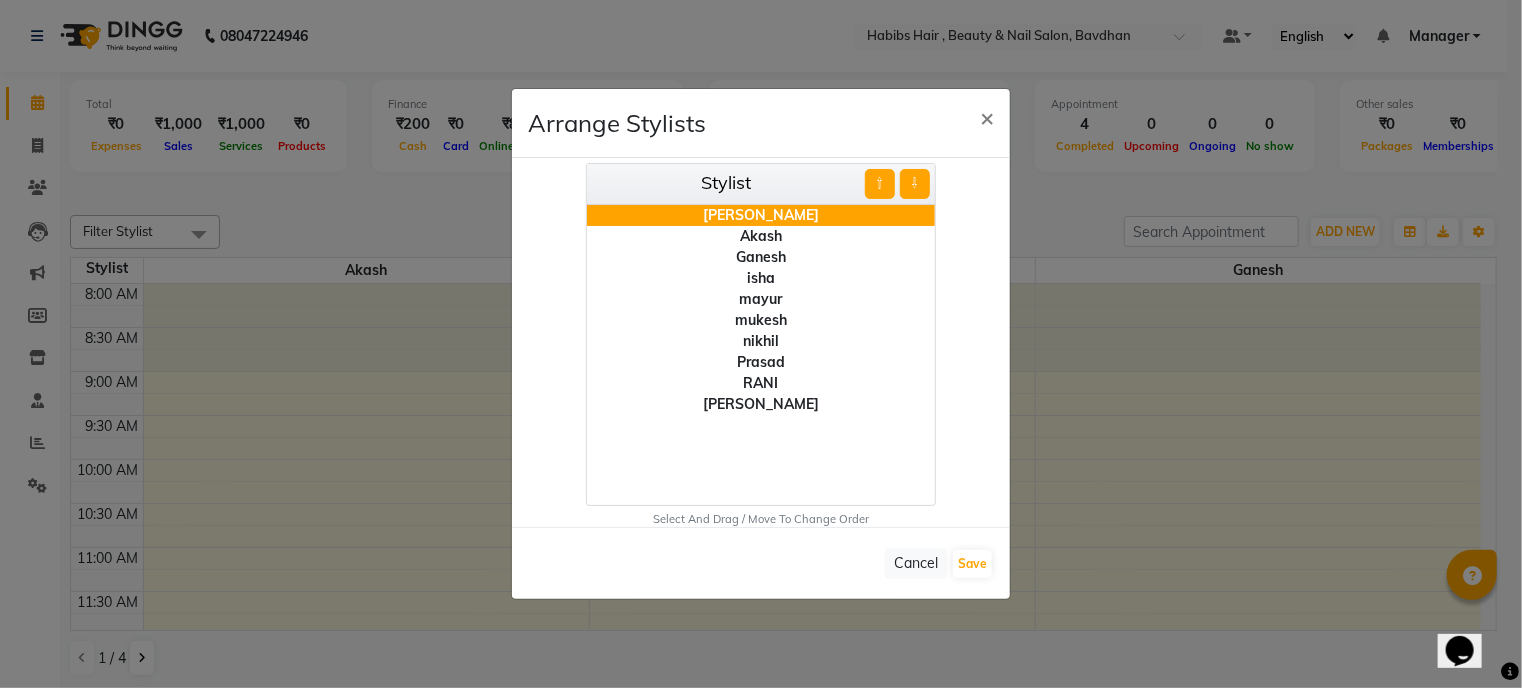 click on "[PERSON_NAME]" 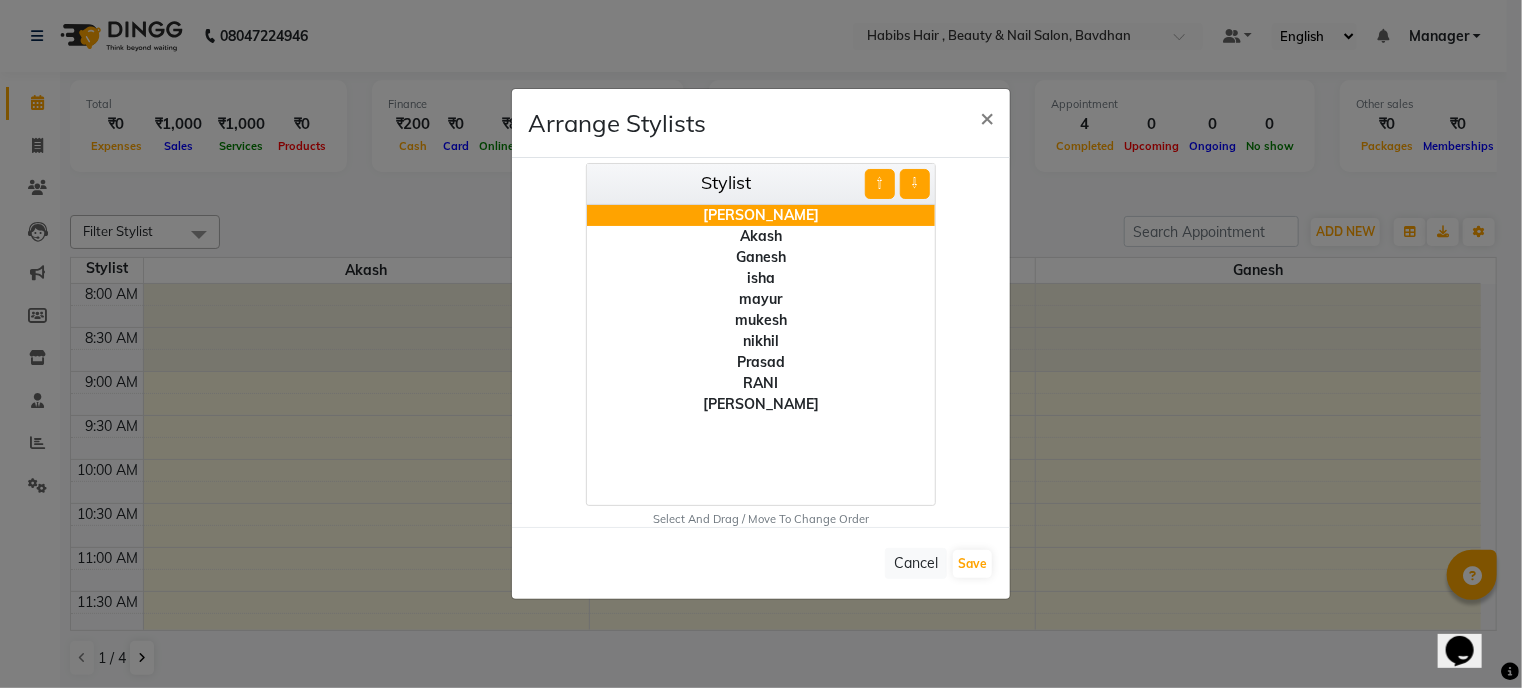 drag, startPoint x: 788, startPoint y: 216, endPoint x: 656, endPoint y: 407, distance: 232.1745 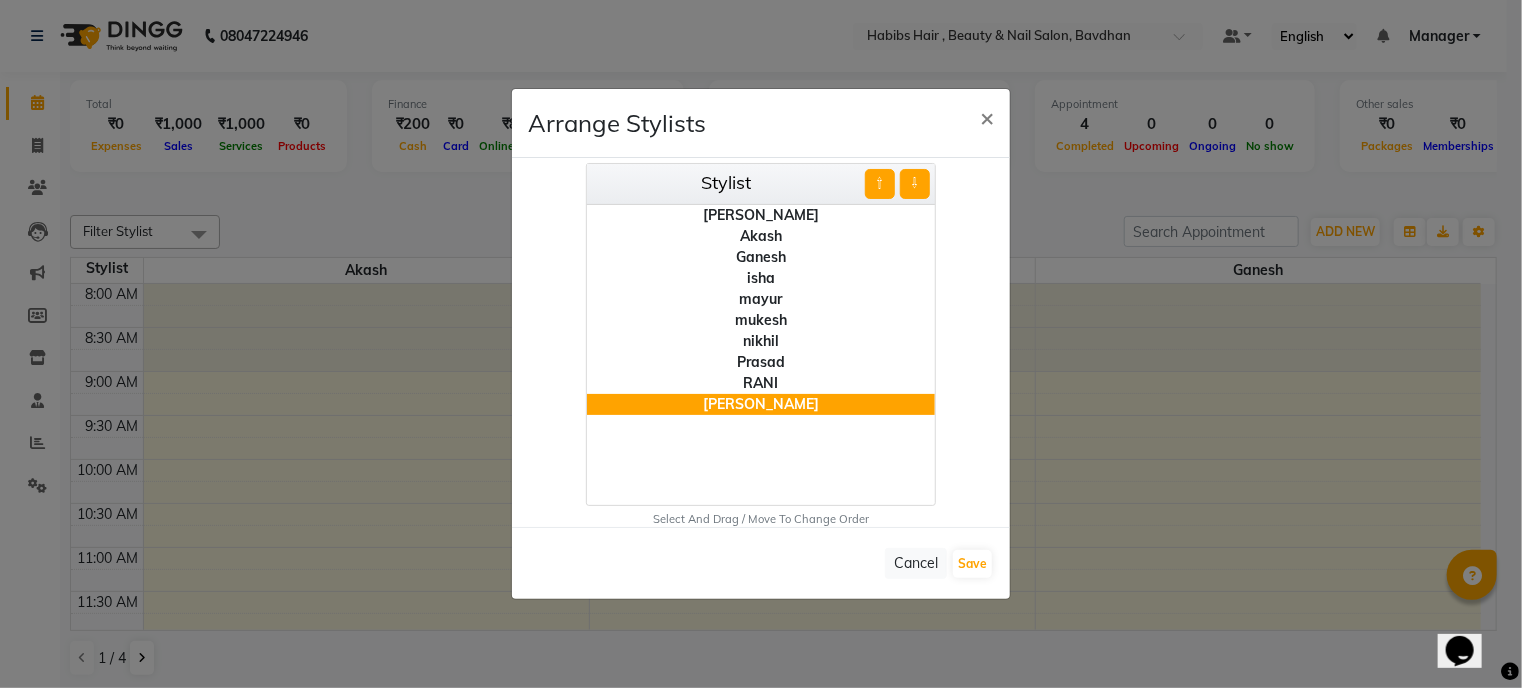 click on "Select And Drag / Move To Change Order" 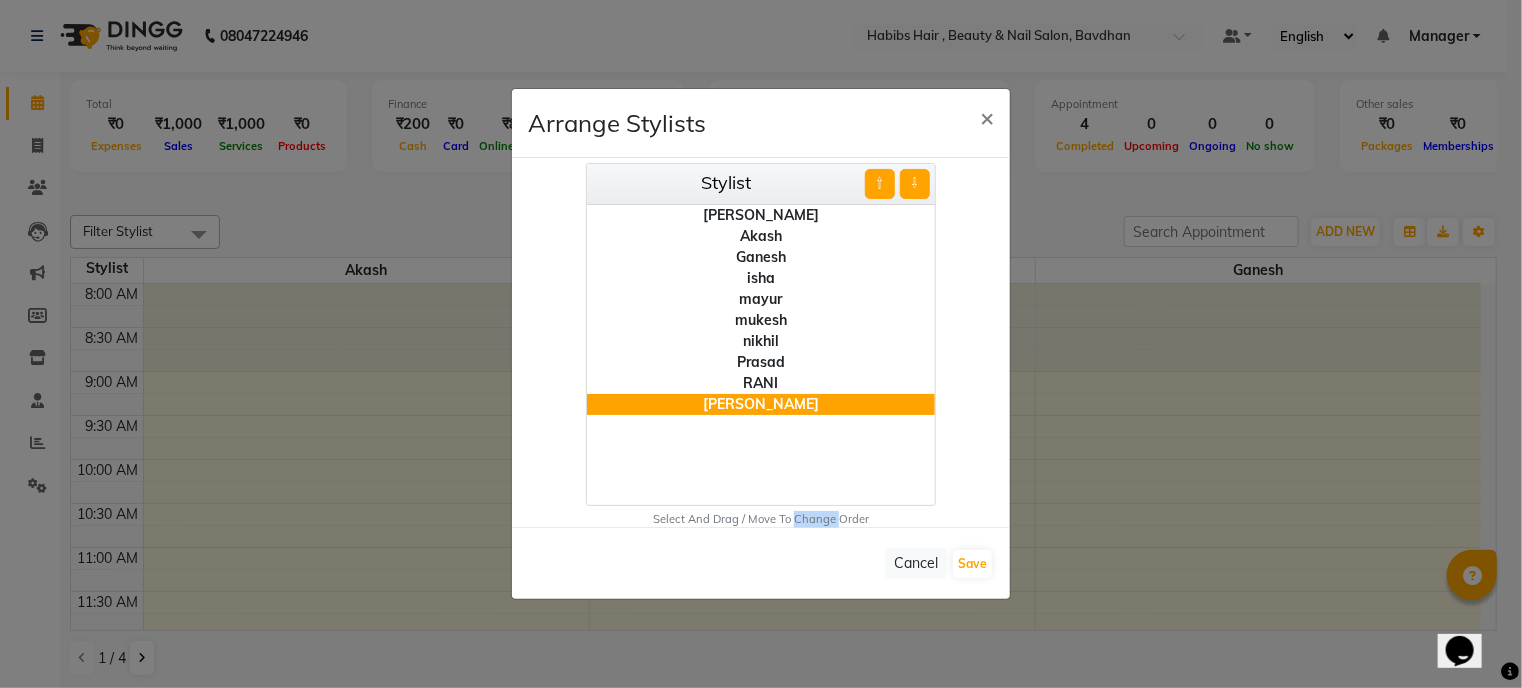 click on "Select And Drag / Move To Change Order" 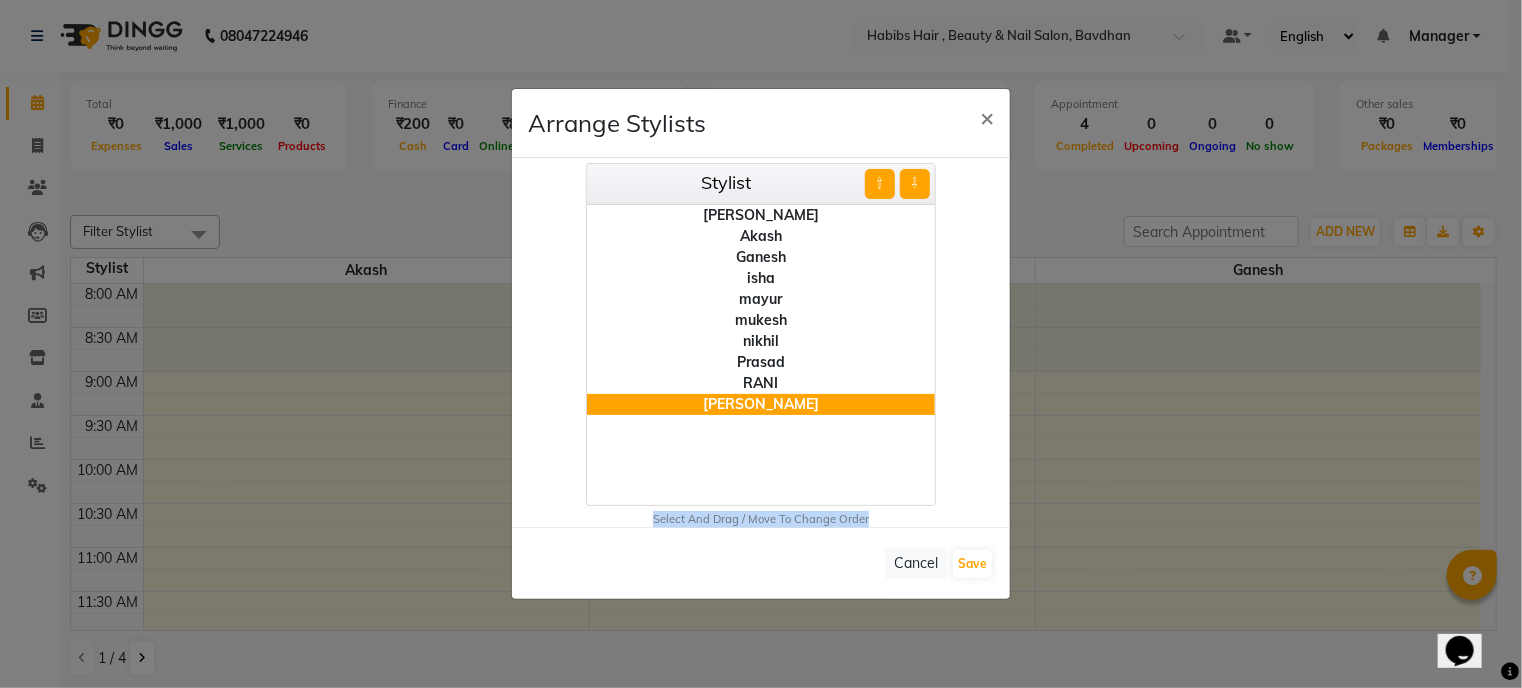 click on "Select And Drag / Move To Change Order" 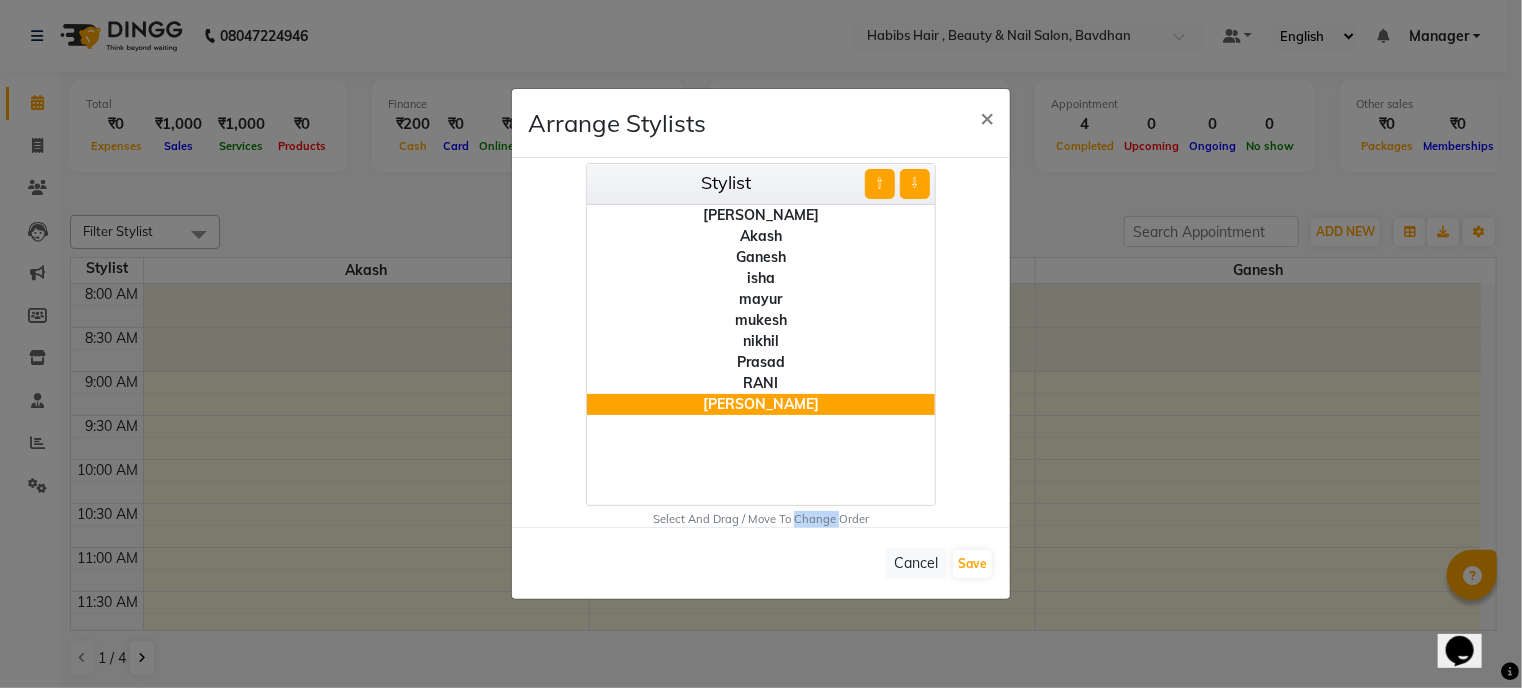 click on "Select And Drag / Move To Change Order" 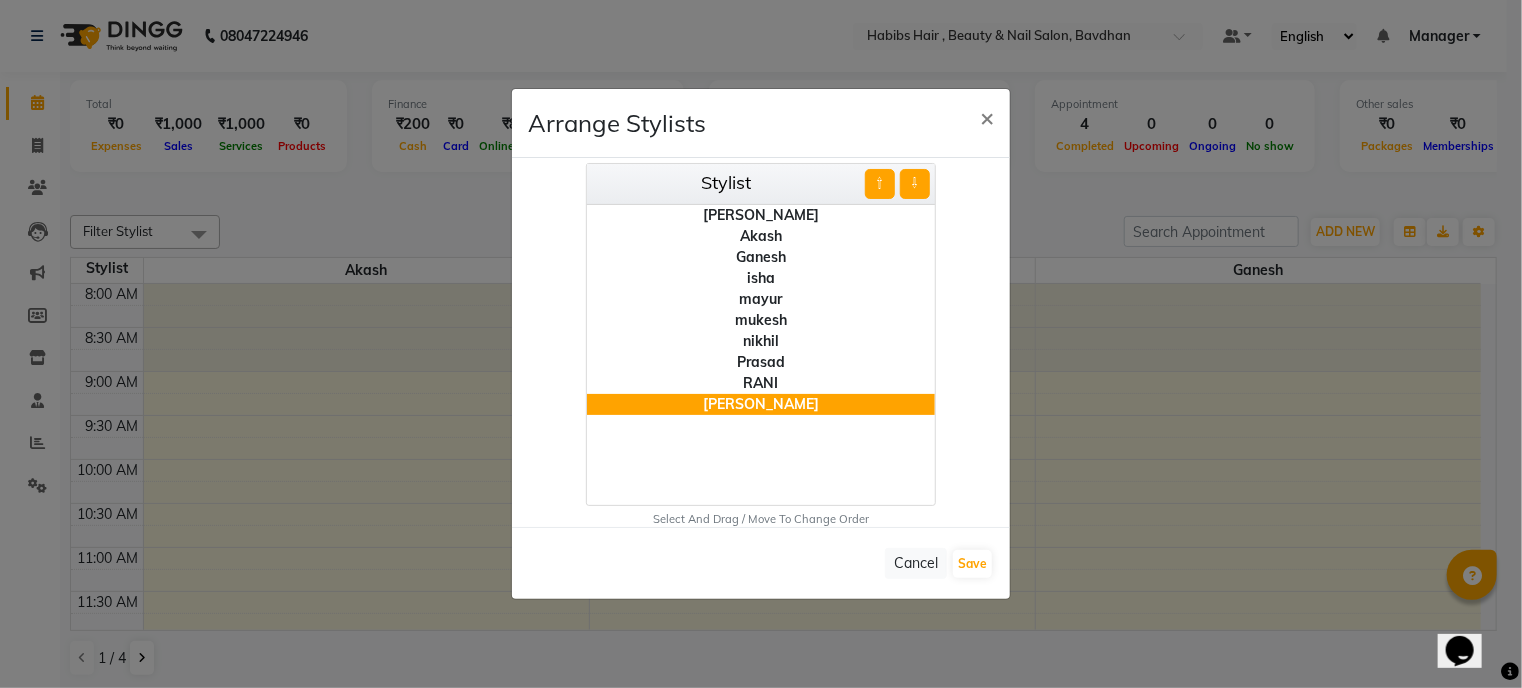 click on "Stylist ⇧ ⇩  Ruturaj   Akash   Ganesh   isha   mayur   mukesh   nikhil   Prasad   RANI   sujata" 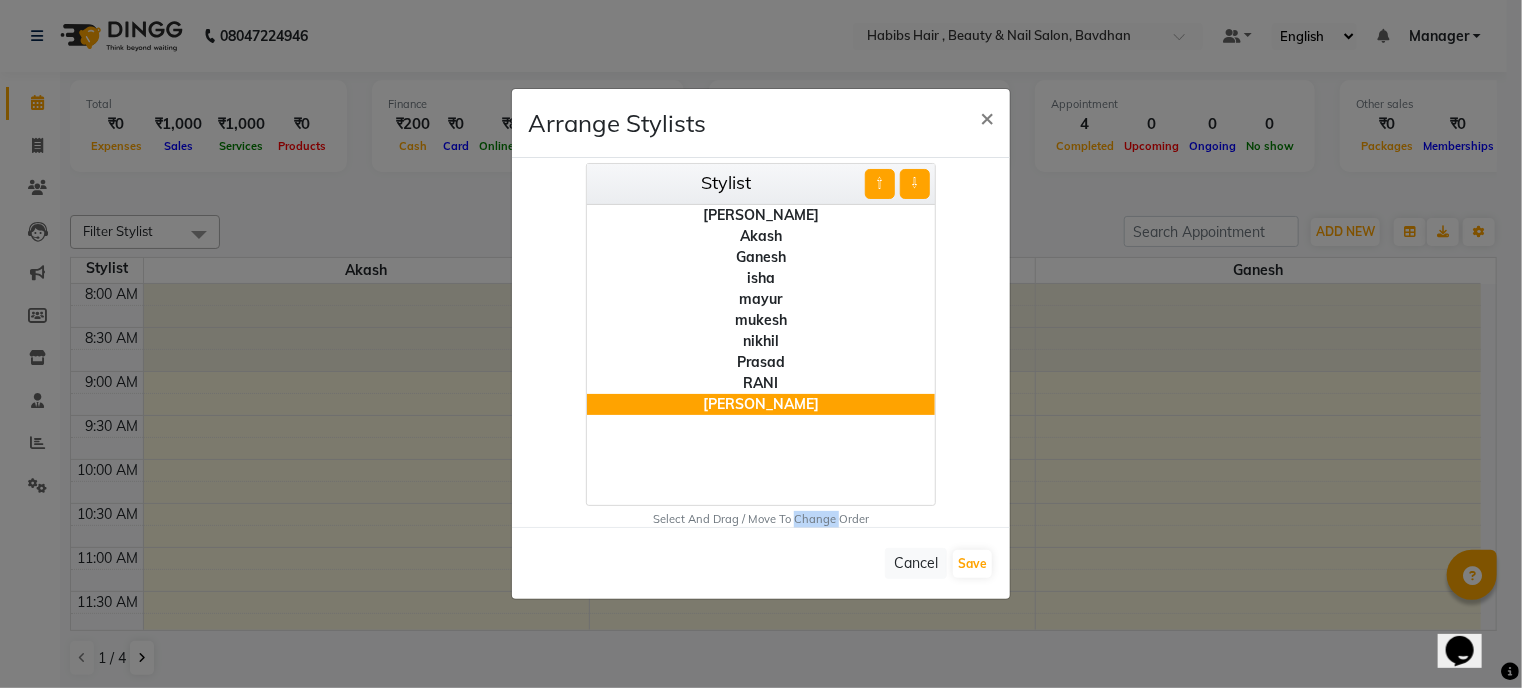 click on "Select And Drag / Move To Change Order" 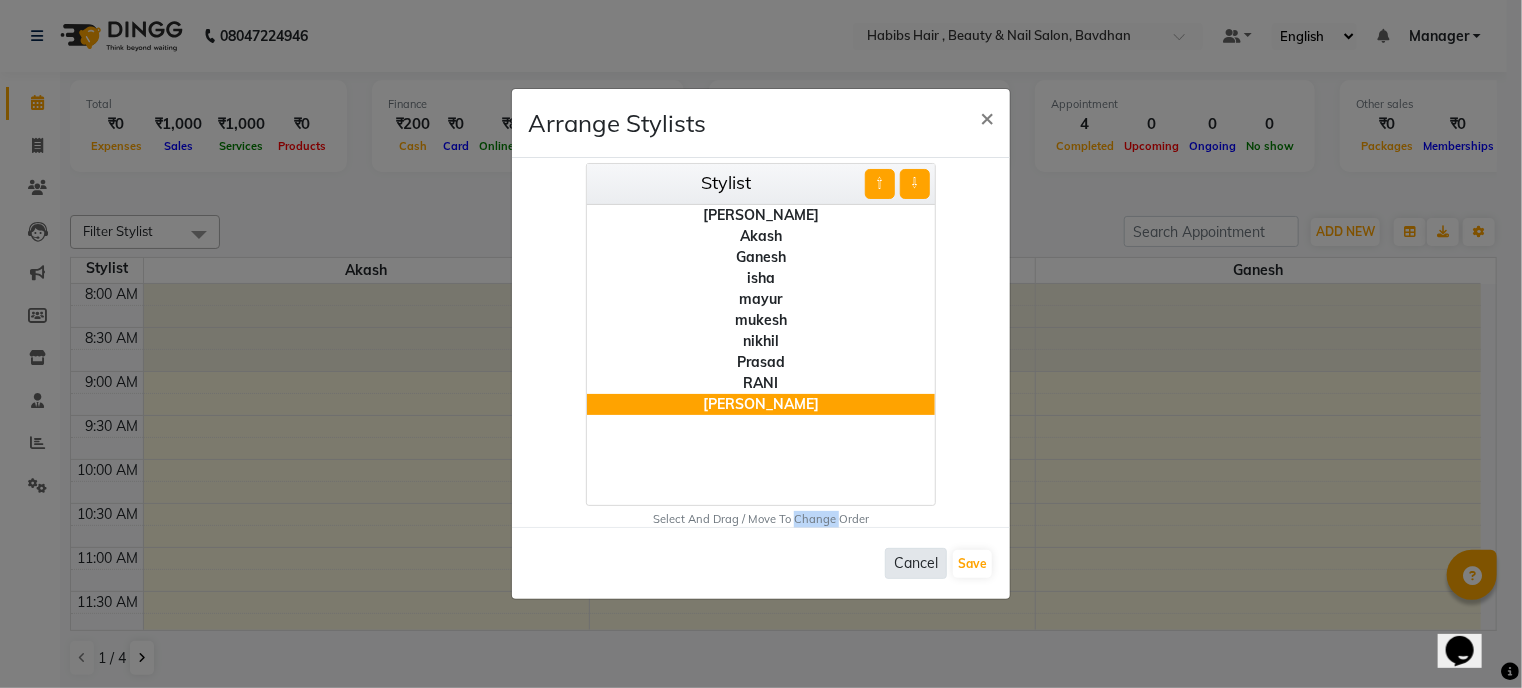 click on "Cancel" 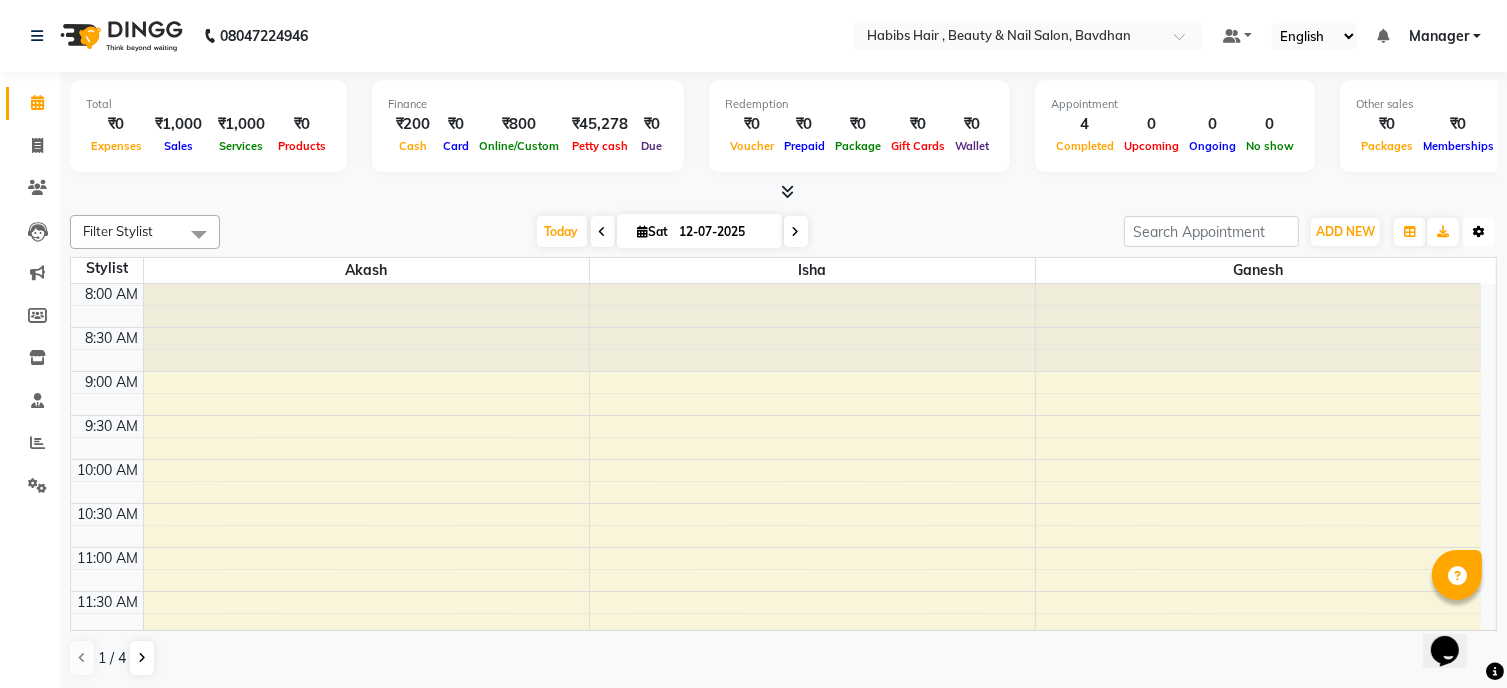 click at bounding box center (1479, 232) 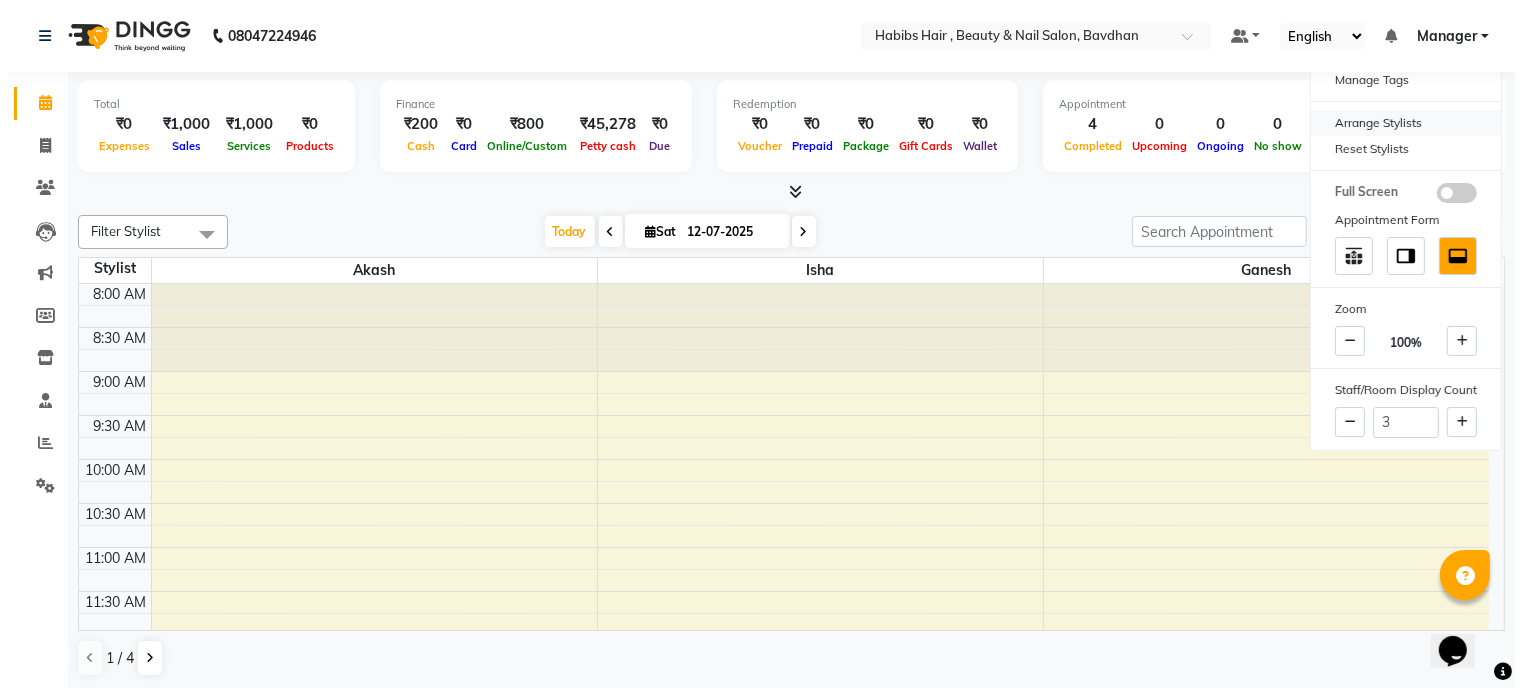 scroll, scrollTop: 0, scrollLeft: 0, axis: both 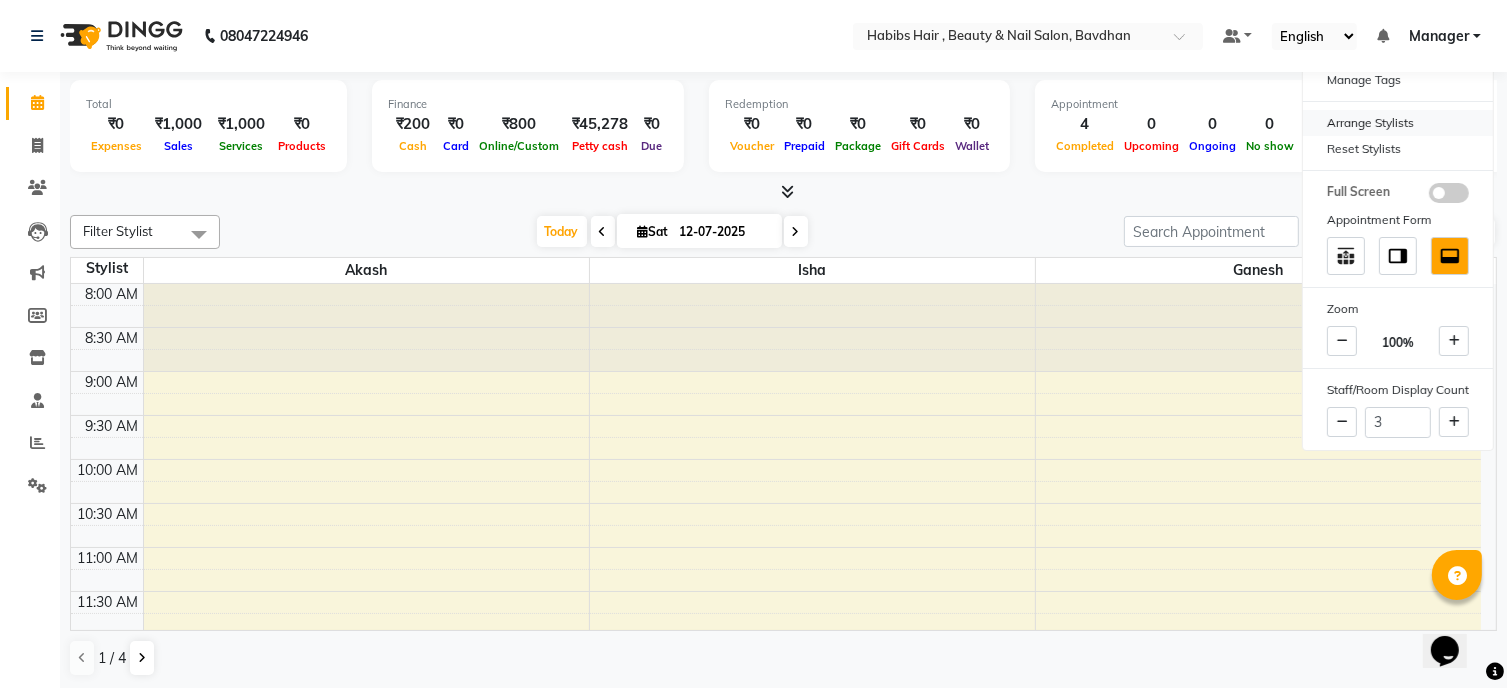 click on "Arrange Stylists" at bounding box center [1398, 123] 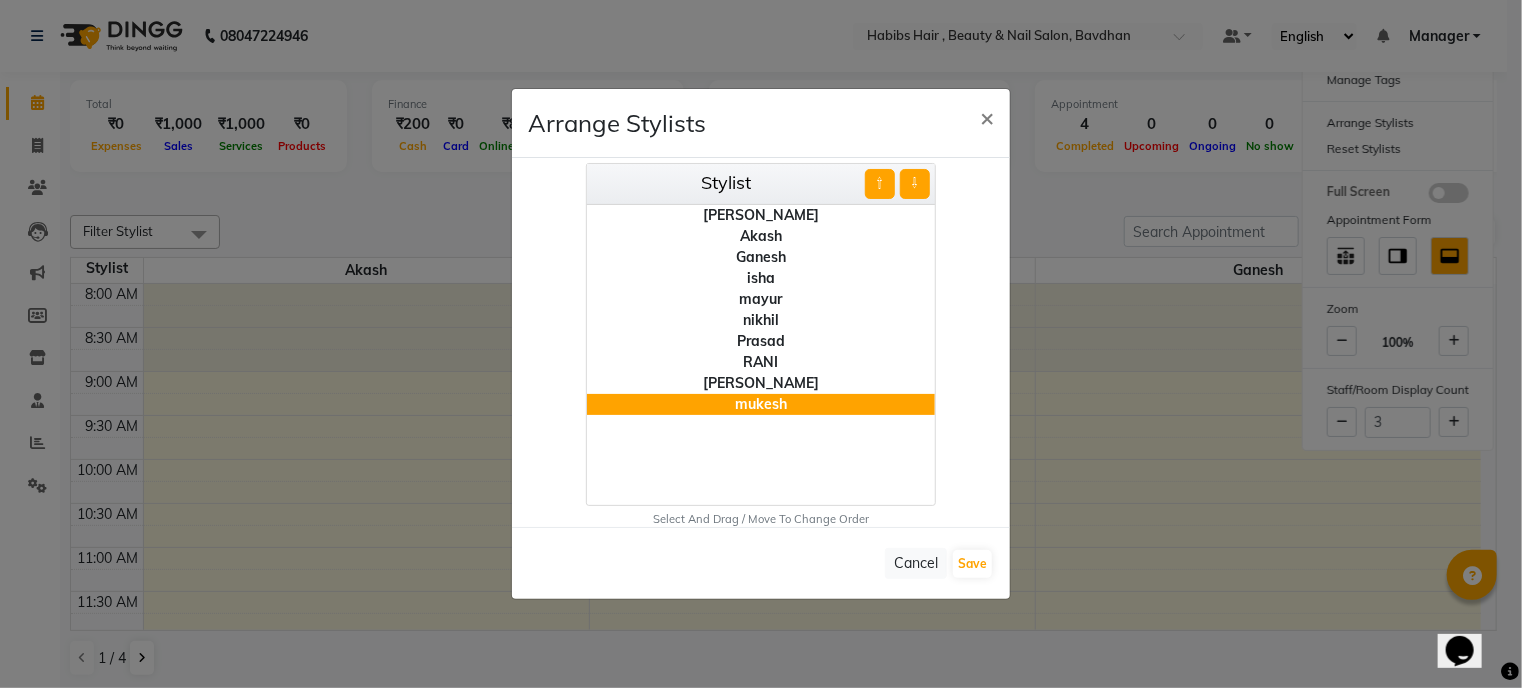 drag, startPoint x: 828, startPoint y: 411, endPoint x: 657, endPoint y: 257, distance: 230.12389 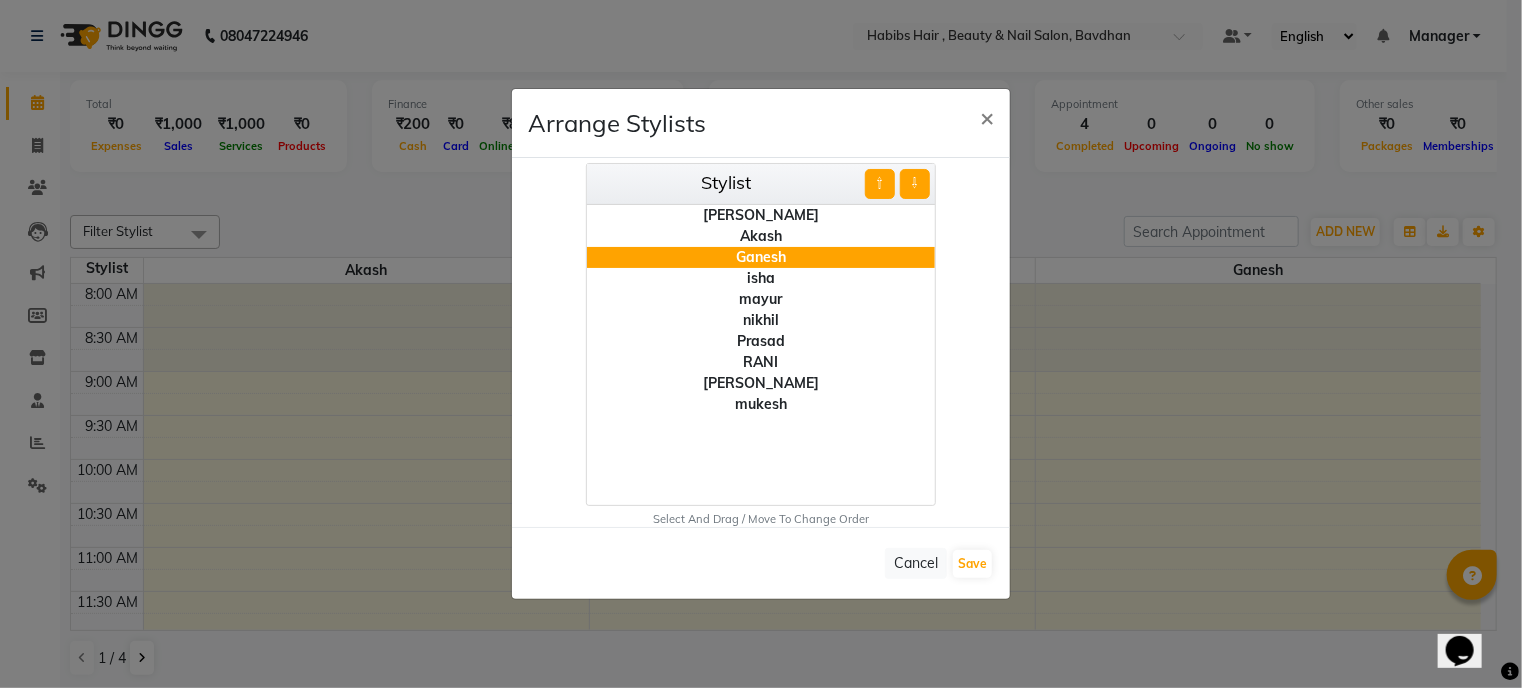 click on "Ganesh" 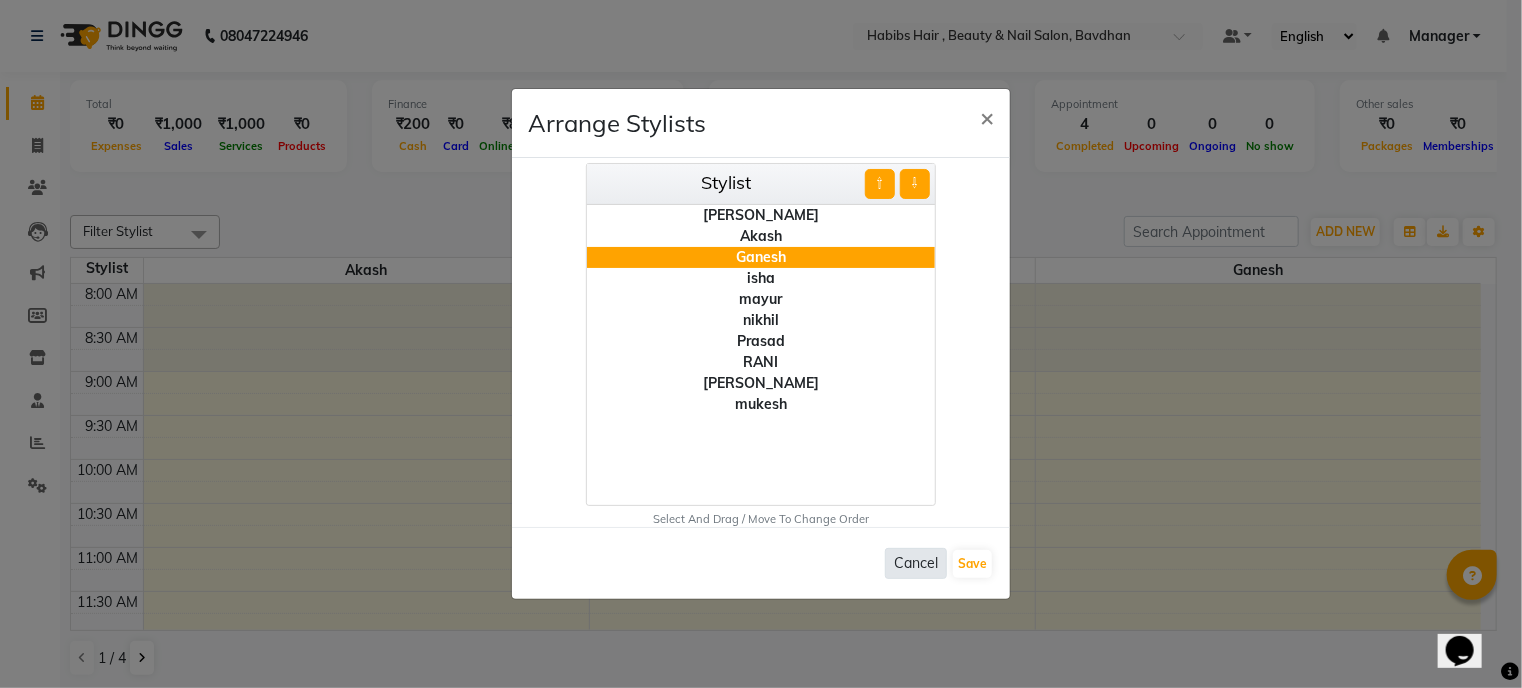 click on "Cancel" 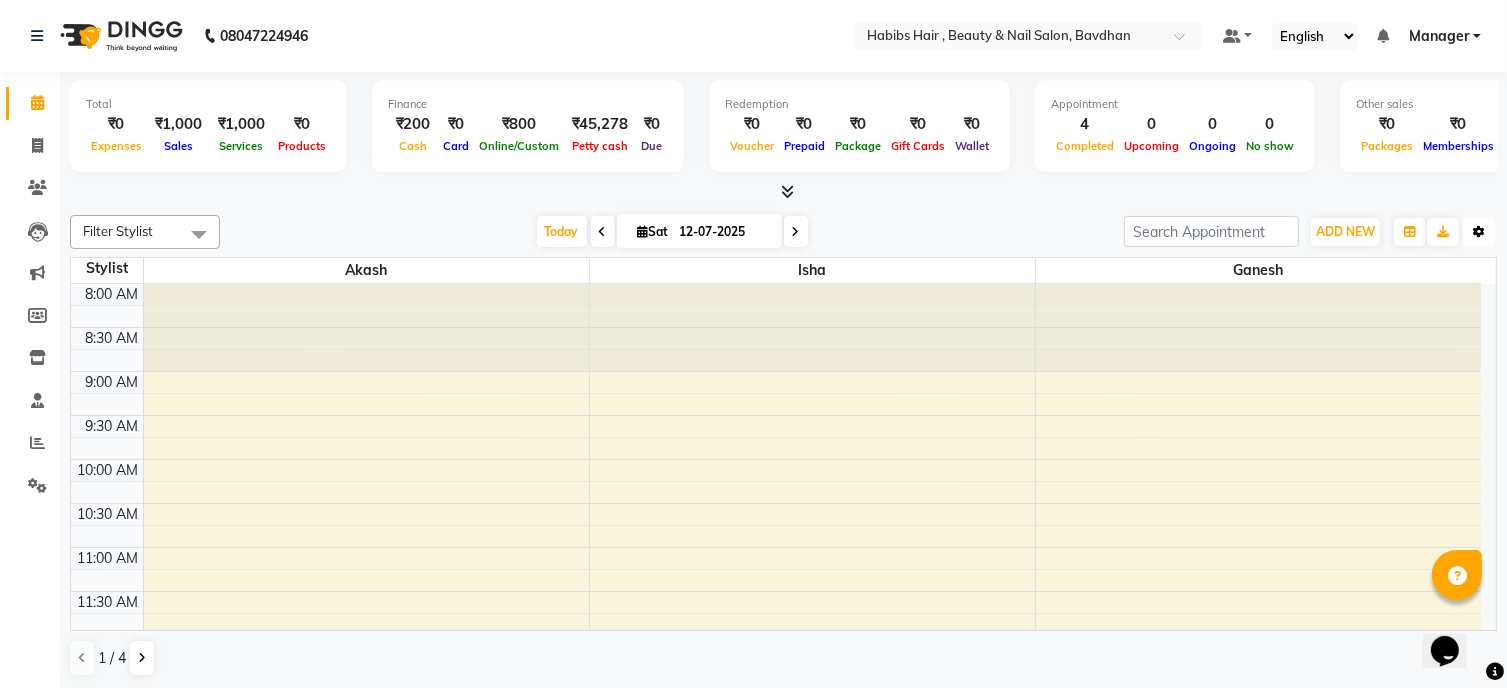click at bounding box center [1479, 232] 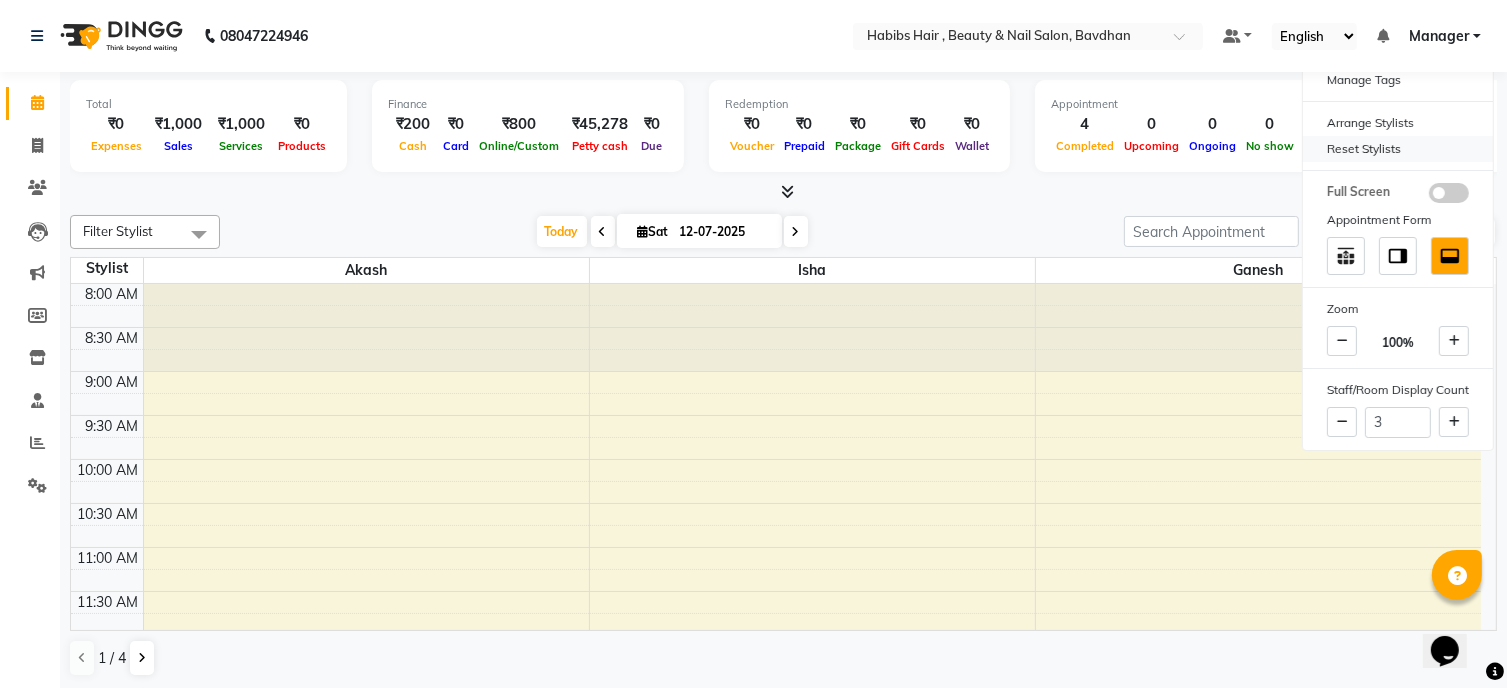 click on "Reset Stylists" at bounding box center (1398, 149) 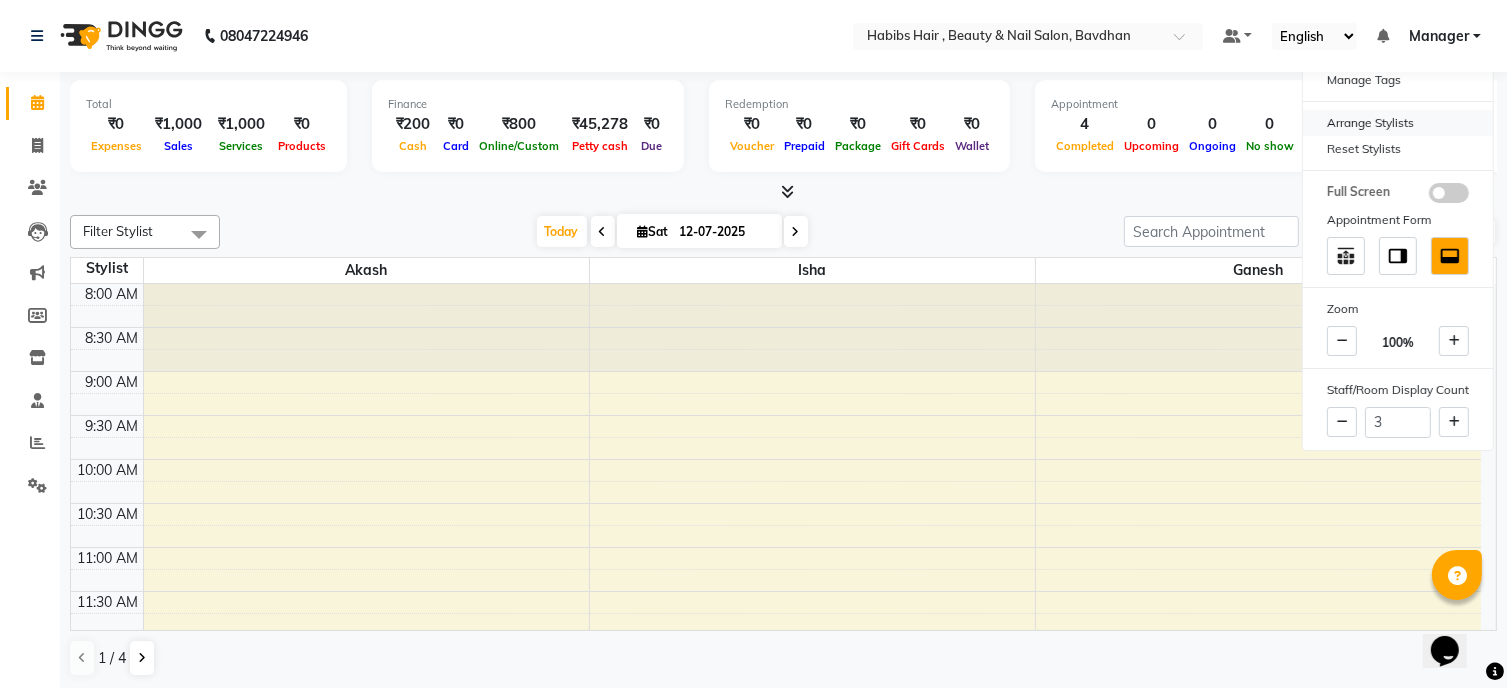 click on "Arrange Stylists" at bounding box center [1398, 123] 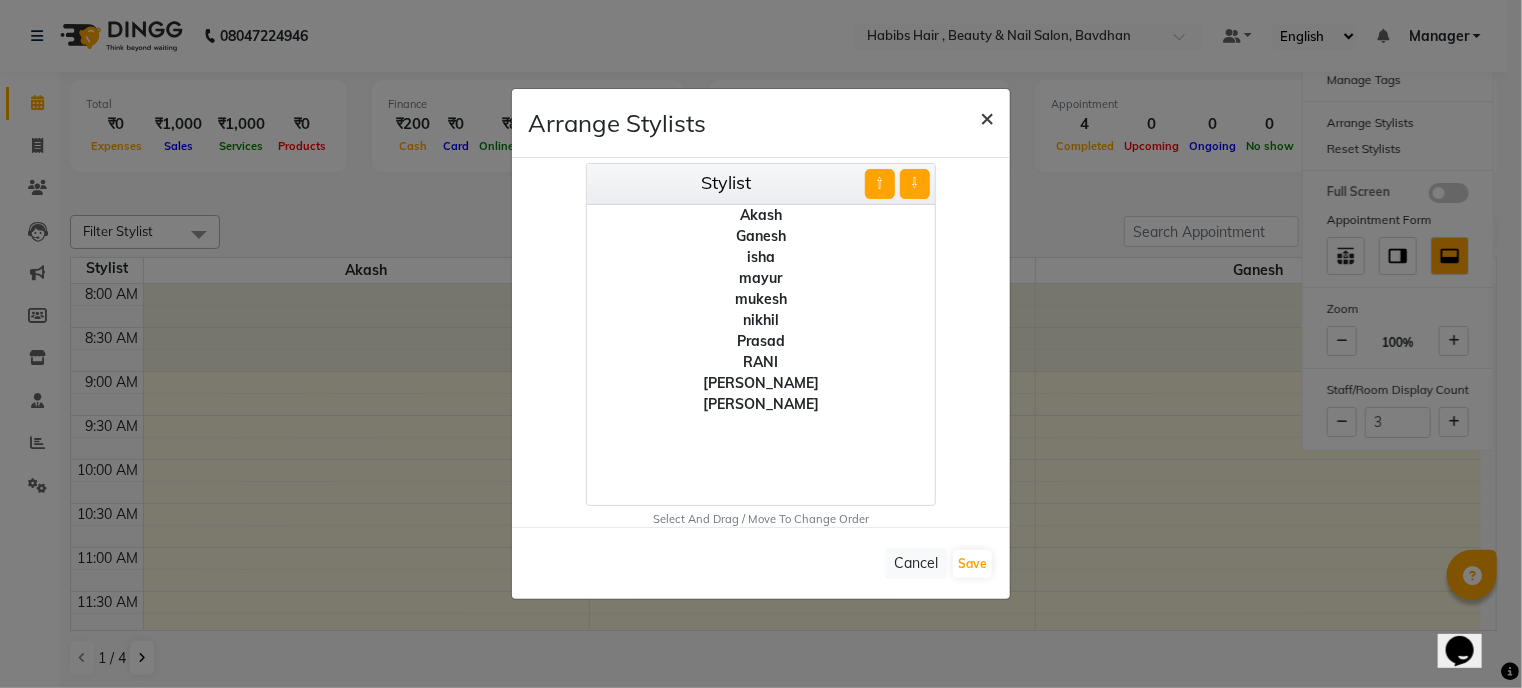 click on "×" 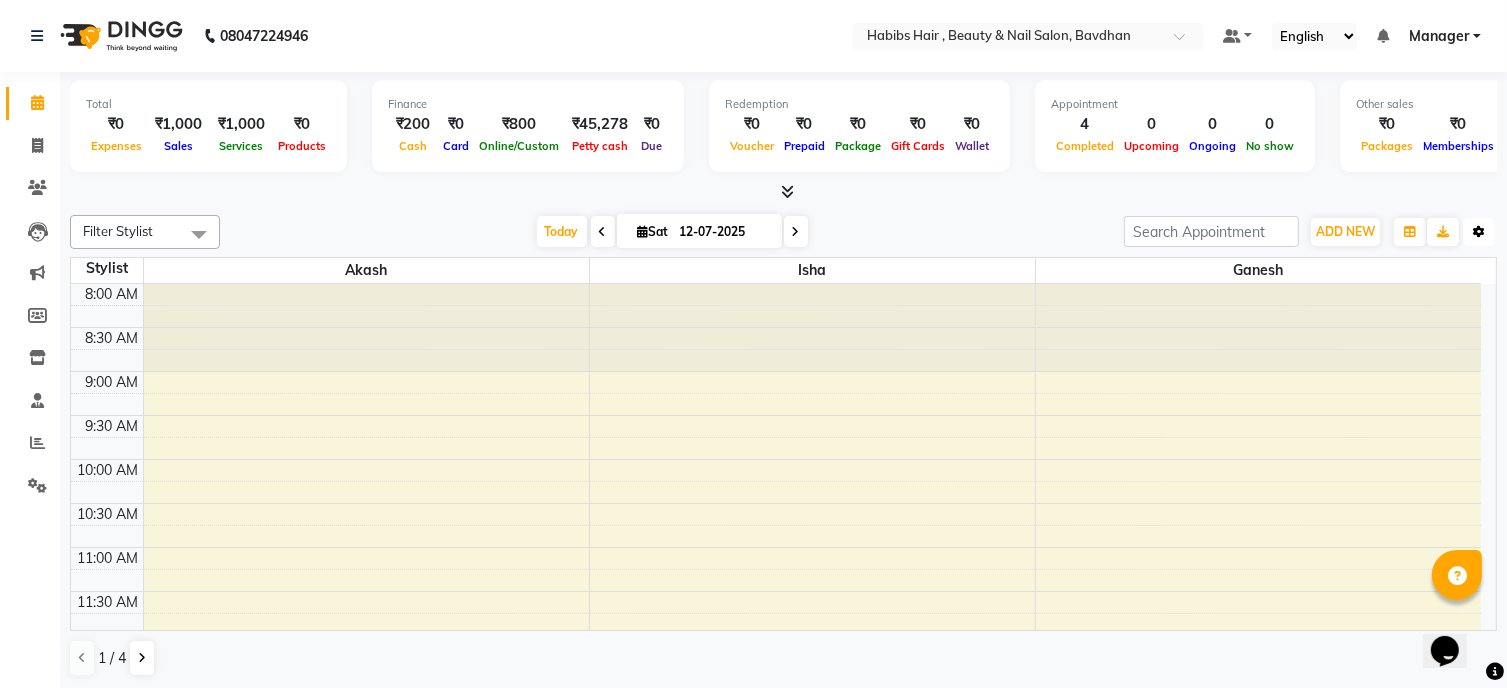 click at bounding box center [1479, 232] 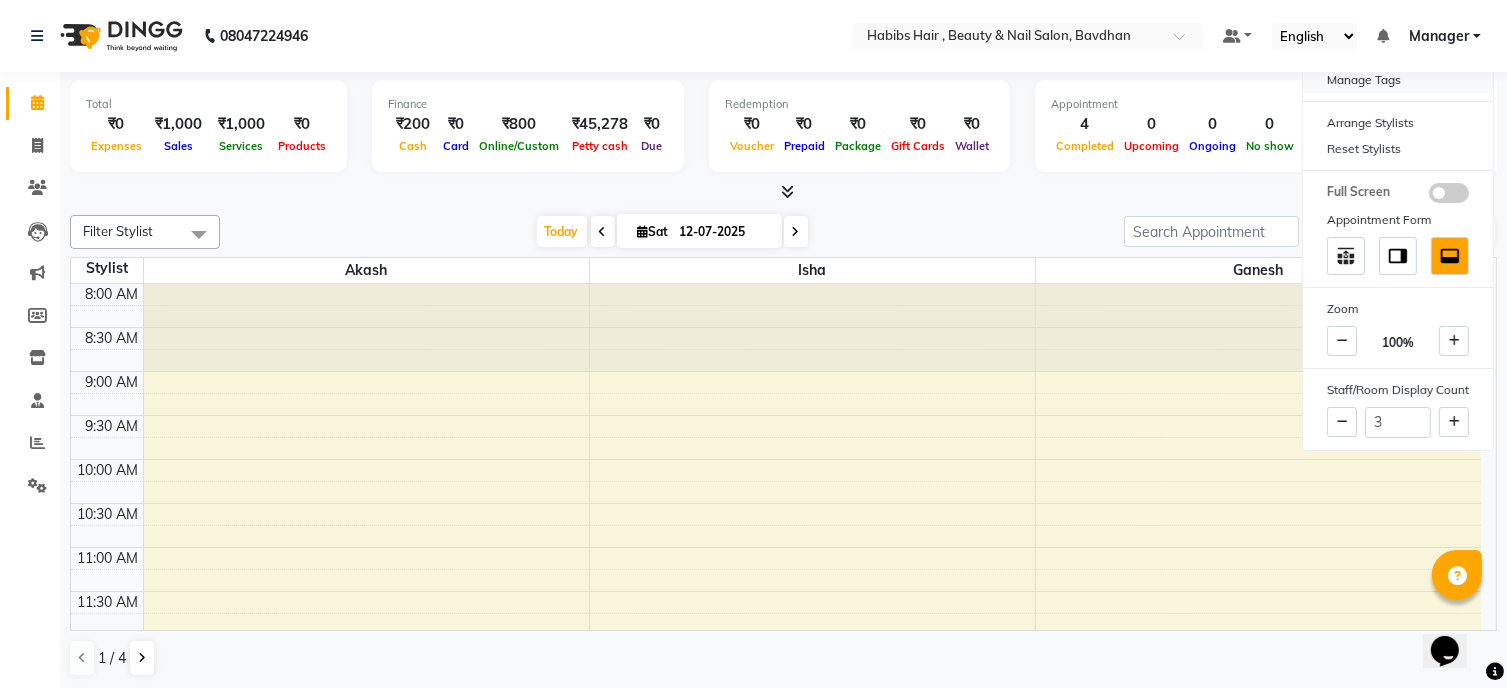 click on "Manage Tags" at bounding box center (1398, 80) 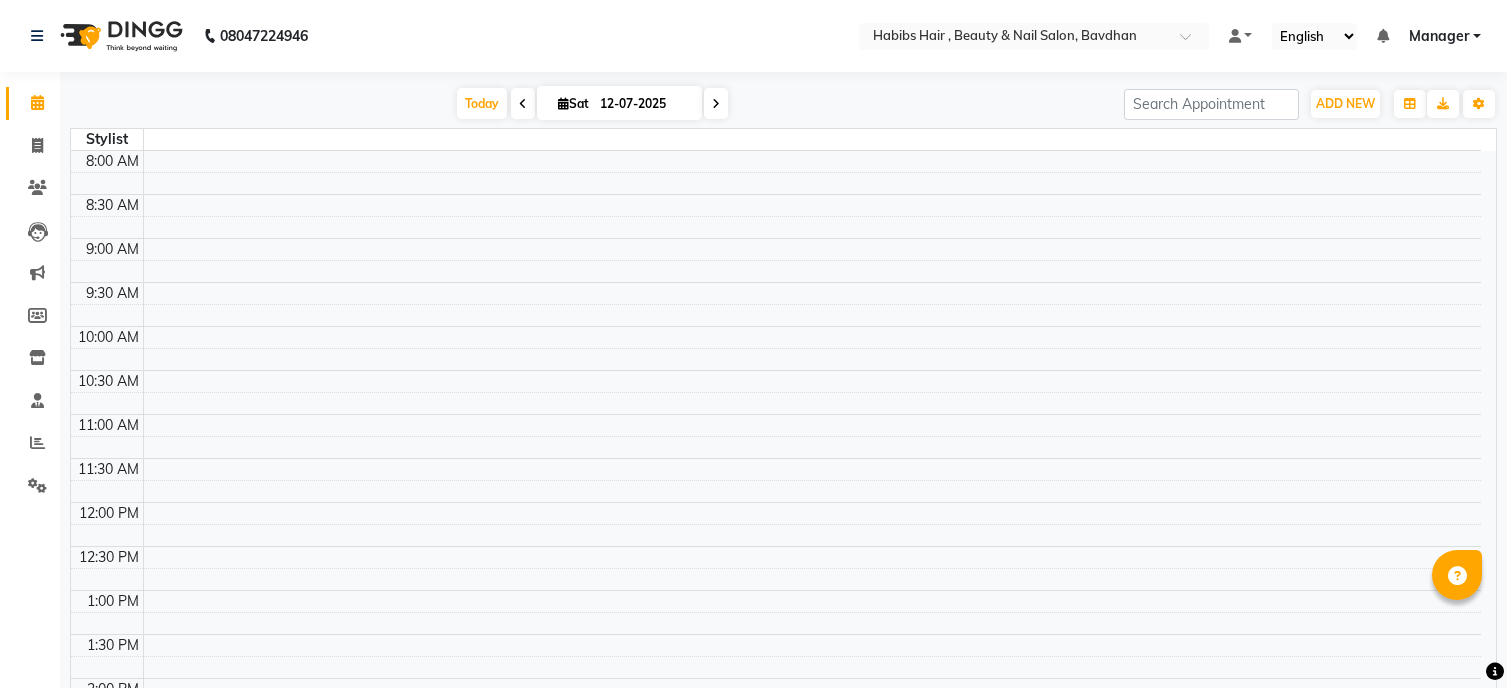 scroll, scrollTop: 0, scrollLeft: 0, axis: both 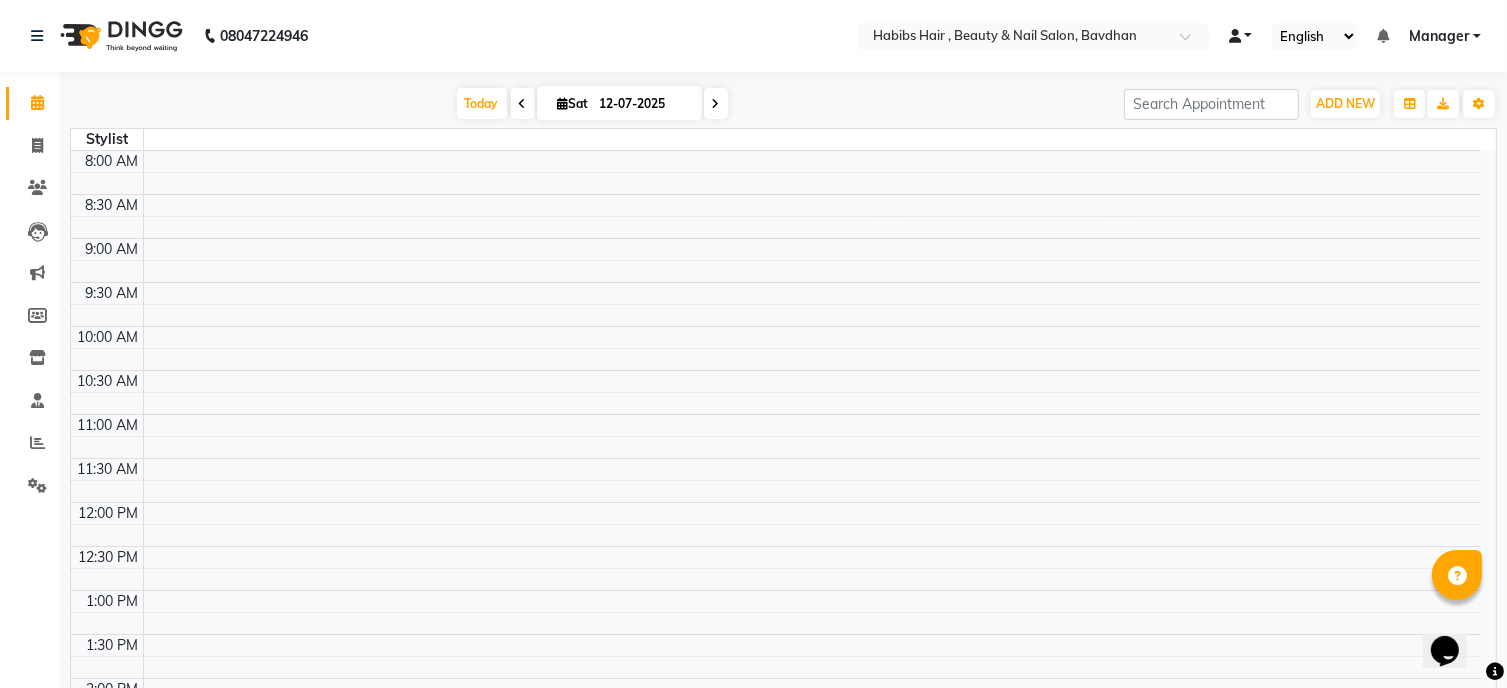 click at bounding box center [1241, 36] 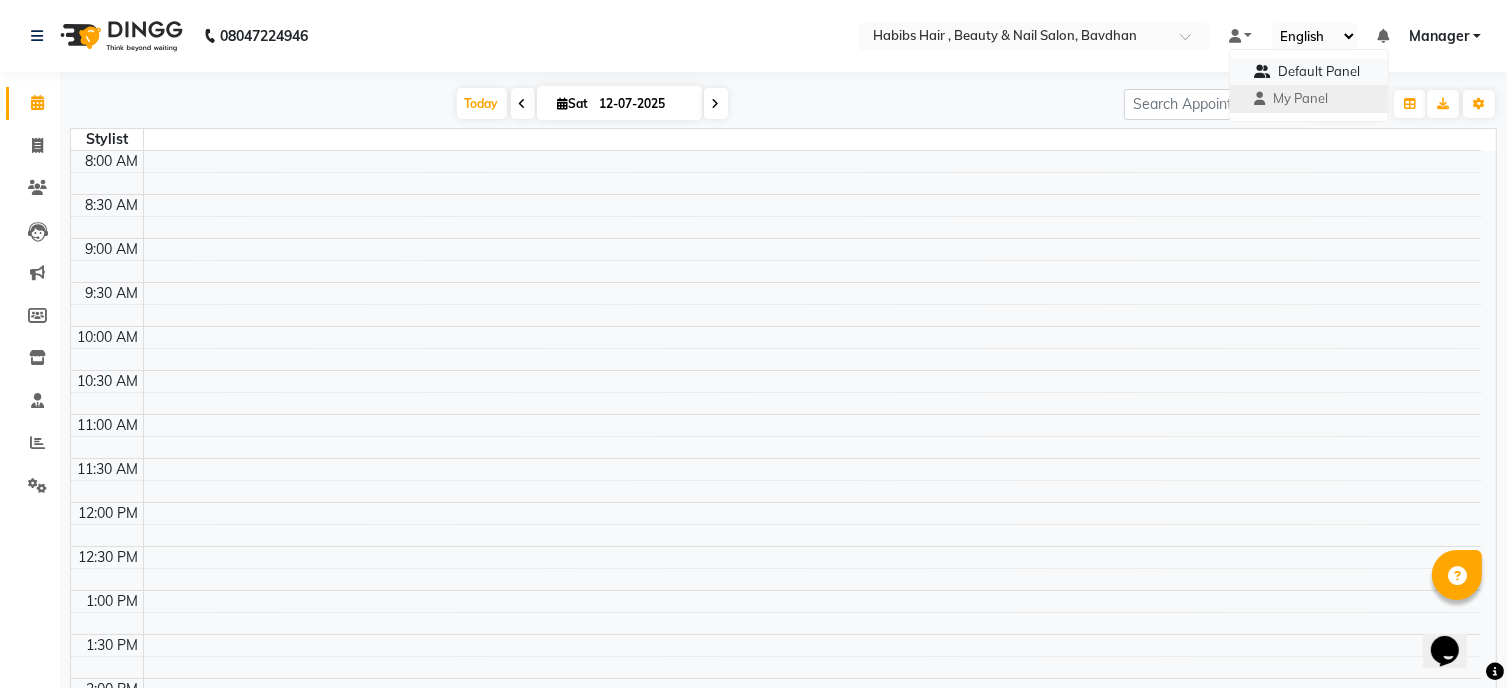 click on "Default Panel" at bounding box center [1319, 71] 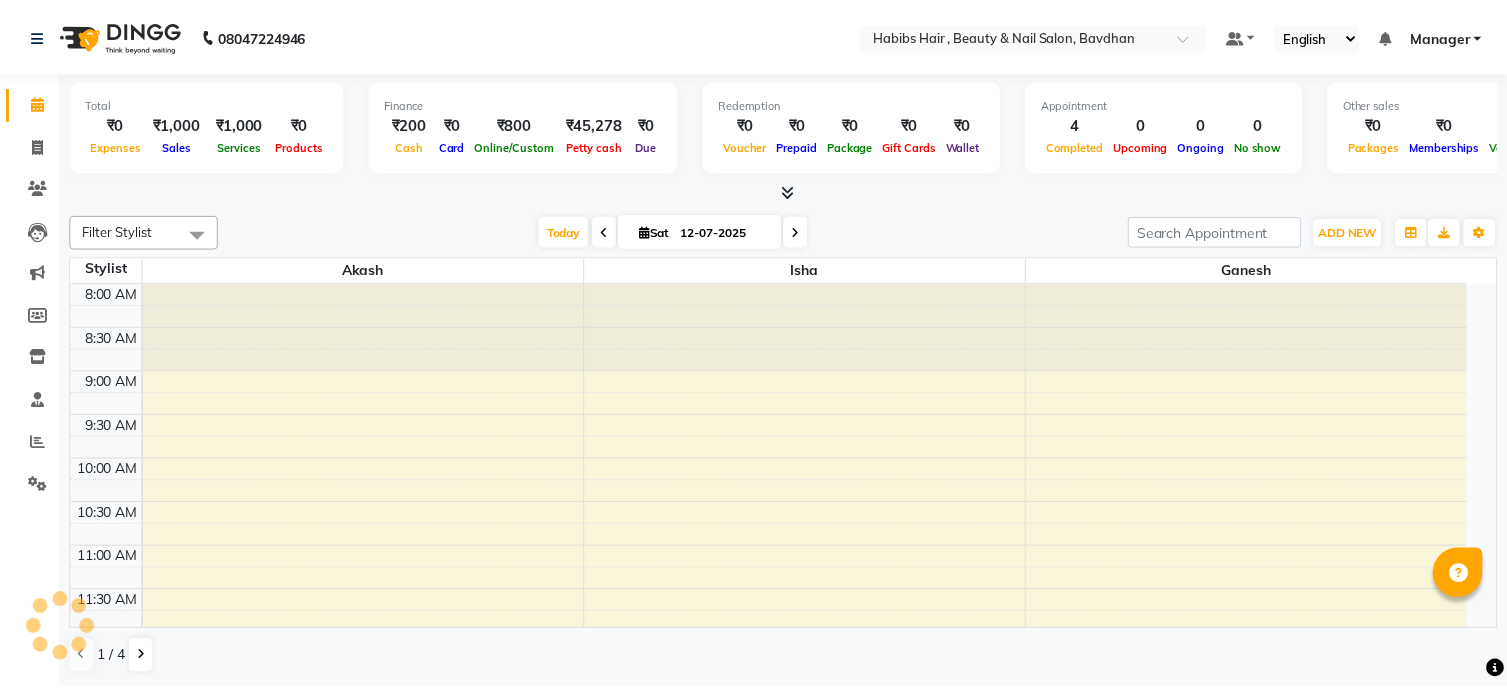 scroll, scrollTop: 0, scrollLeft: 0, axis: both 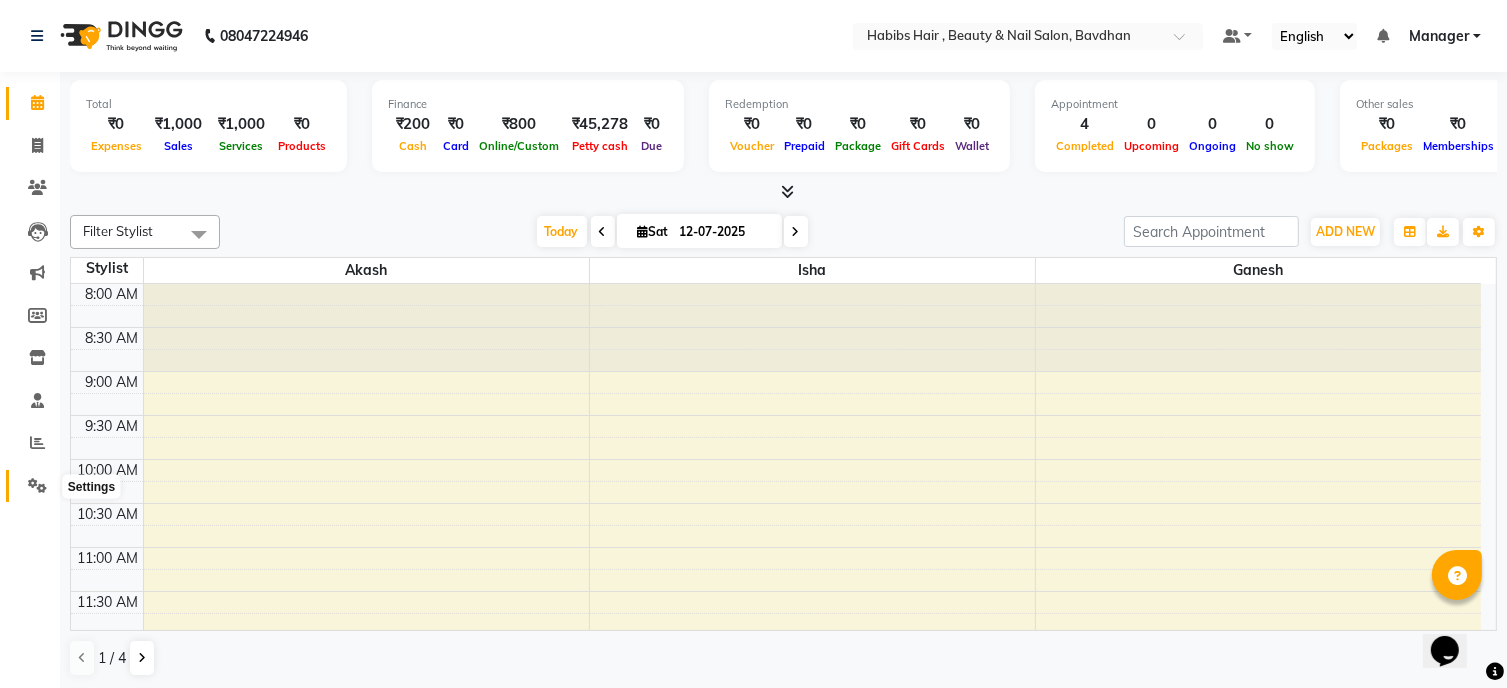 click 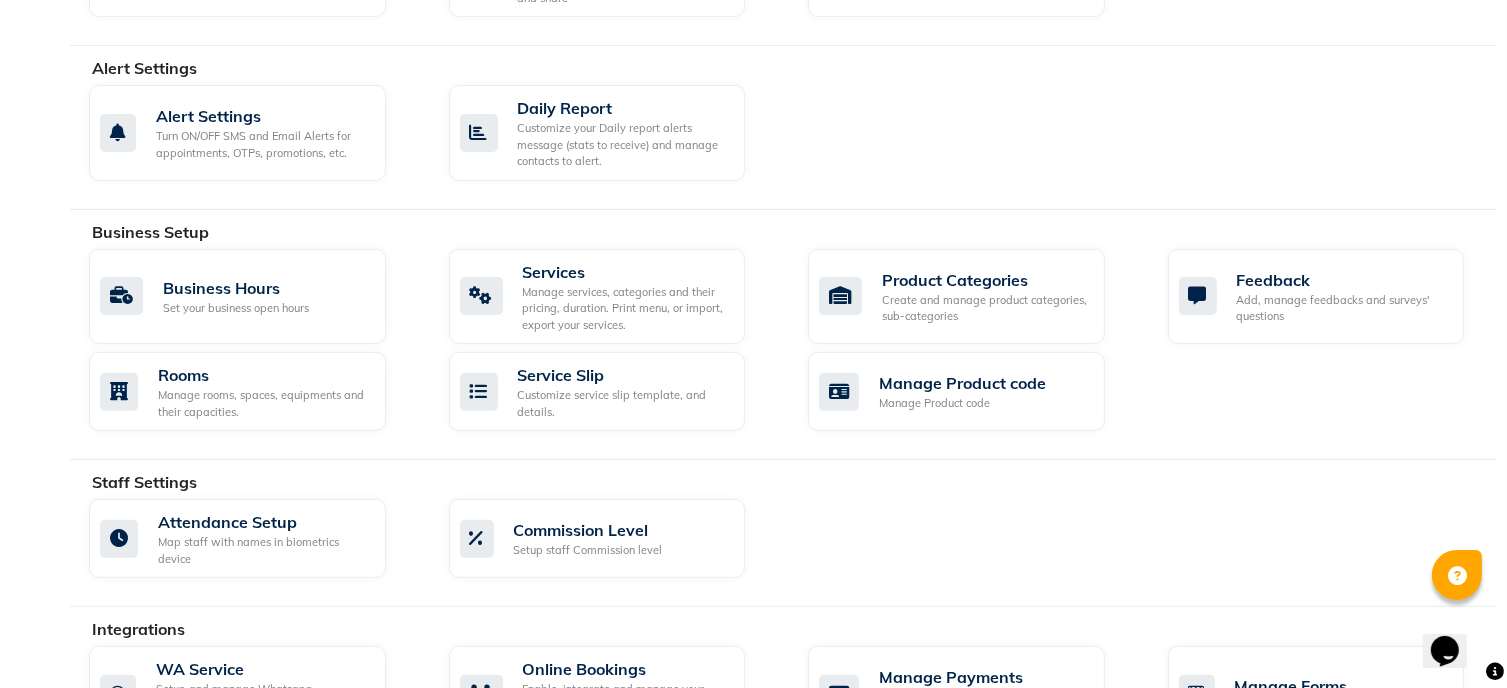 scroll, scrollTop: 568, scrollLeft: 0, axis: vertical 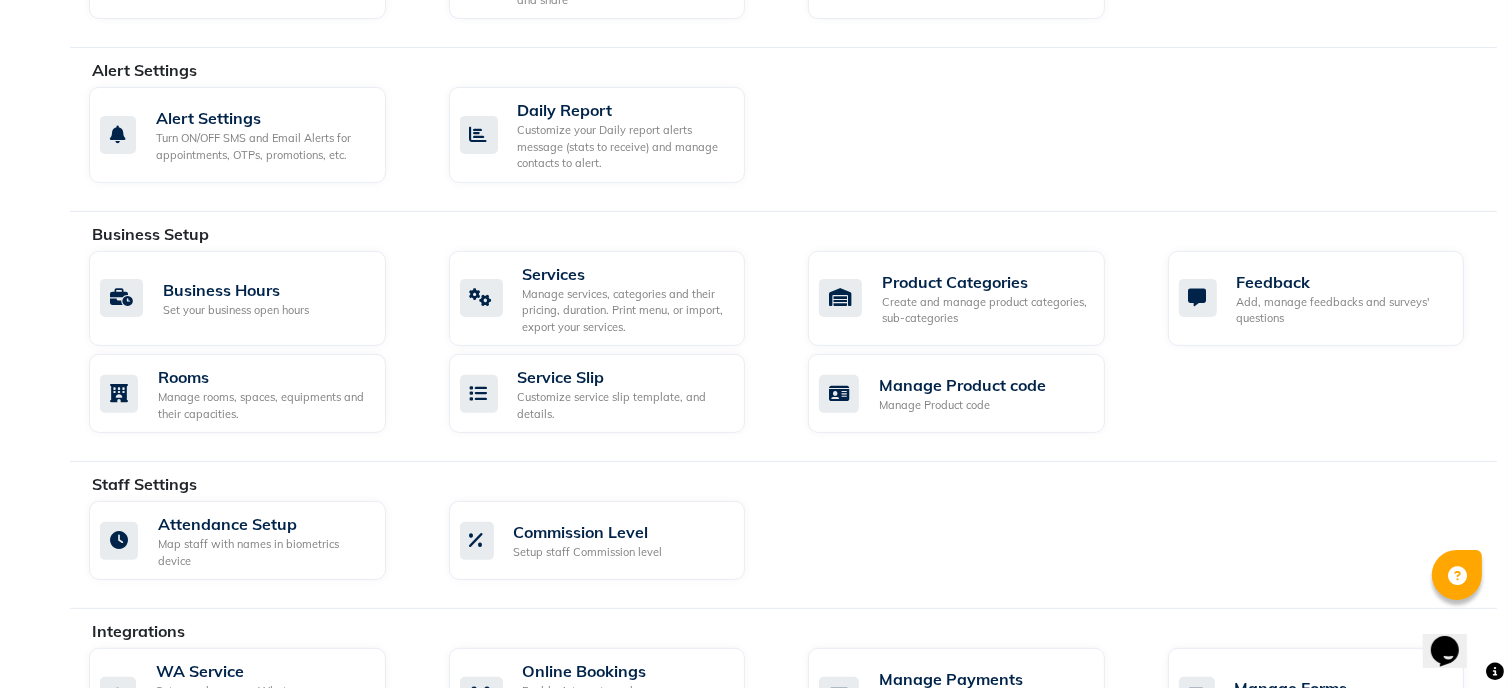 click on "Business Hours Set your business open hours  Services  Manage services, categories and their pricing, duration. Print menu, or import, export your services.  Product Categories Create and manage product categories, sub-categories  Feedback Add, manage feedbacks and surveys' questions  Rooms Manage rooms, spaces, equipments and their capacities.  Service Slip Customize service slip template, and details.  Manage Product code Manage Product code" 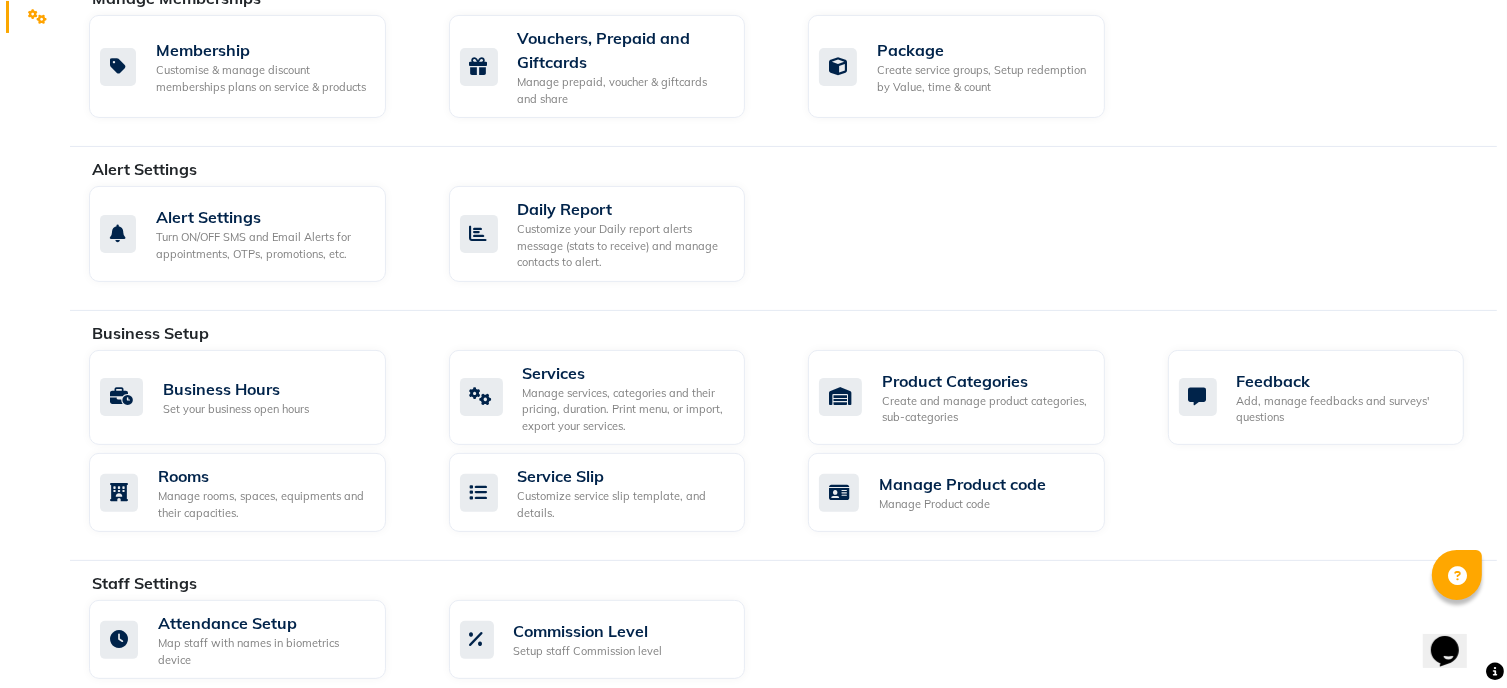 scroll, scrollTop: 472, scrollLeft: 0, axis: vertical 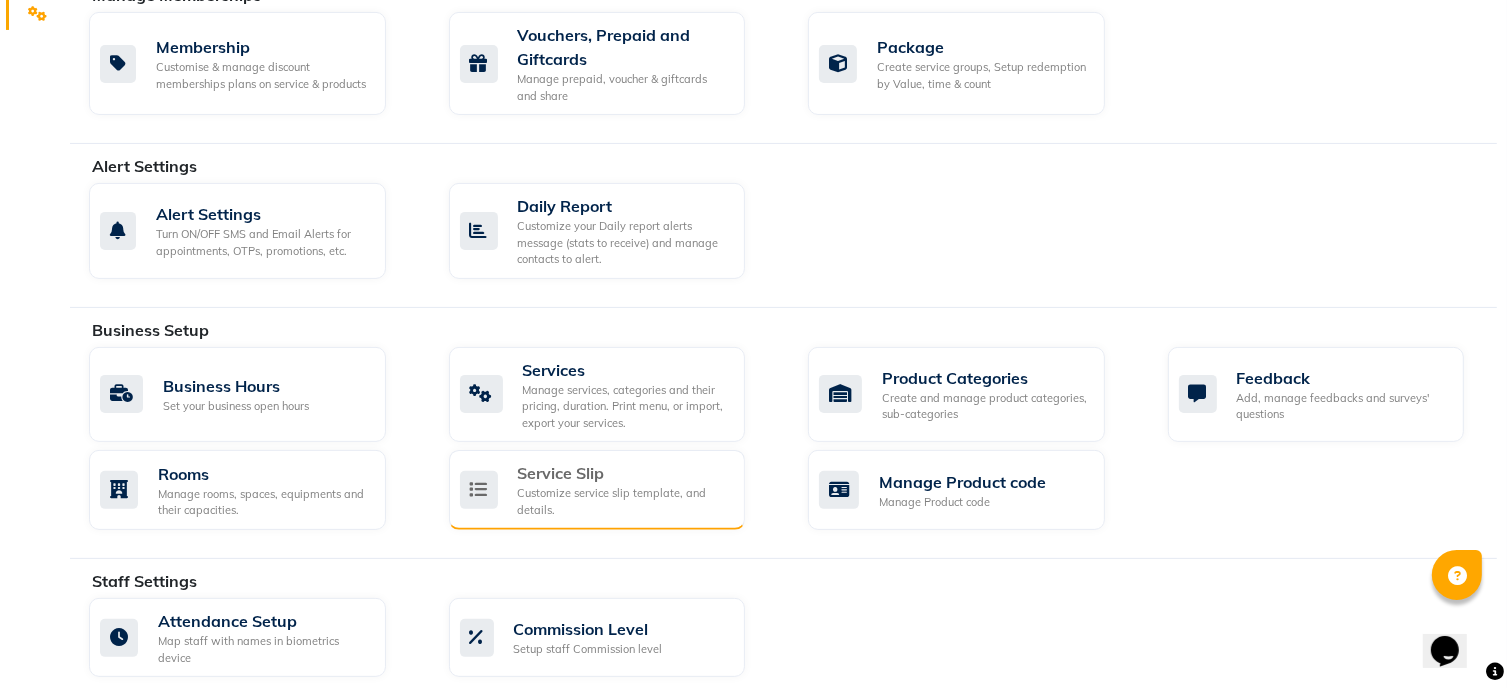 click on "Customize service slip template, and details." 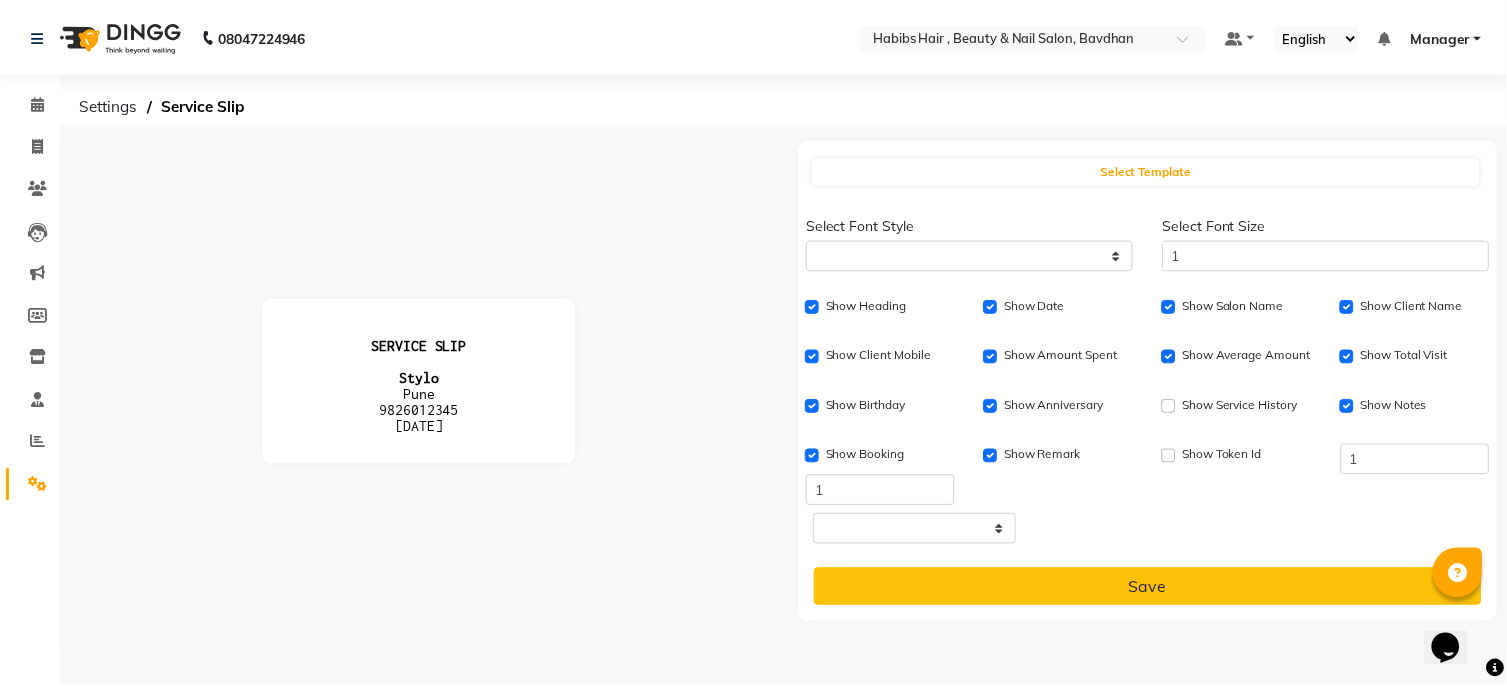 scroll, scrollTop: 0, scrollLeft: 0, axis: both 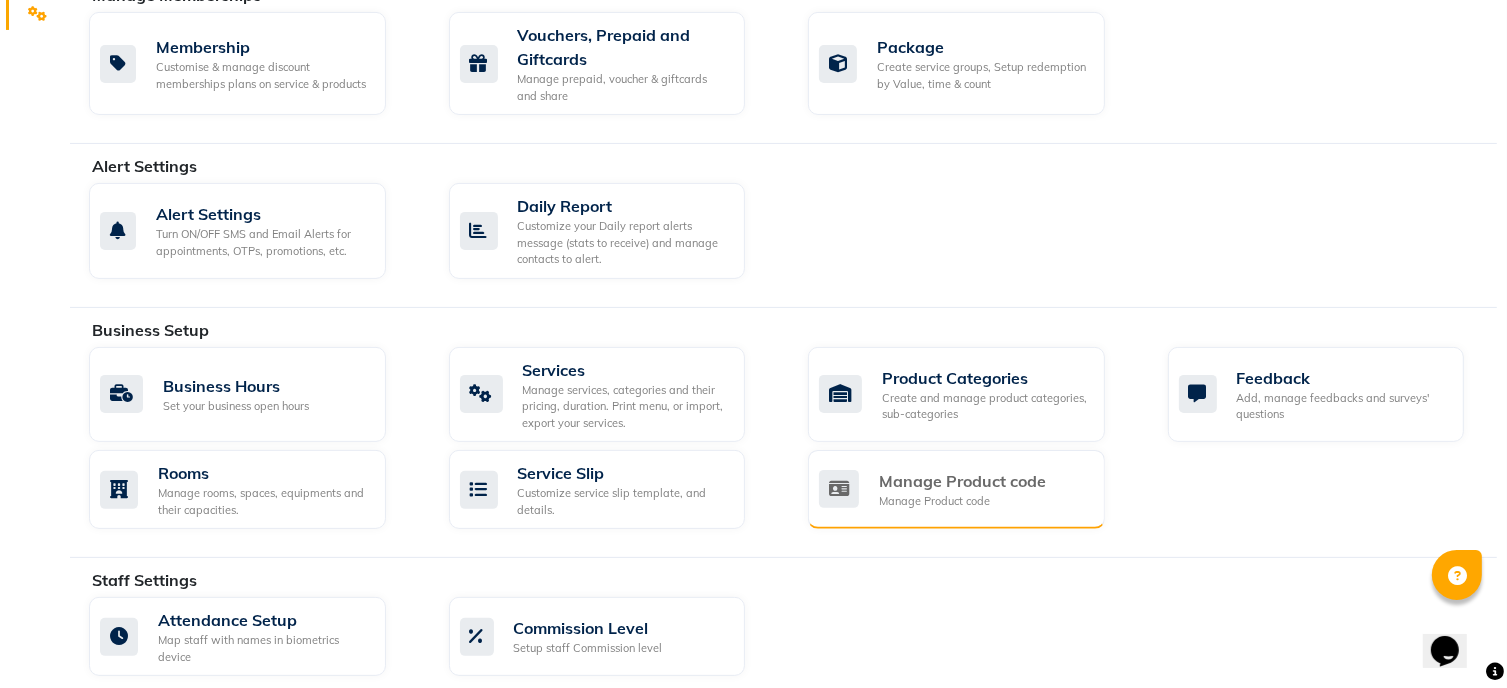 click on "Manage Product code" 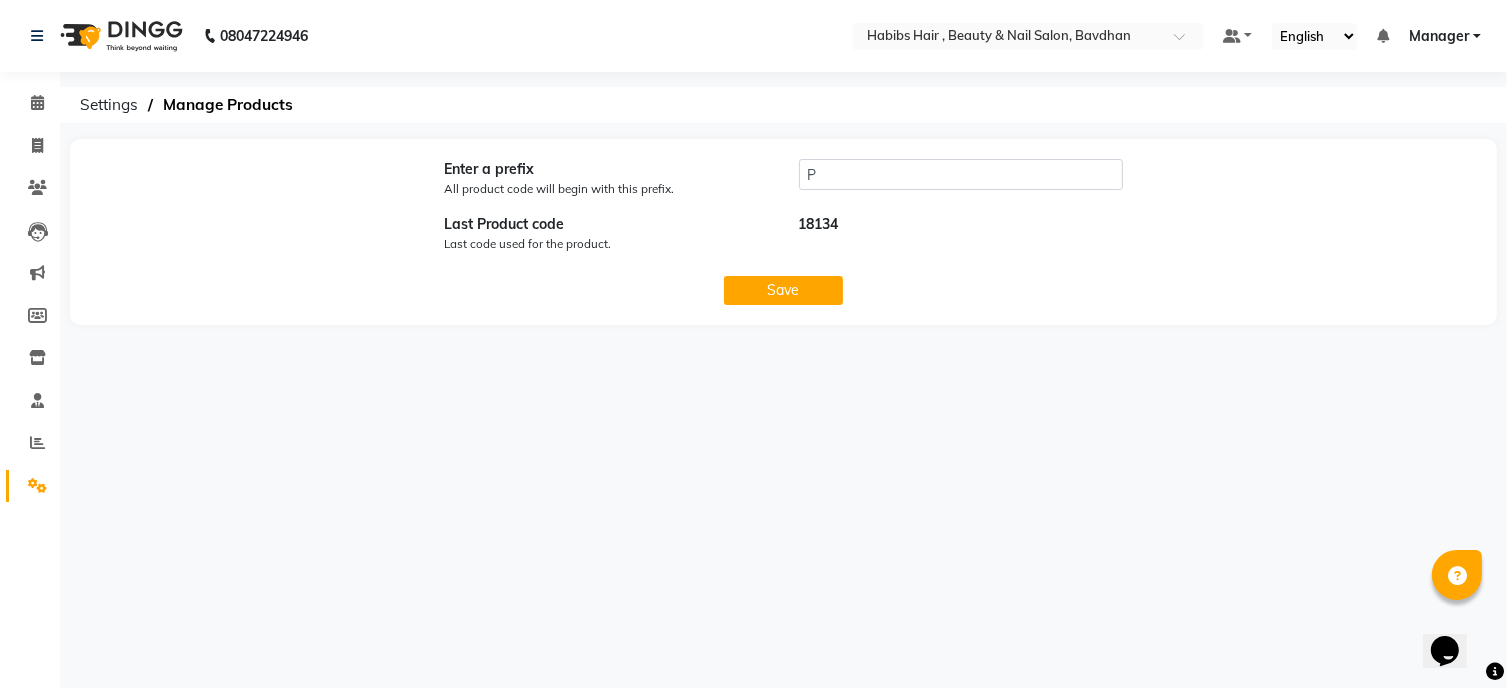 scroll, scrollTop: 0, scrollLeft: 0, axis: both 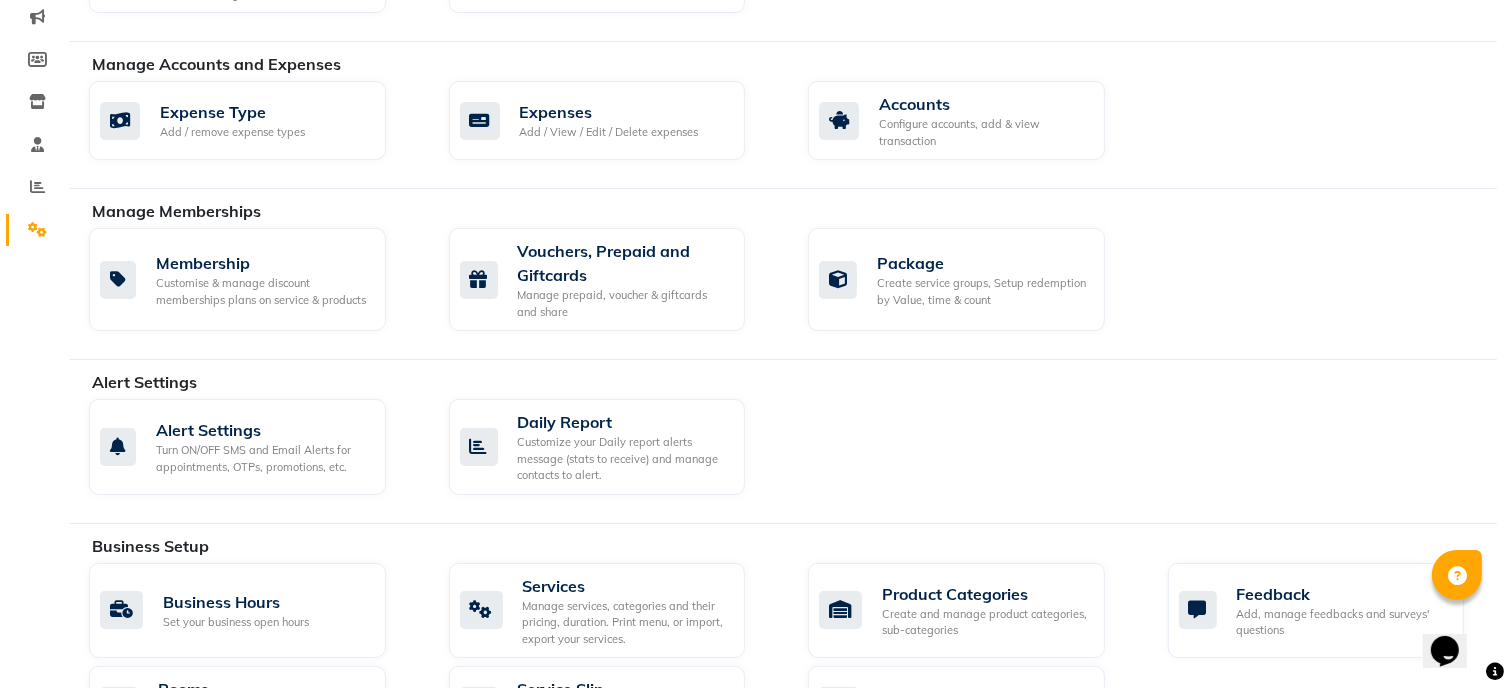 drag, startPoint x: 1480, startPoint y: 256, endPoint x: 1190, endPoint y: 209, distance: 293.78394 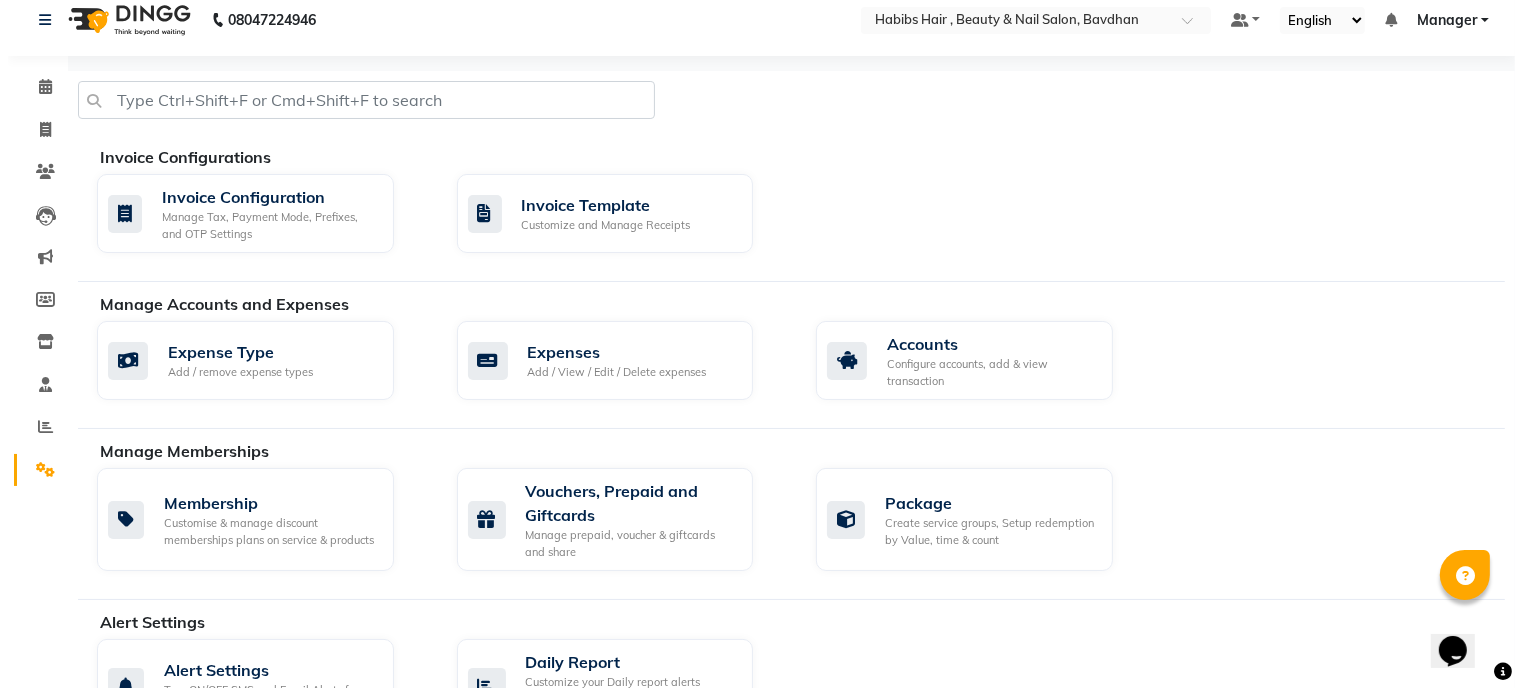 scroll, scrollTop: 0, scrollLeft: 0, axis: both 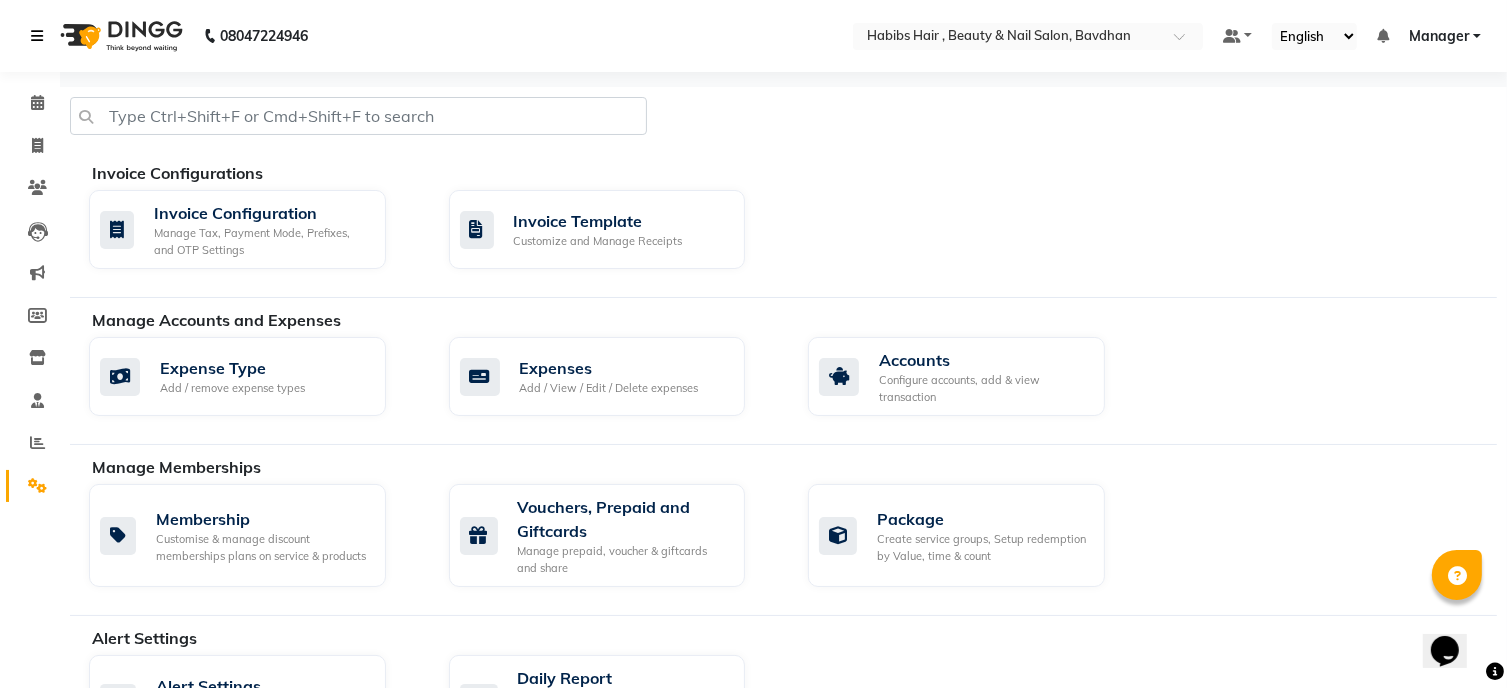 click at bounding box center [37, 36] 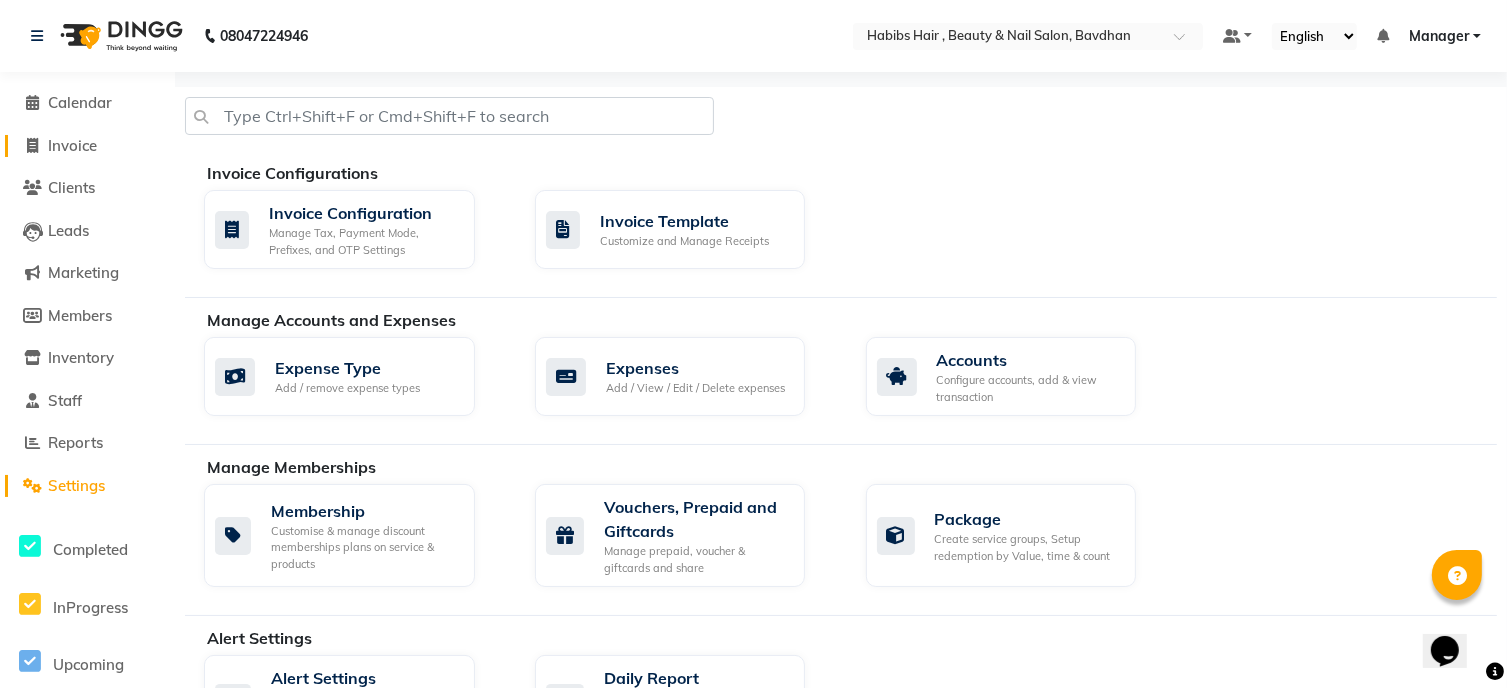 click on "Invoice" 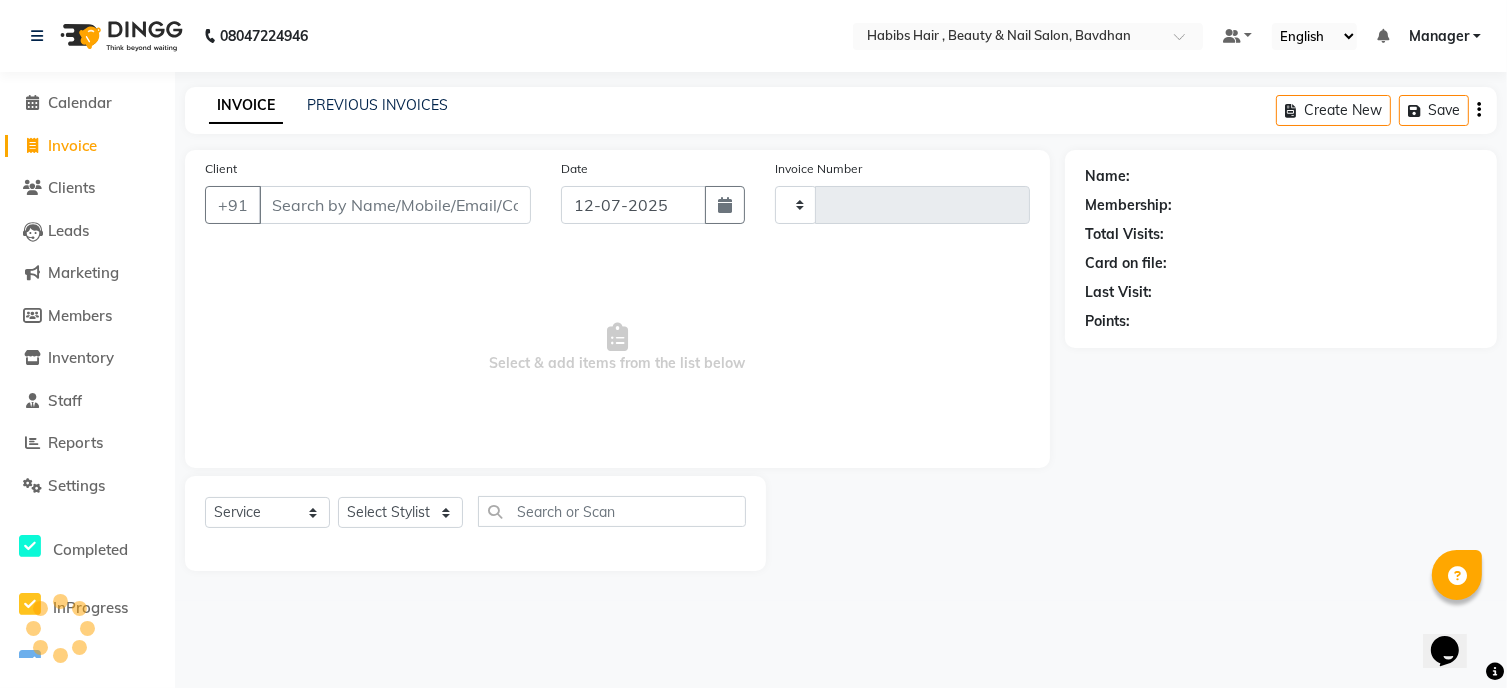 type on "0067" 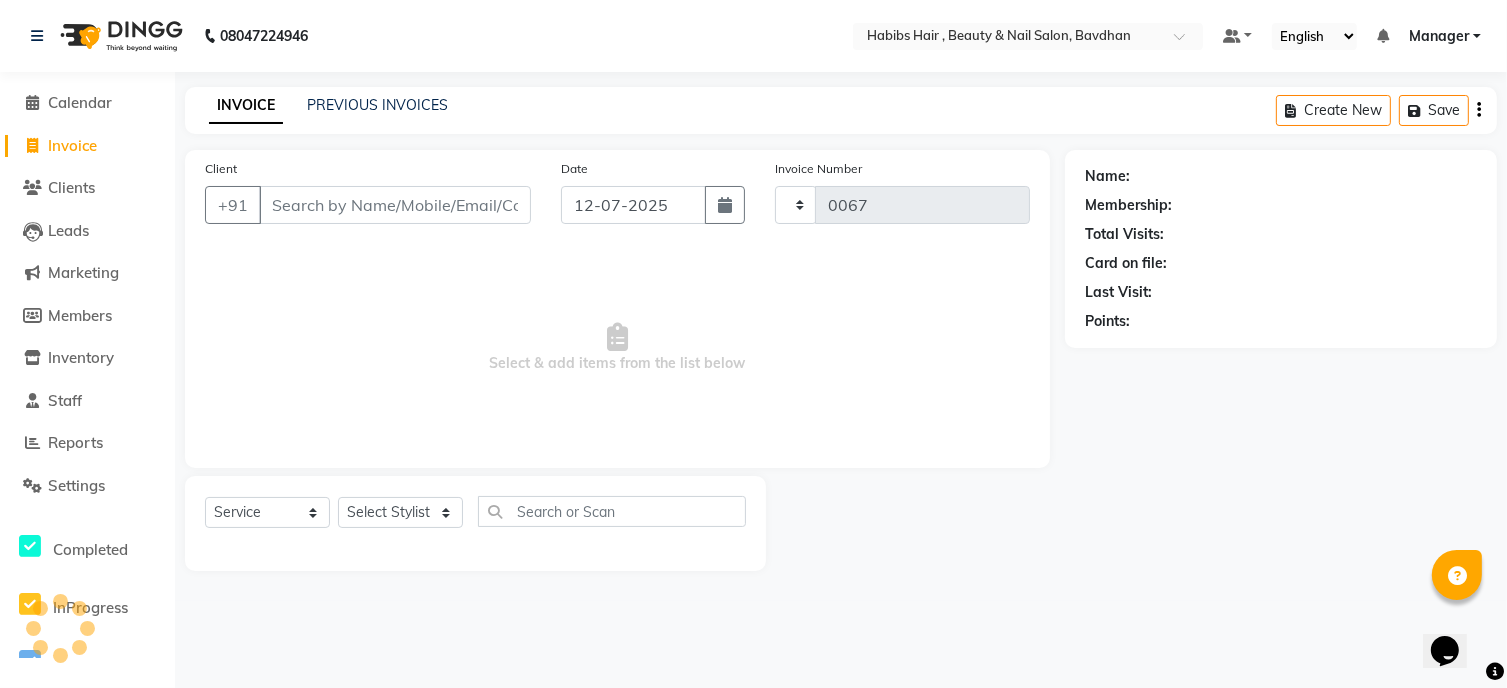 select on "7414" 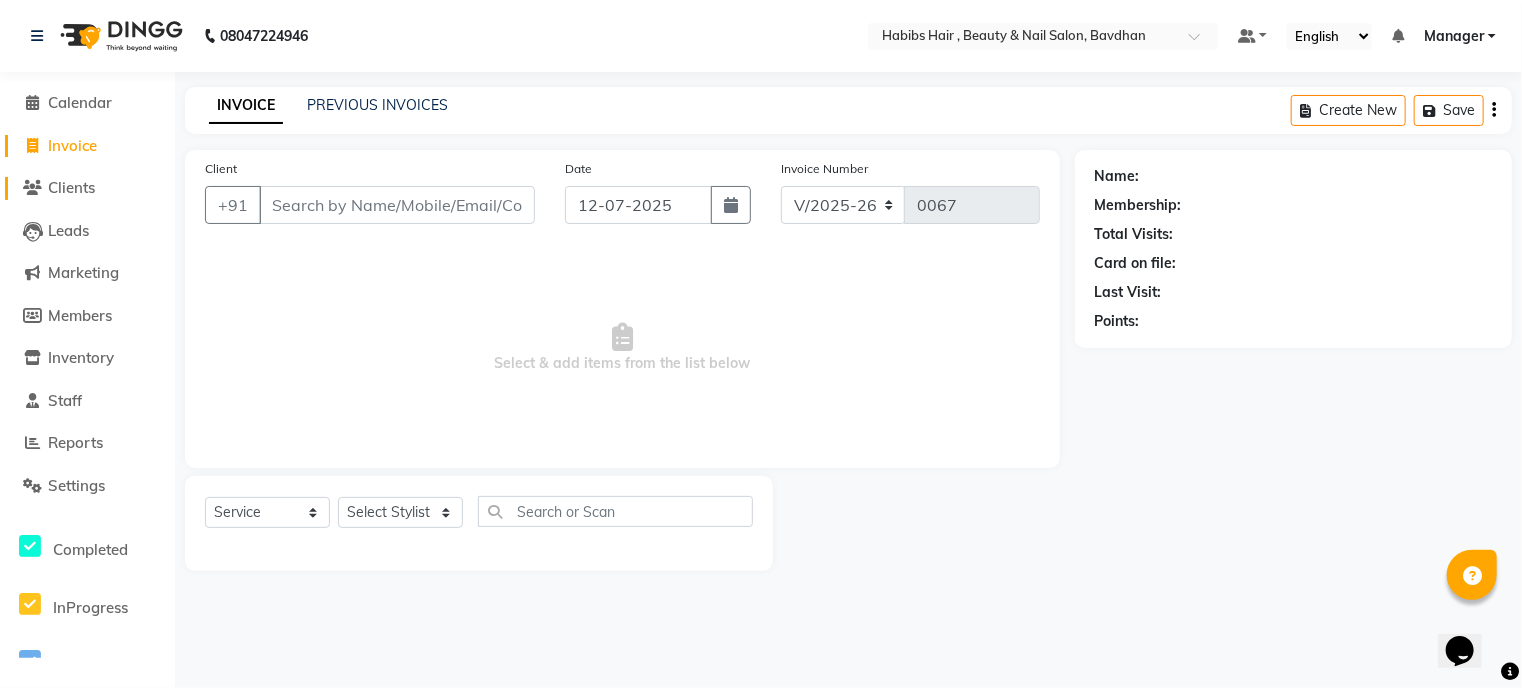 click on "Clients" 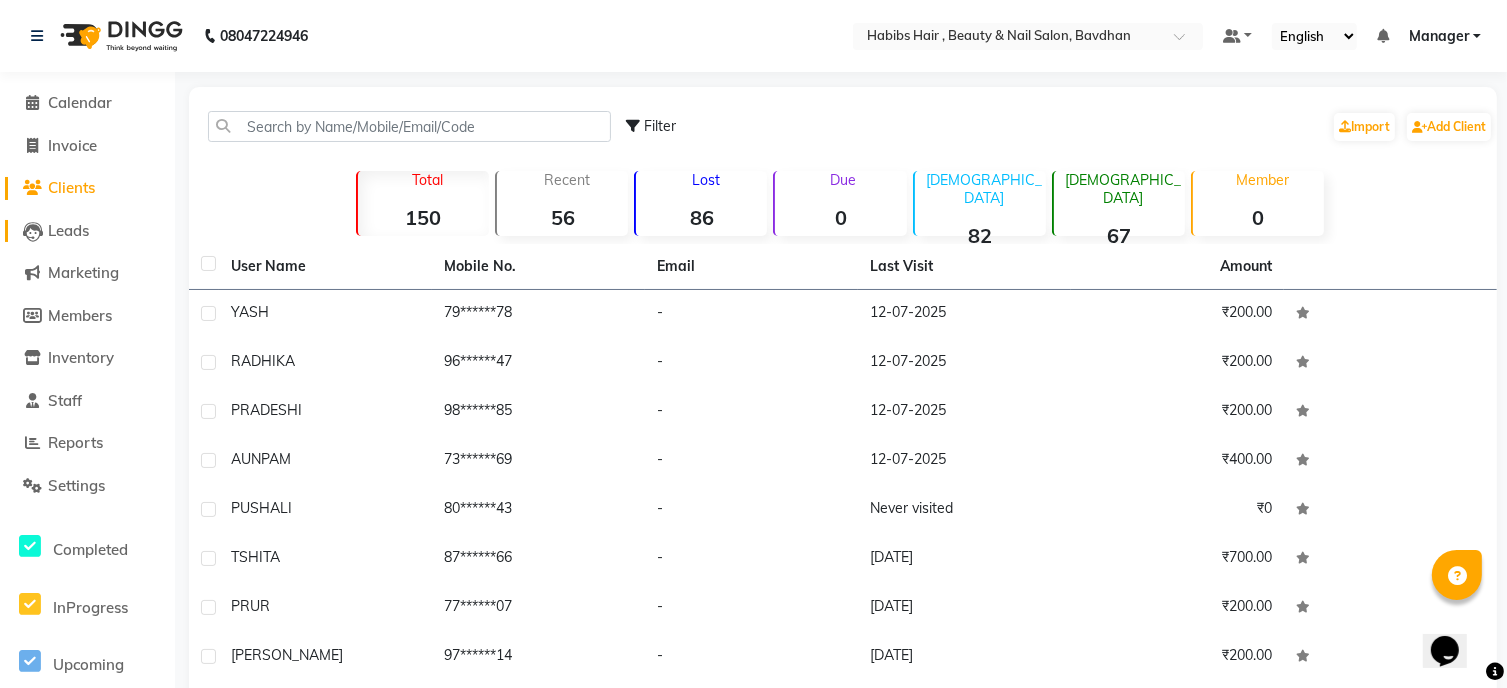 click on "Leads" 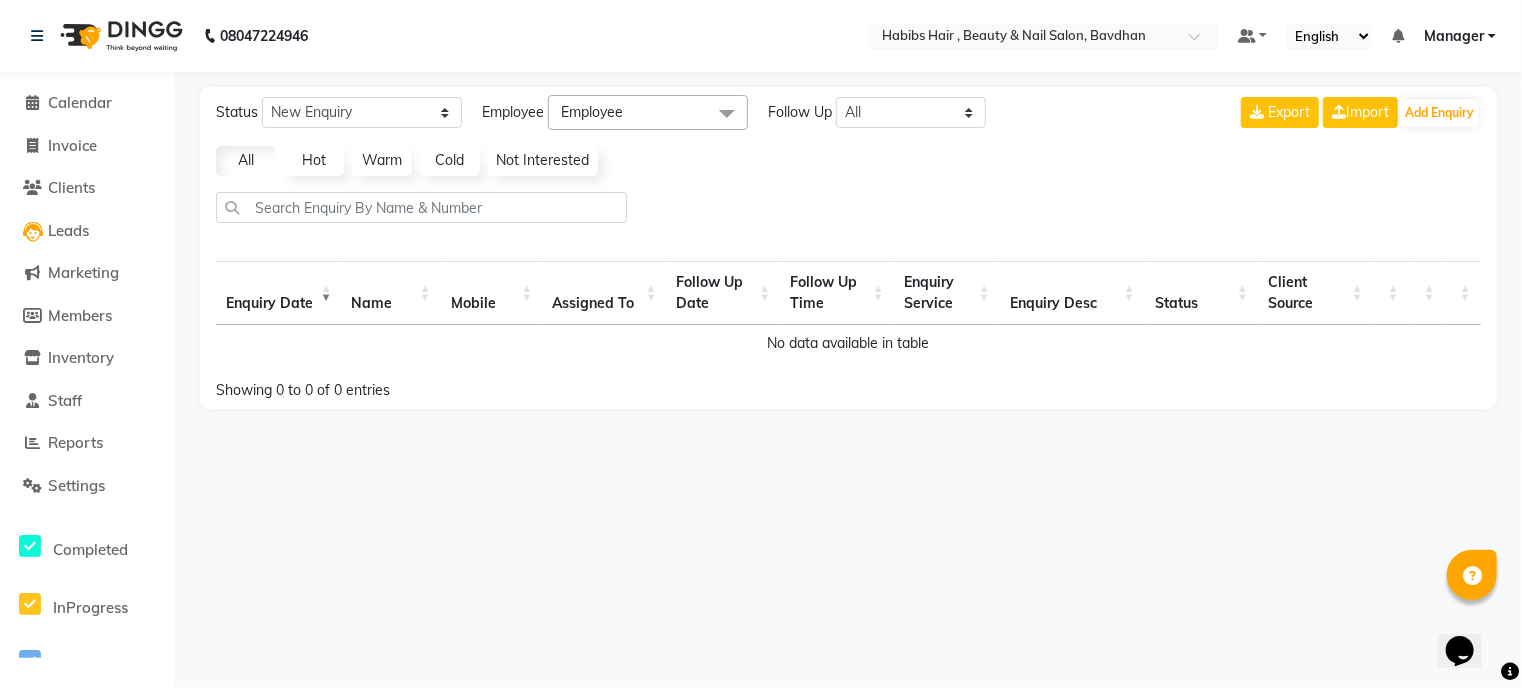 click 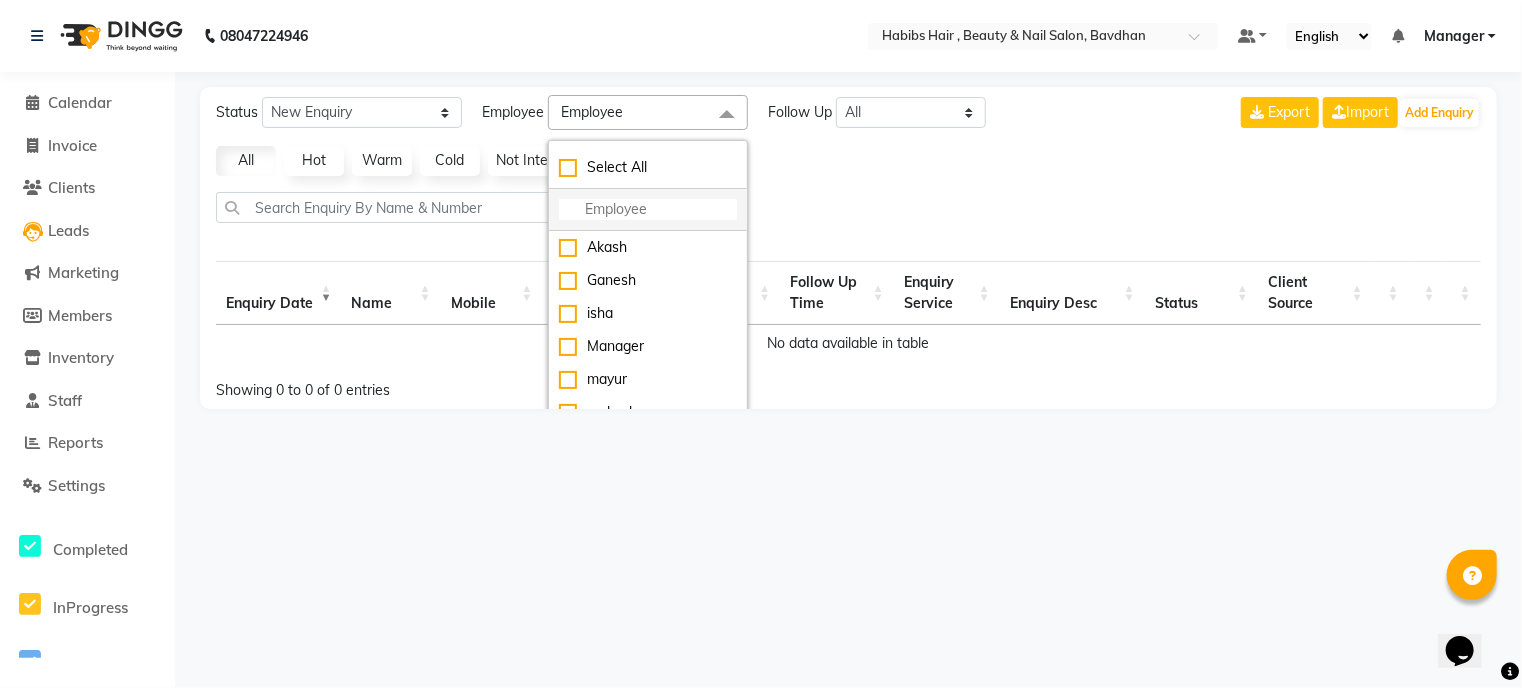 click 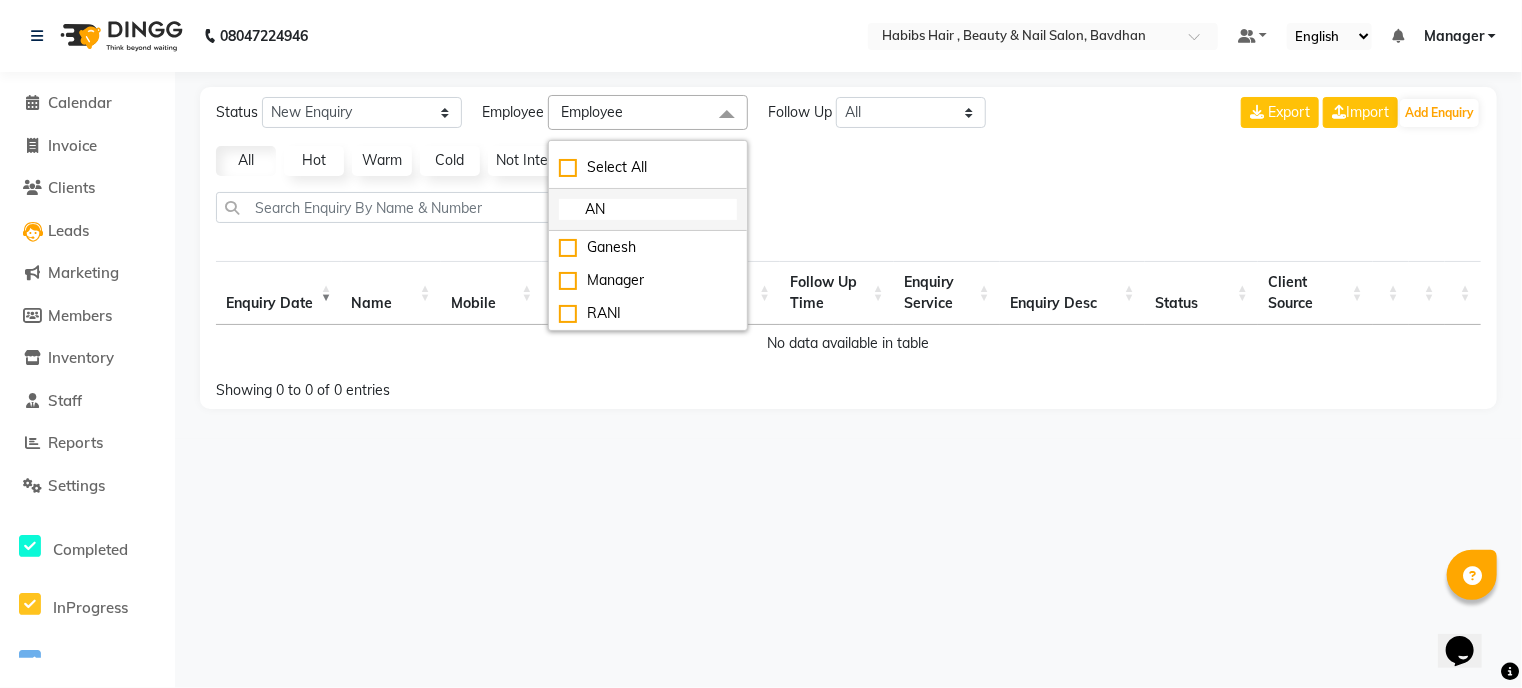 type on "ANI" 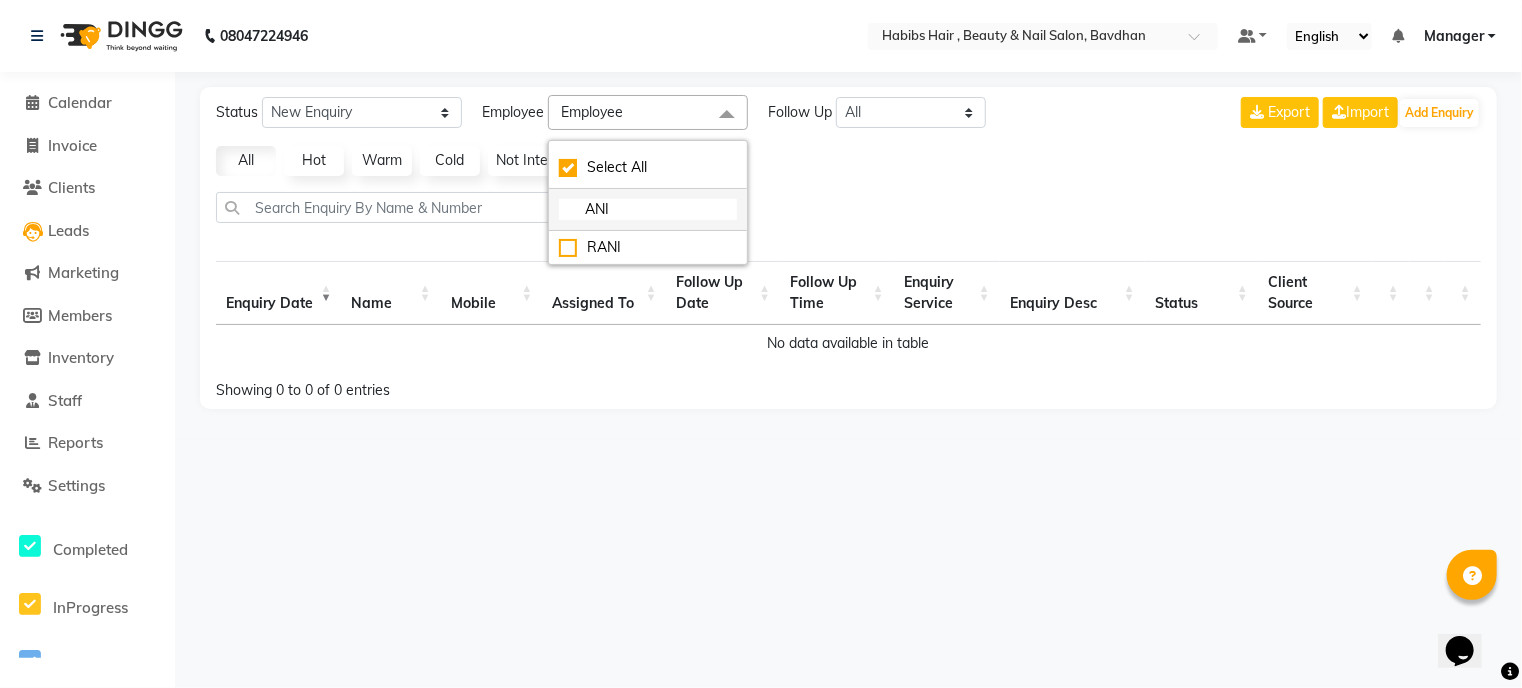 checkbox on "true" 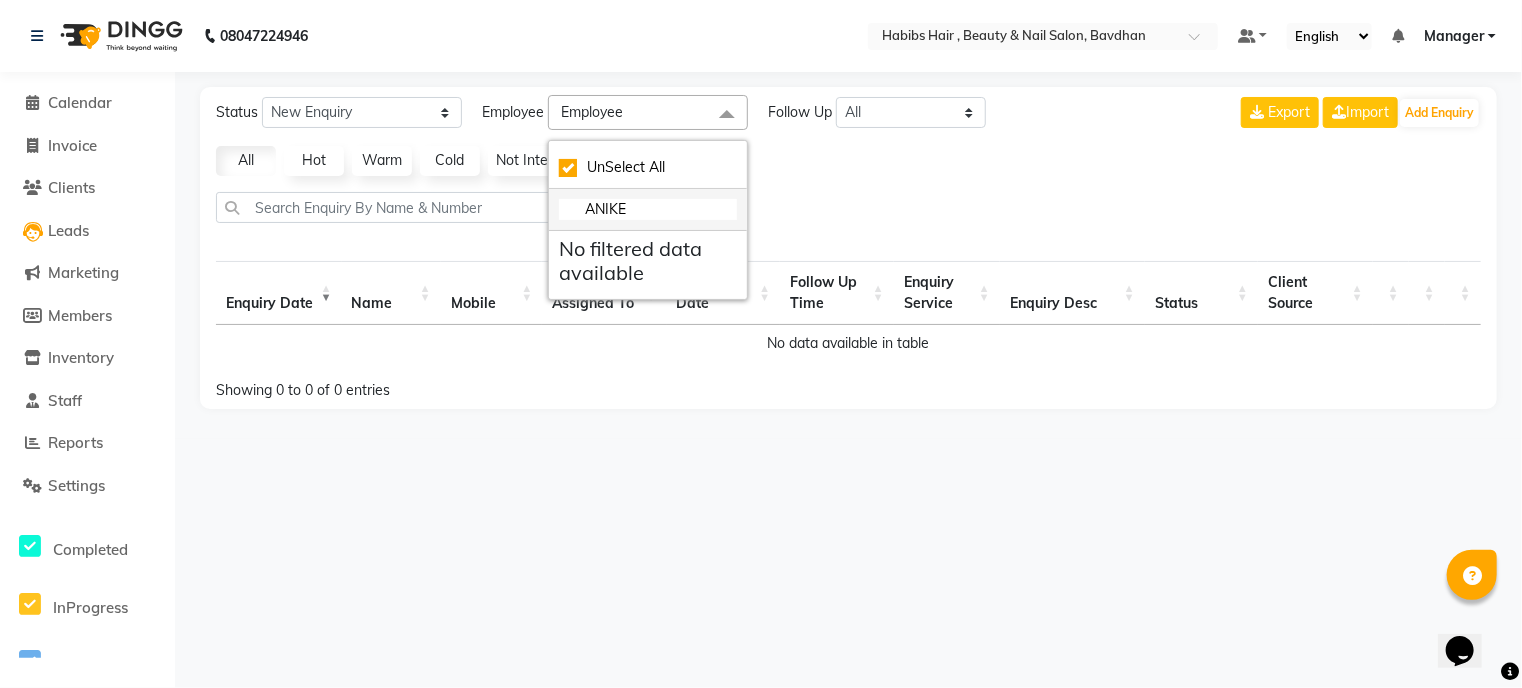 type on "ANIK" 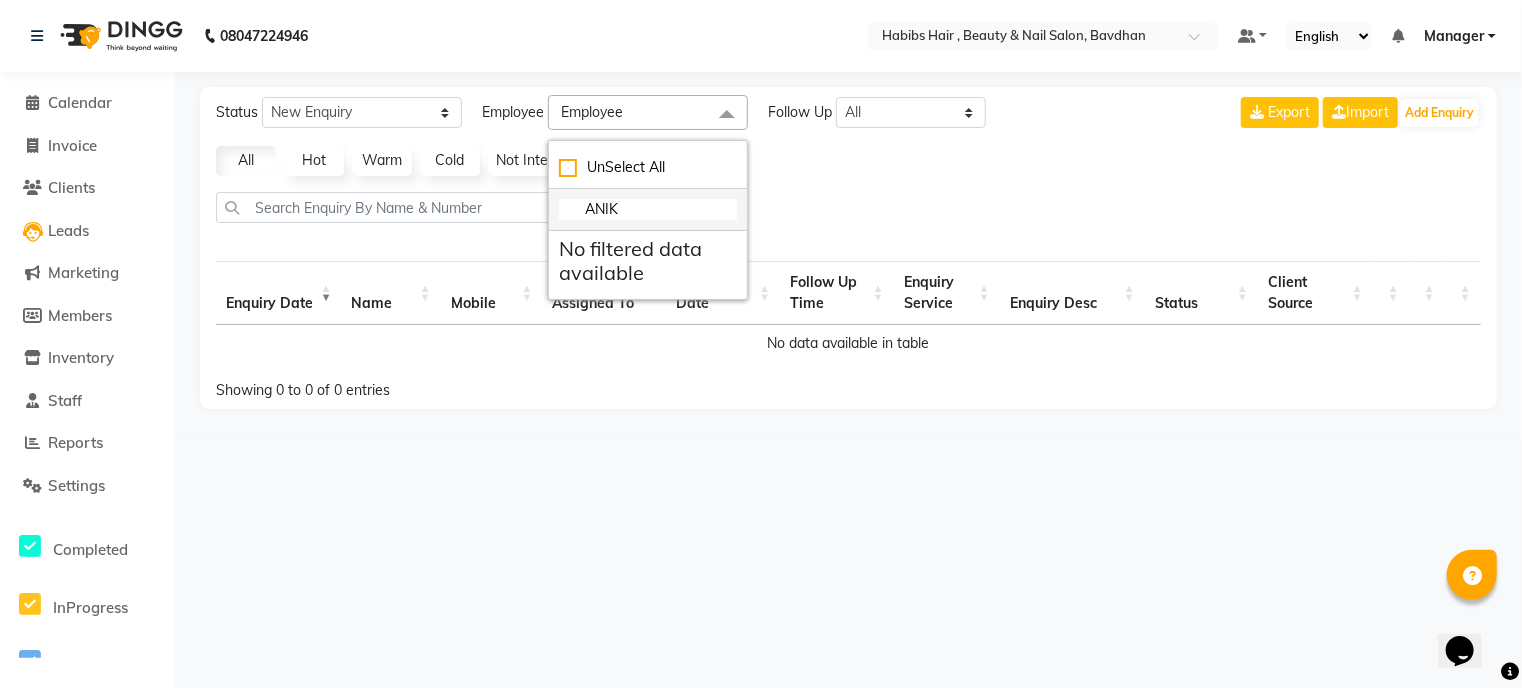 checkbox on "false" 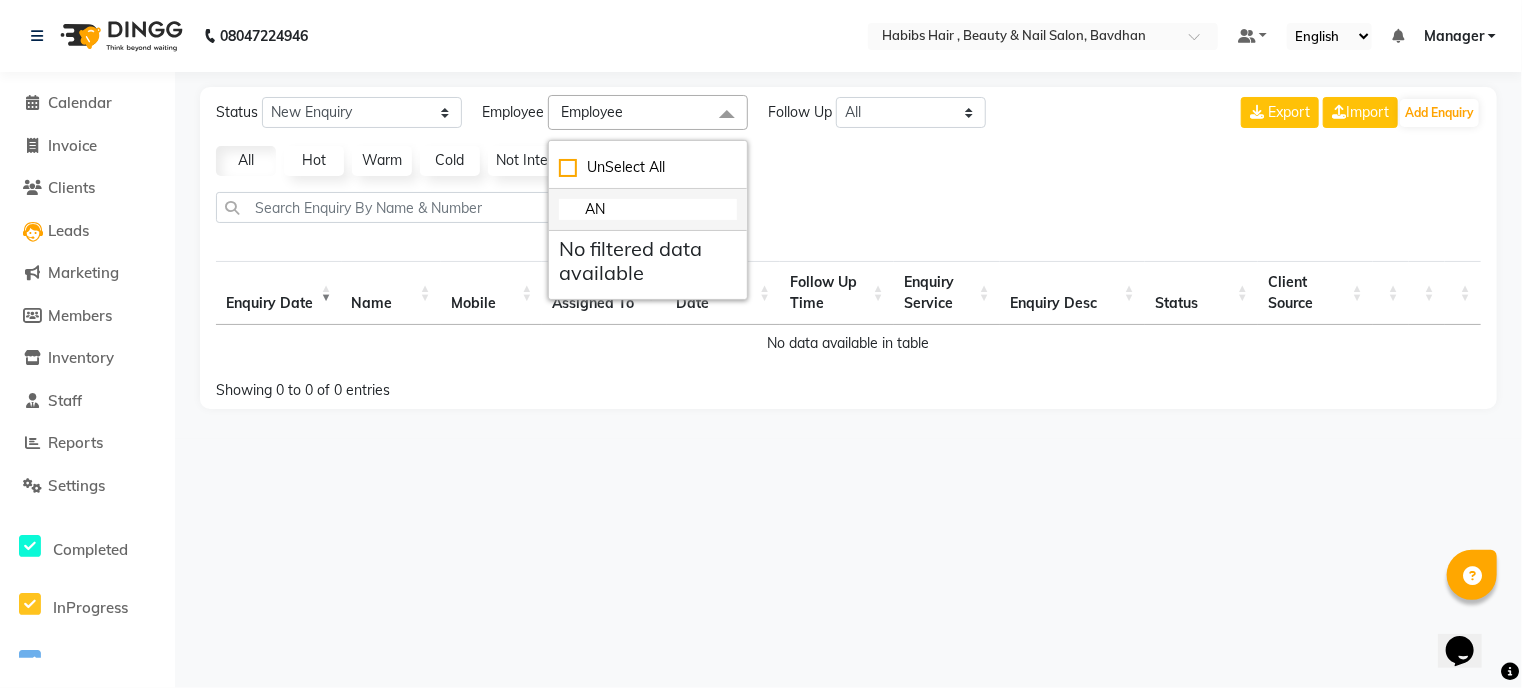 type on "A" 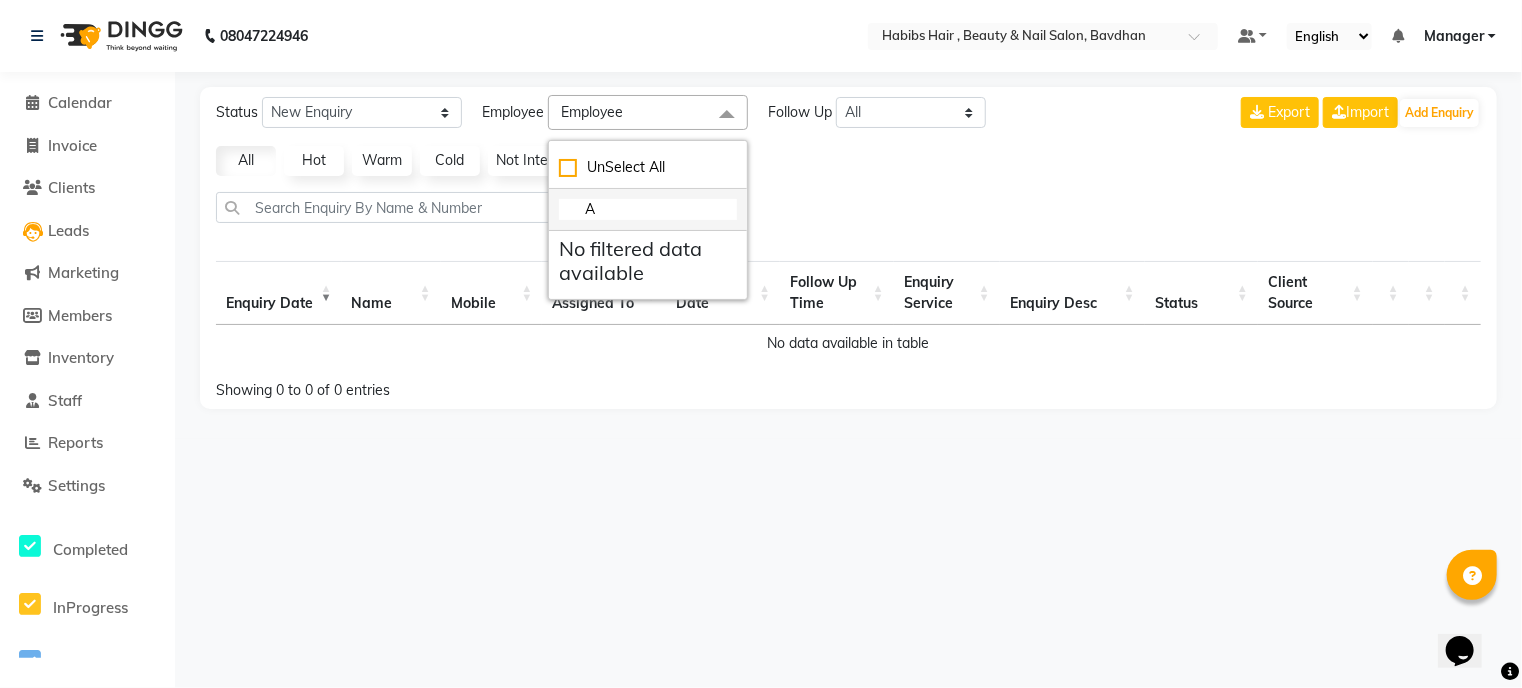type 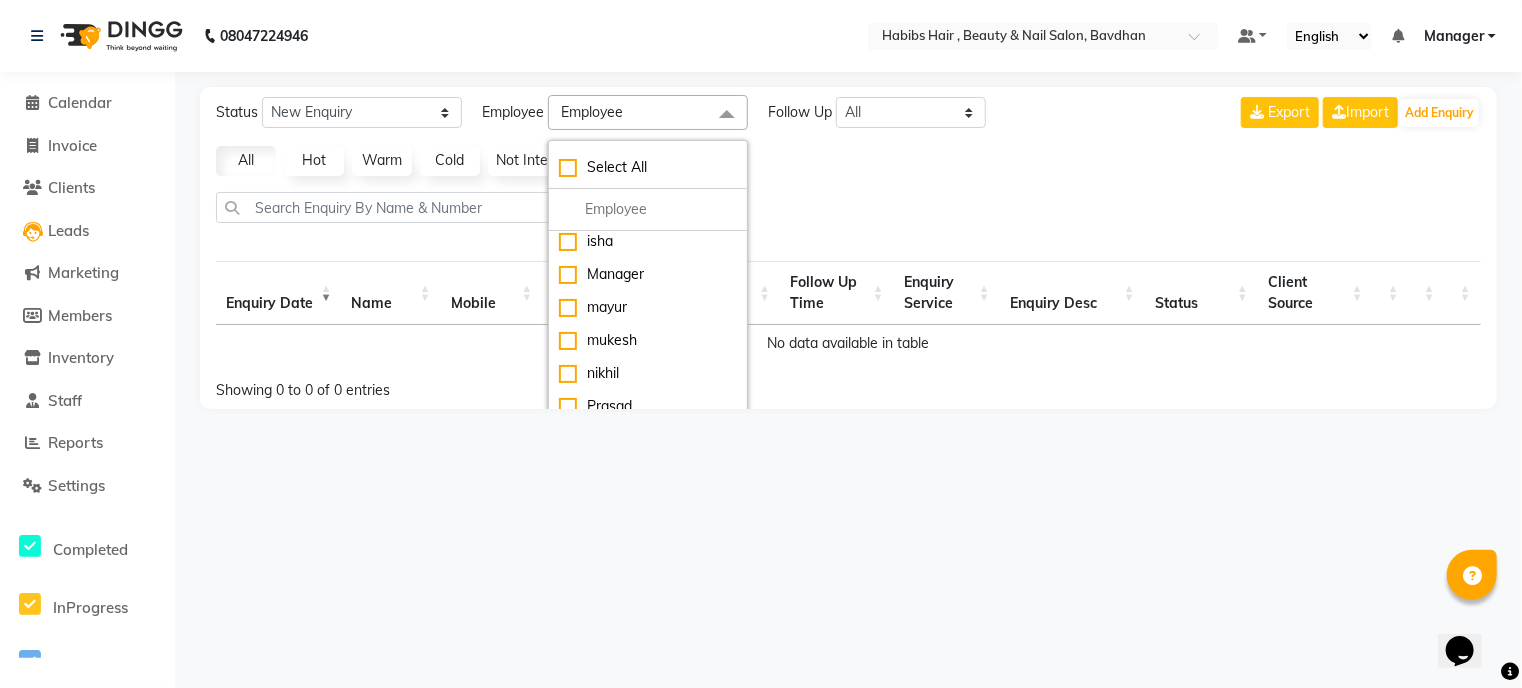 scroll, scrollTop: 166, scrollLeft: 0, axis: vertical 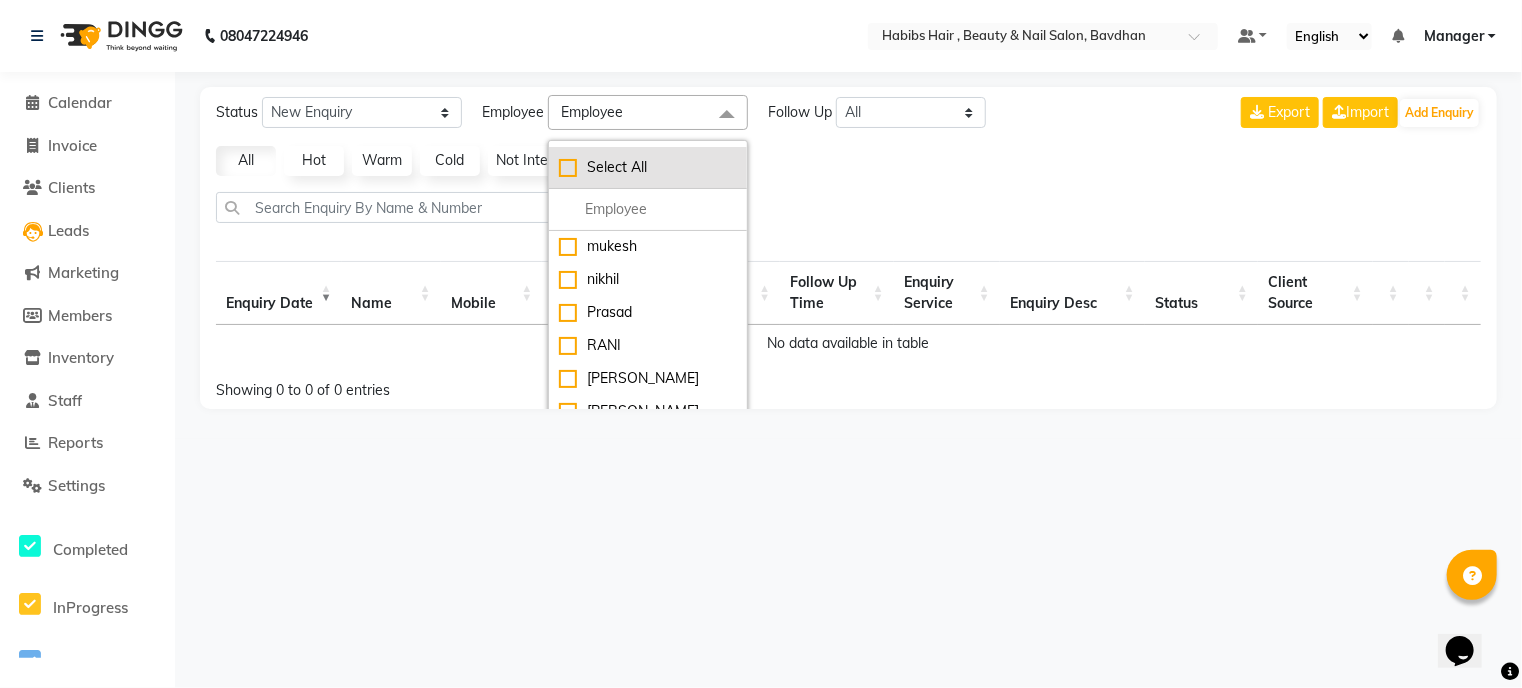 click on "Select All" 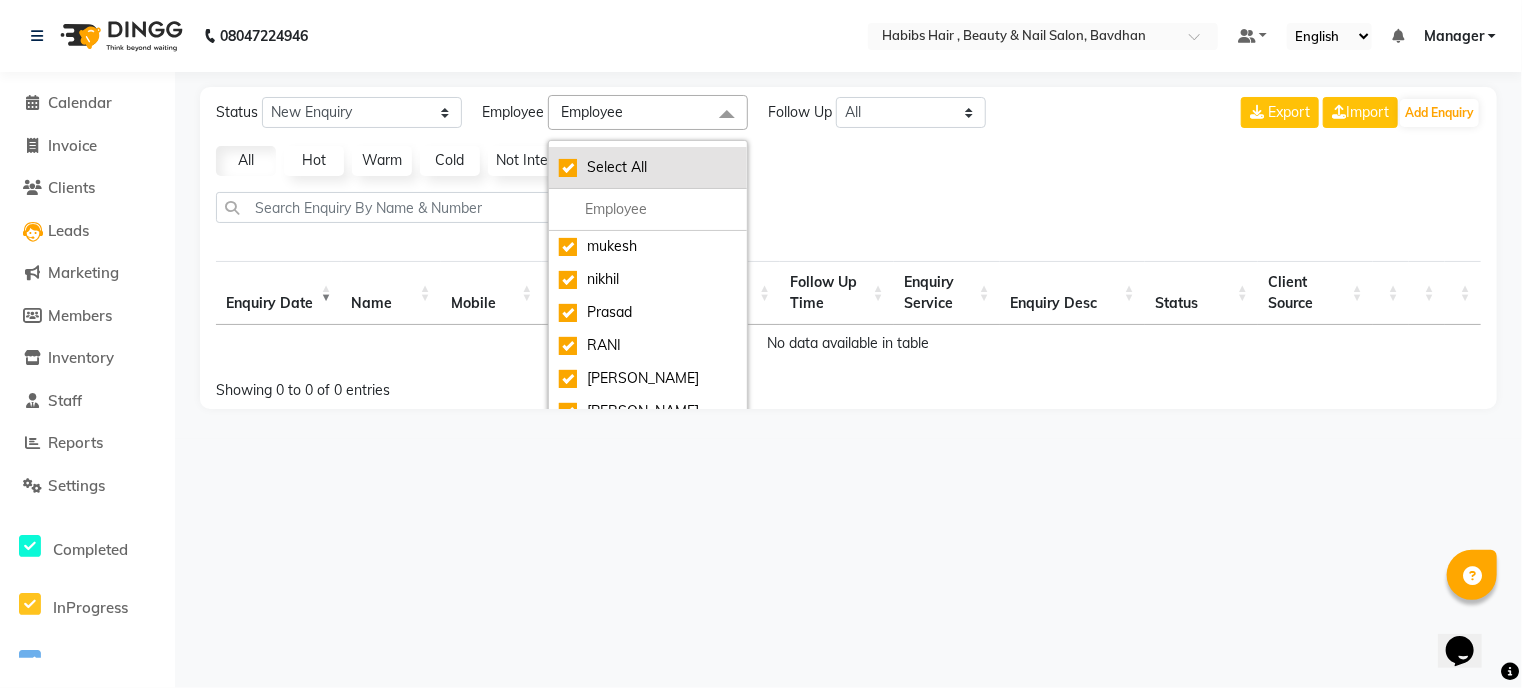 checkbox on "true" 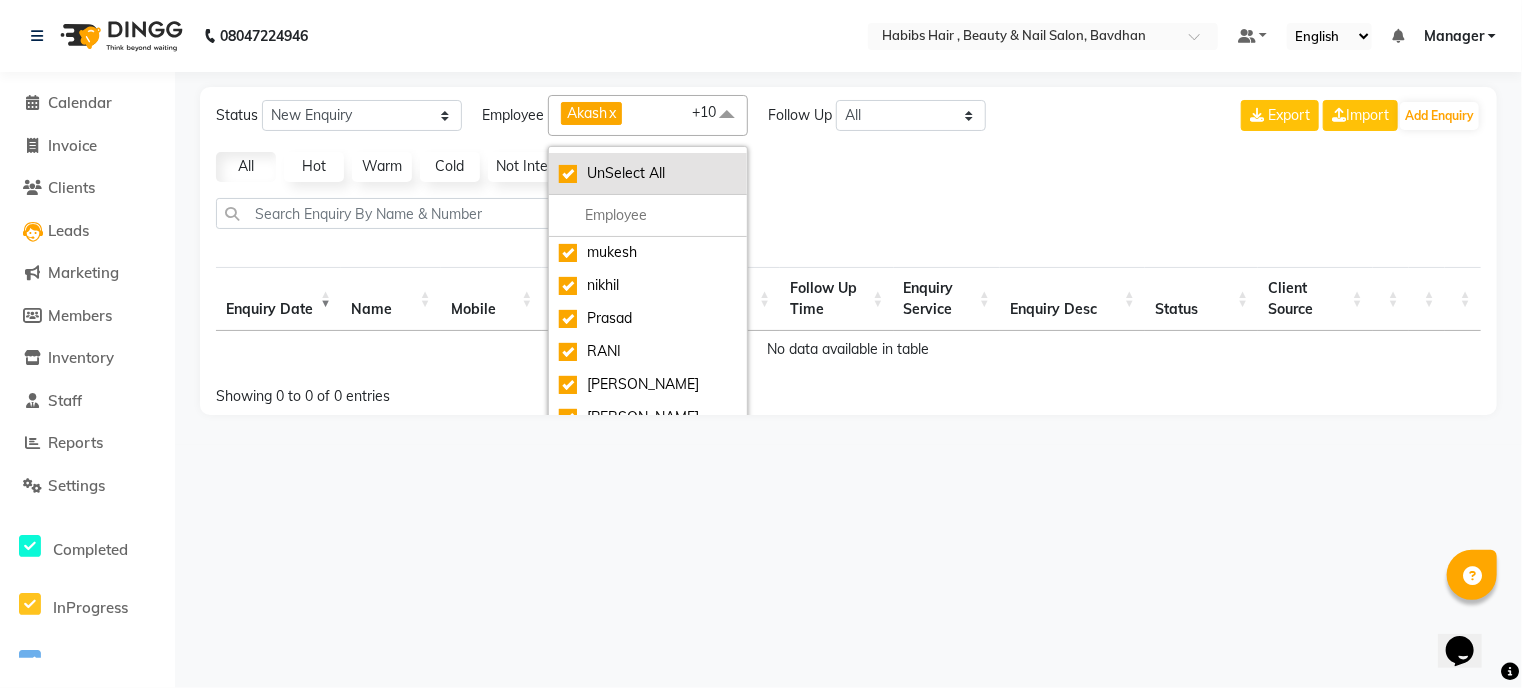 click on "UnSelect All" 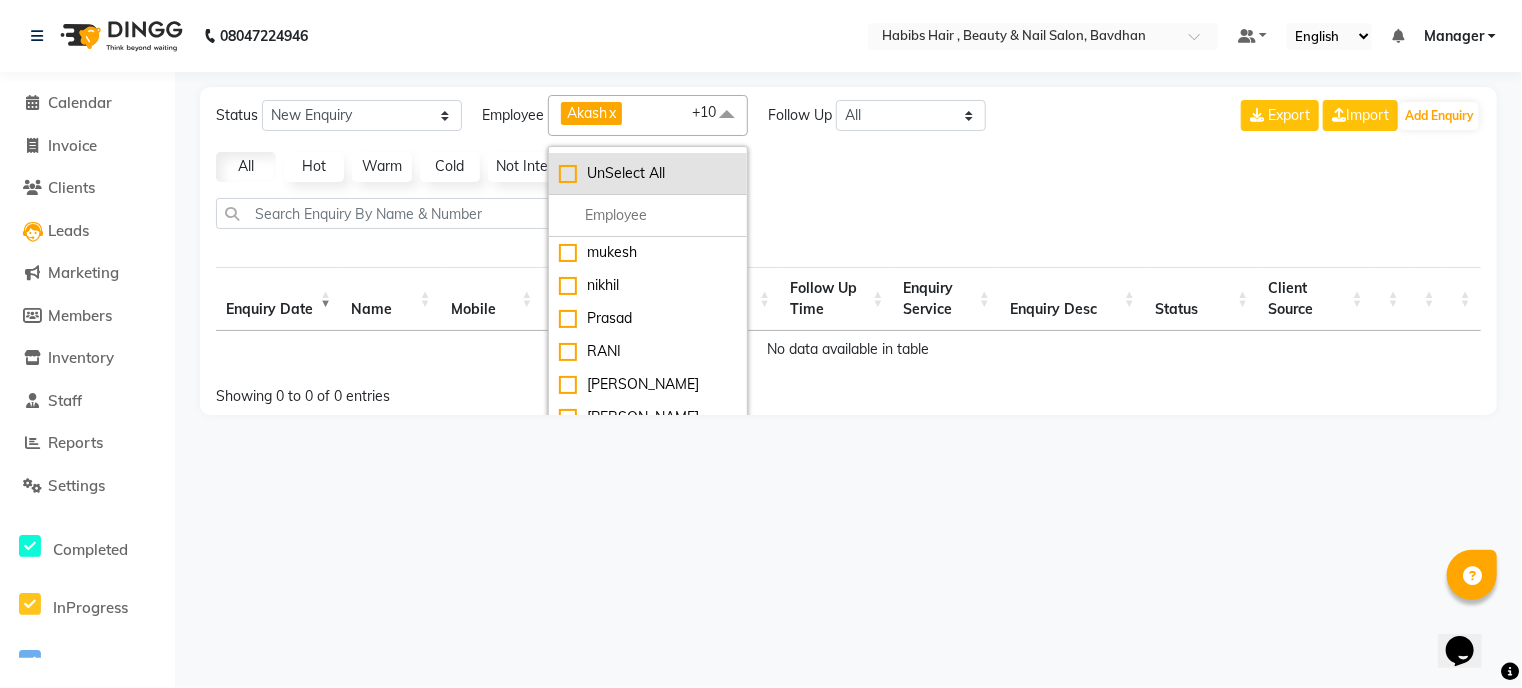 checkbox on "false" 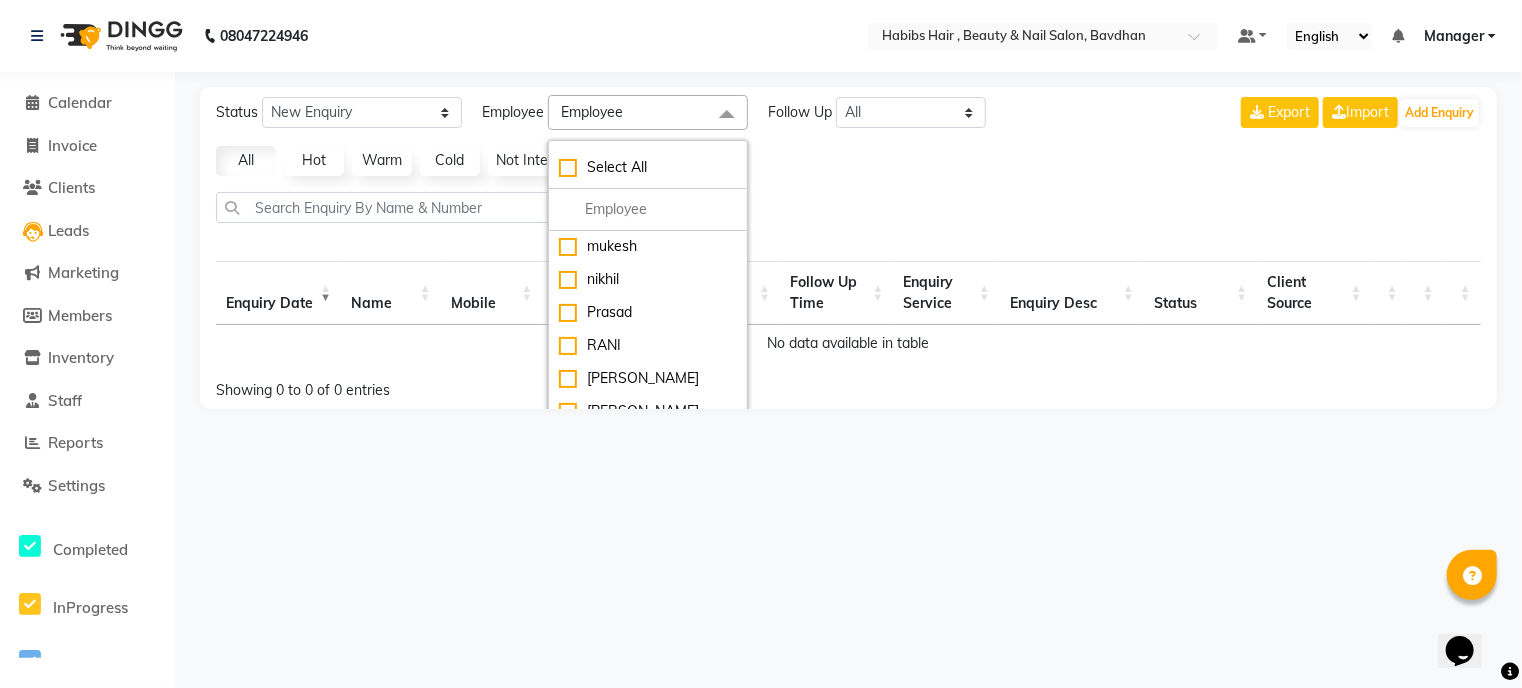click on "Name" at bounding box center [391, 293] 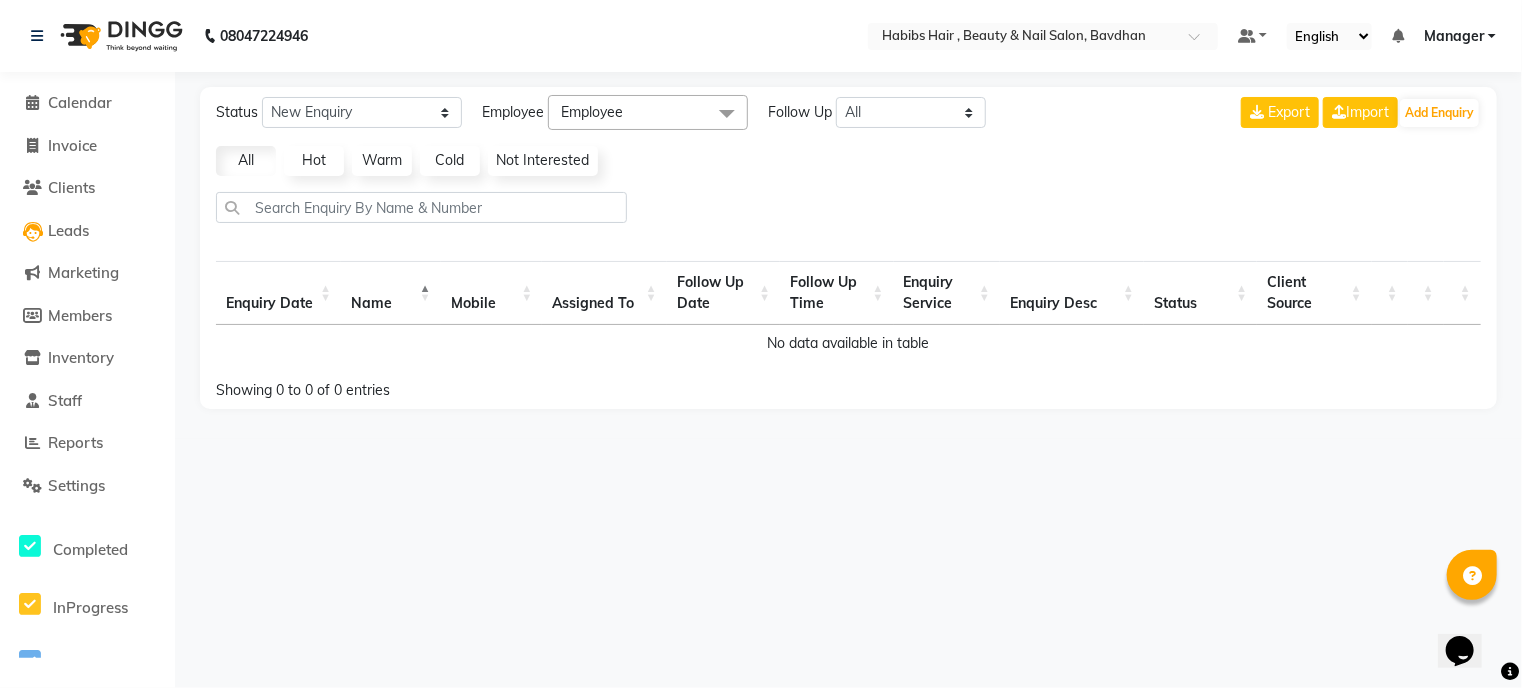 drag, startPoint x: 381, startPoint y: 300, endPoint x: 401, endPoint y: 309, distance: 21.931713 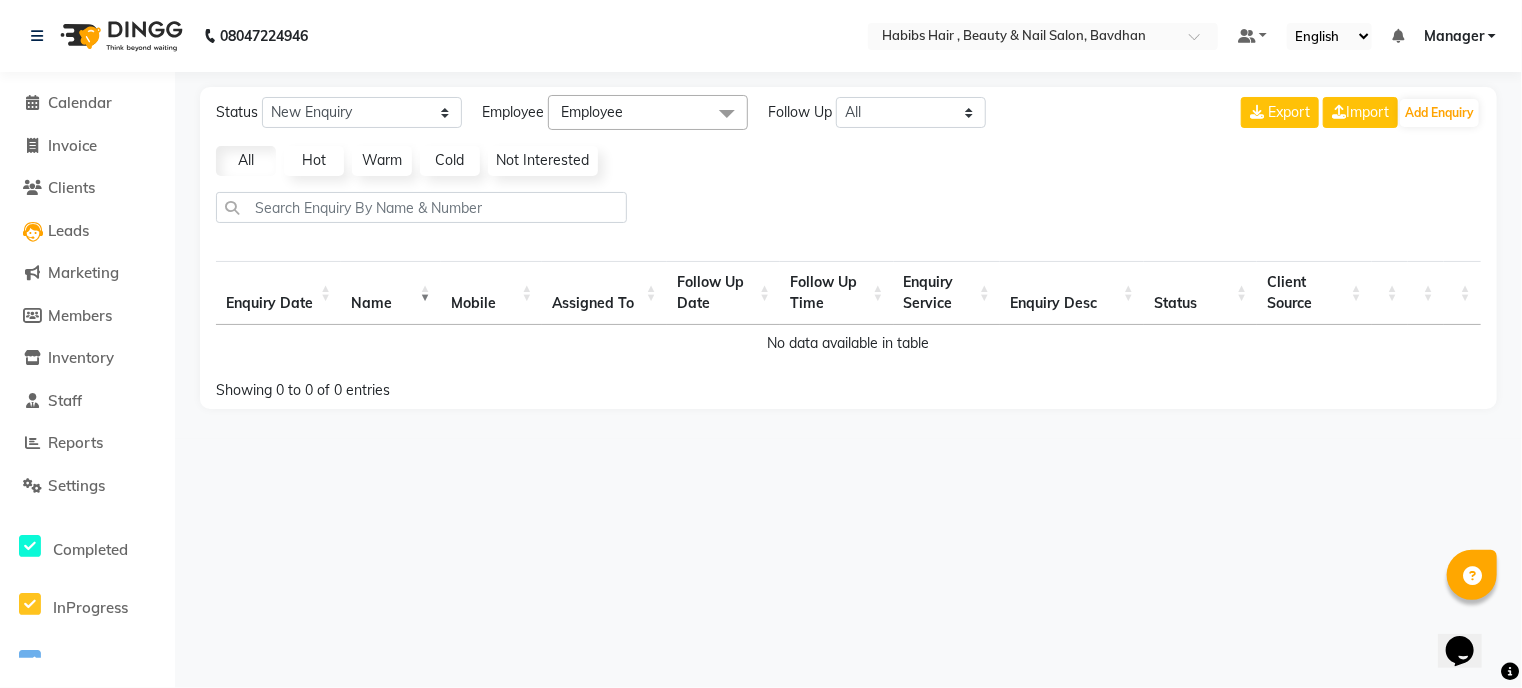 click on "Name" at bounding box center [391, 293] 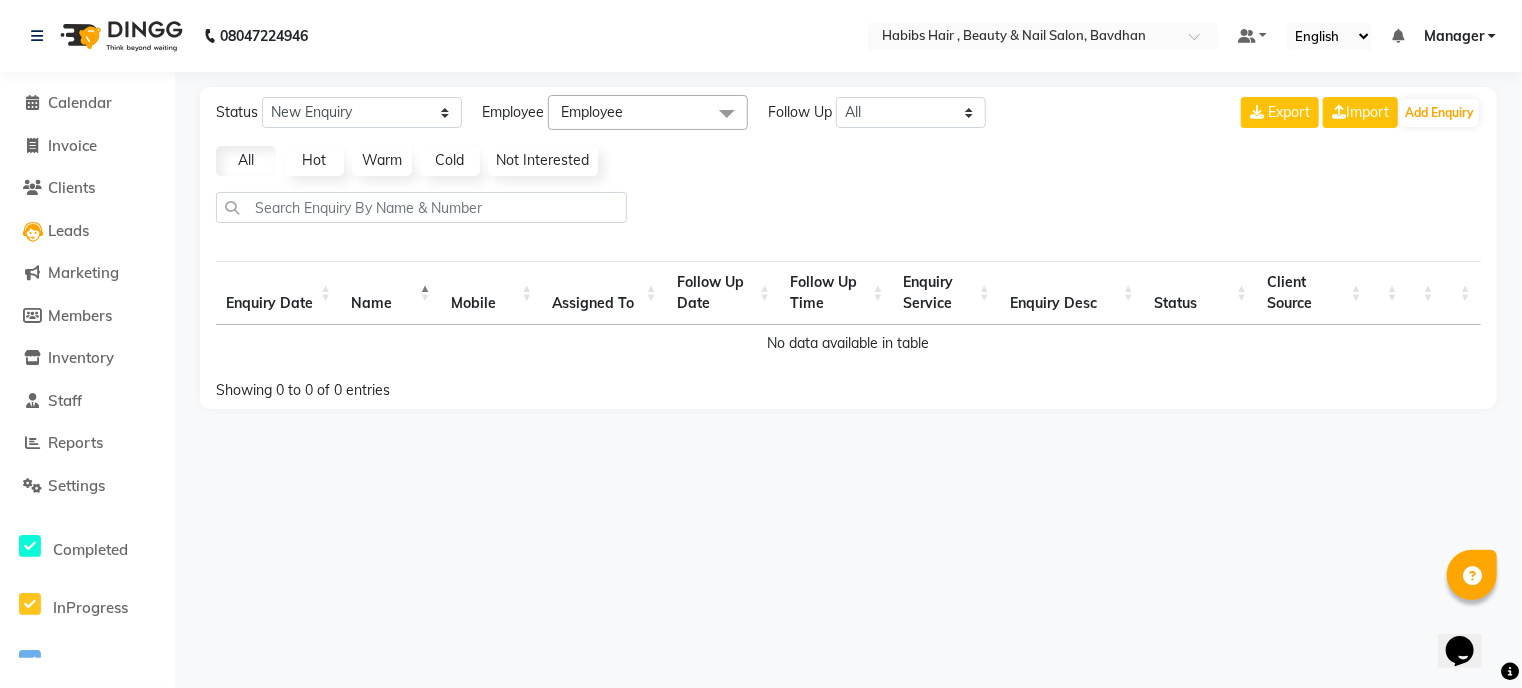 click on "Name" at bounding box center [391, 293] 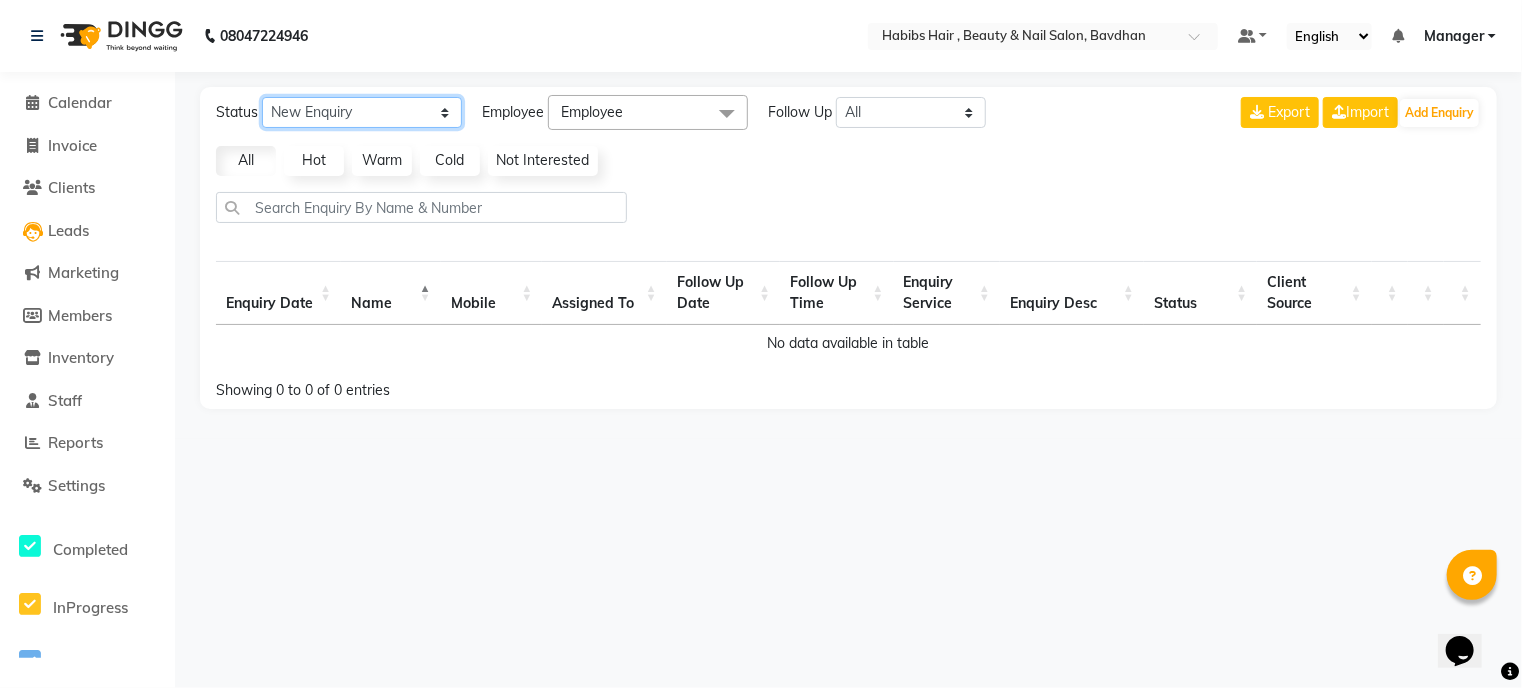 click on "New Enquiry Open Enquiry Converted Enquiry  All" 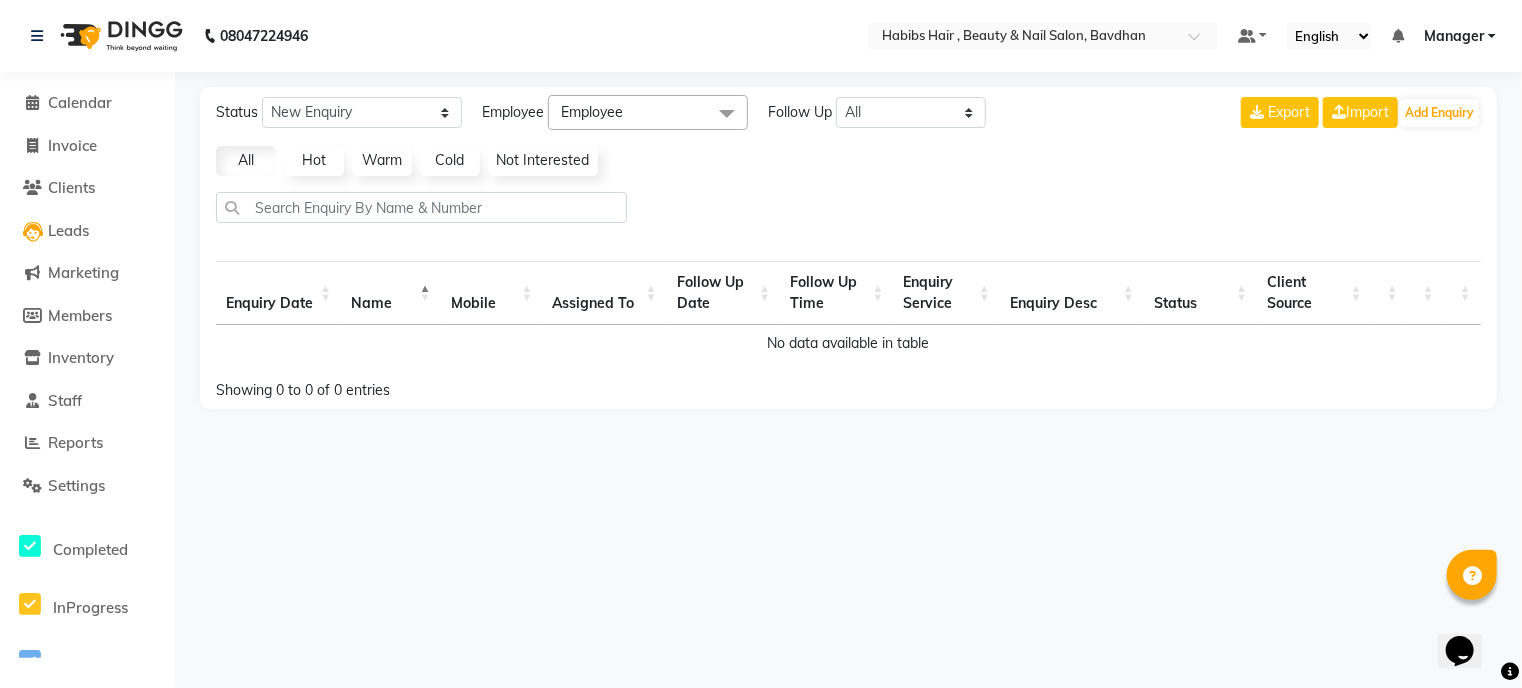 click on "Employee" 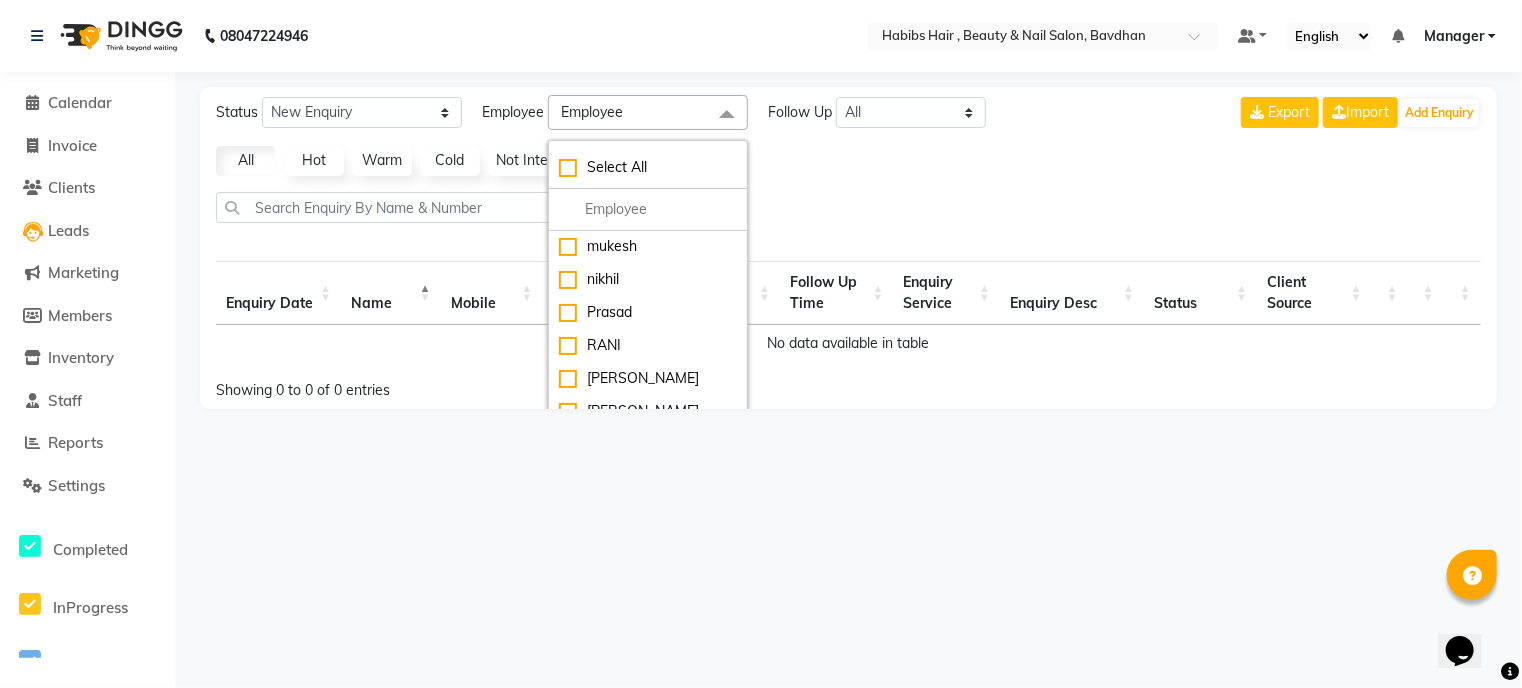 click on "Employee" 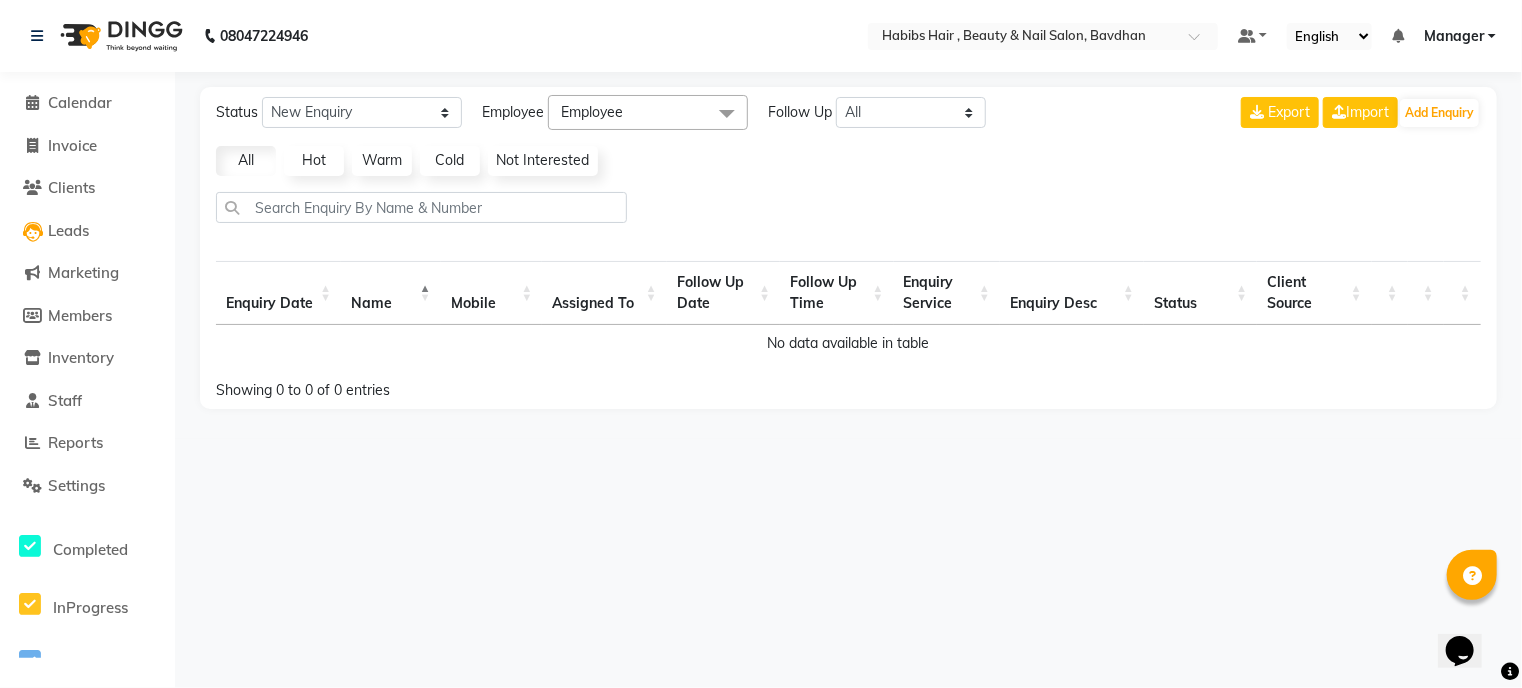 click 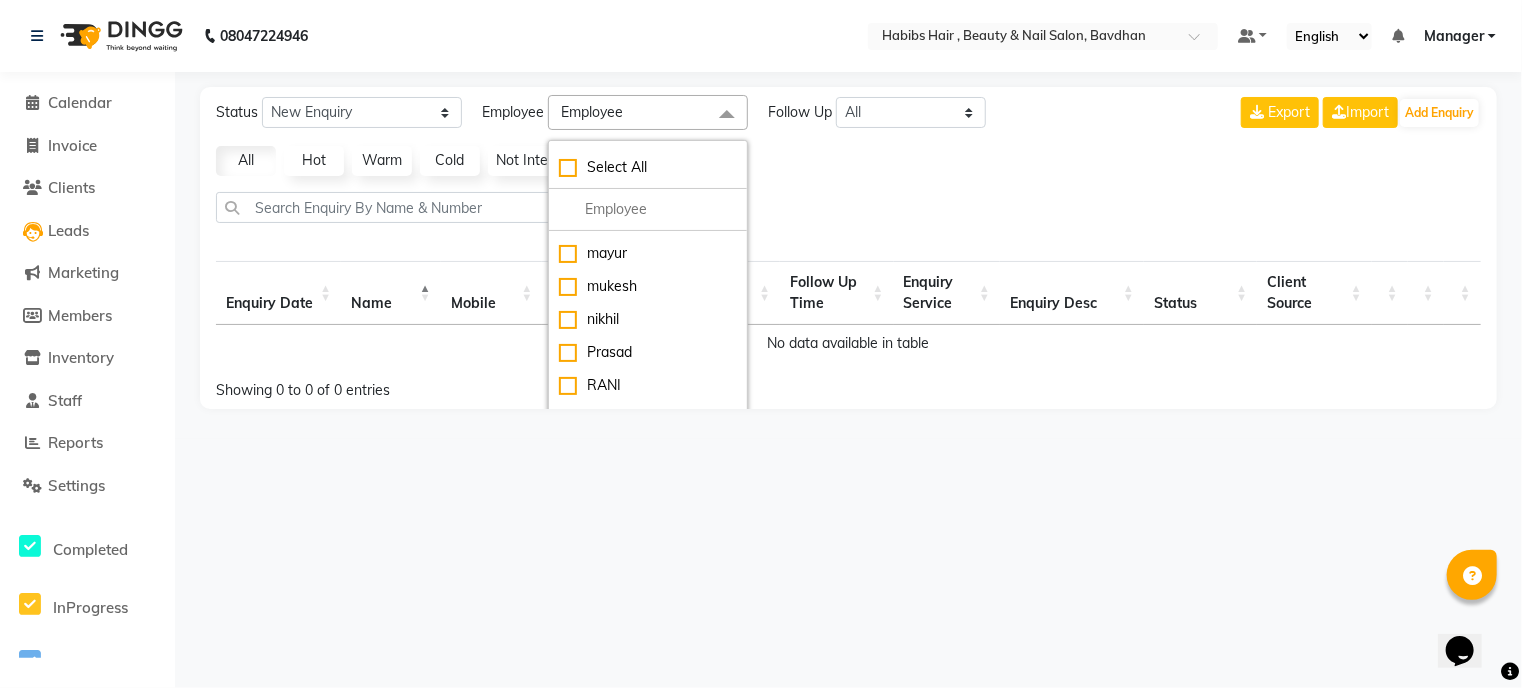 scroll, scrollTop: 0, scrollLeft: 0, axis: both 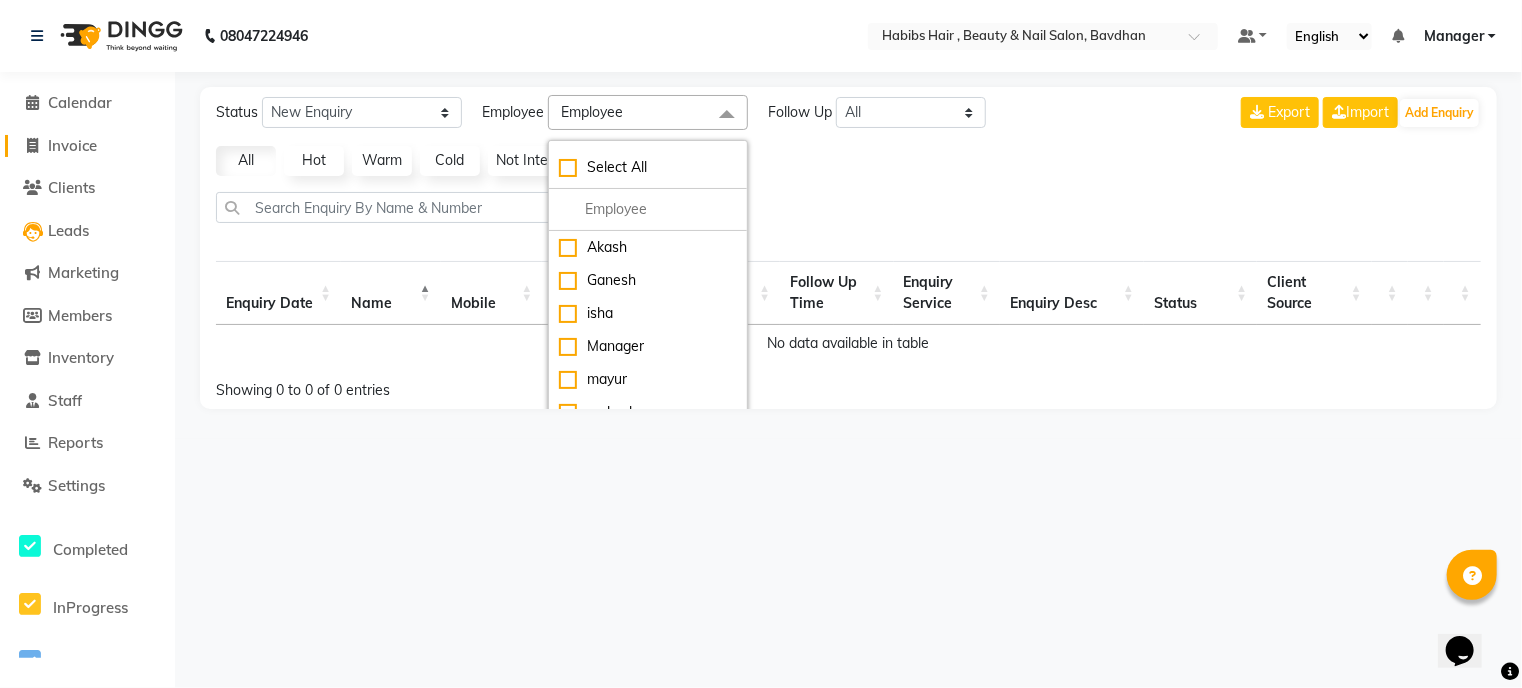 click on "Invoice" 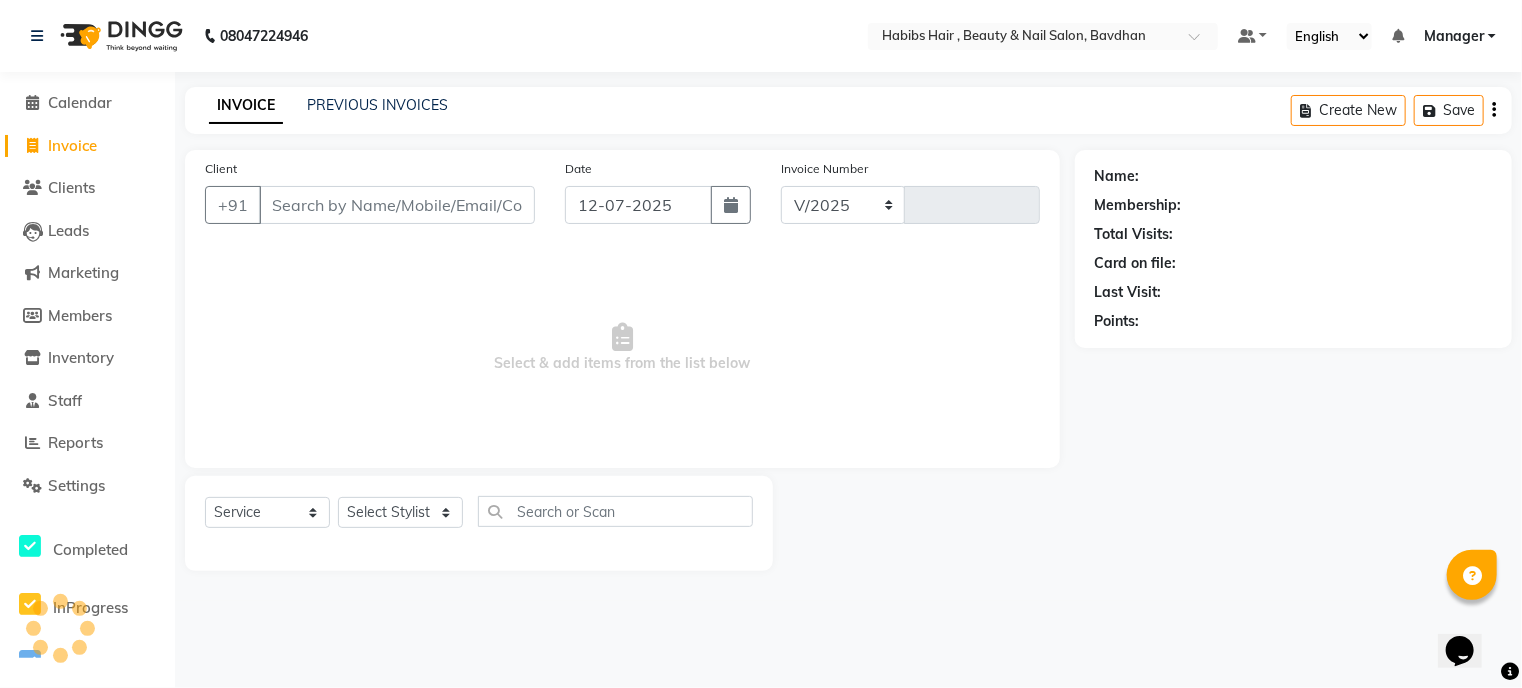 select on "7414" 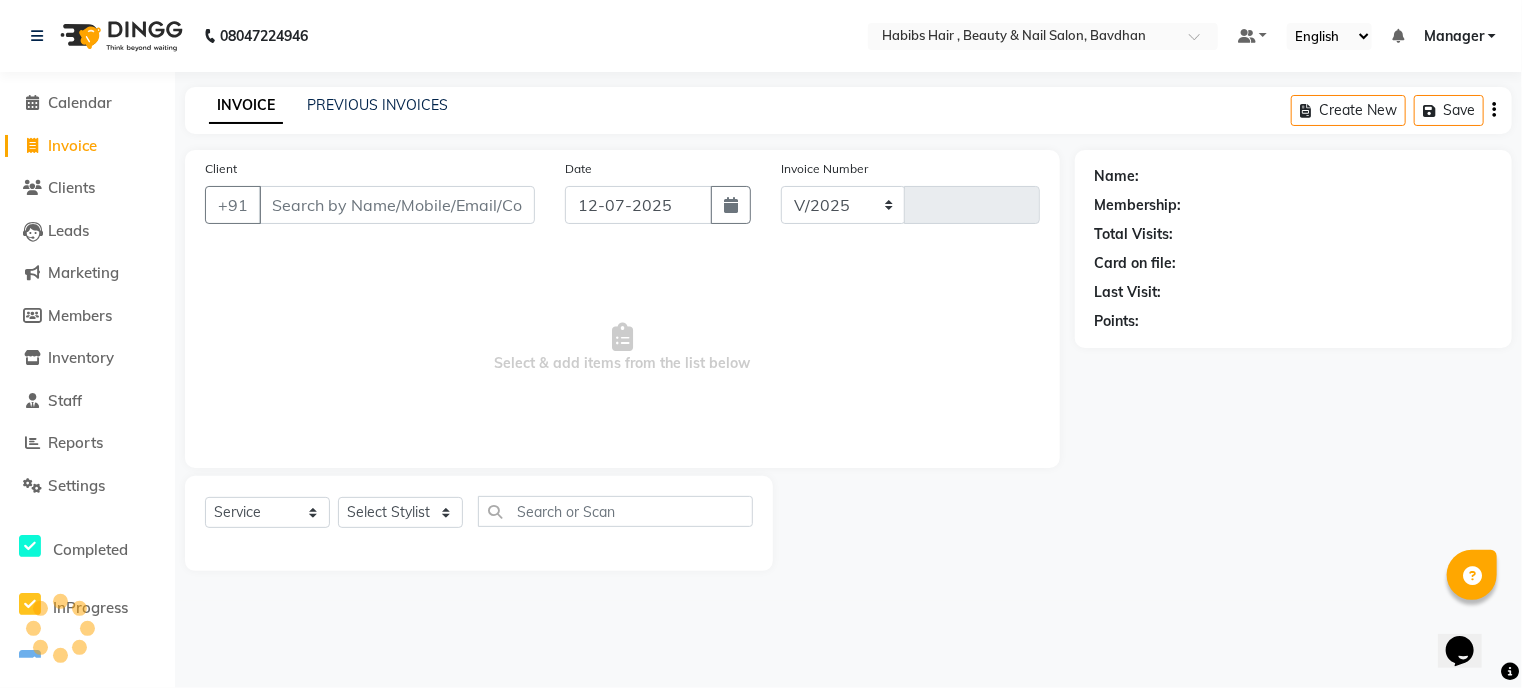 type on "0067" 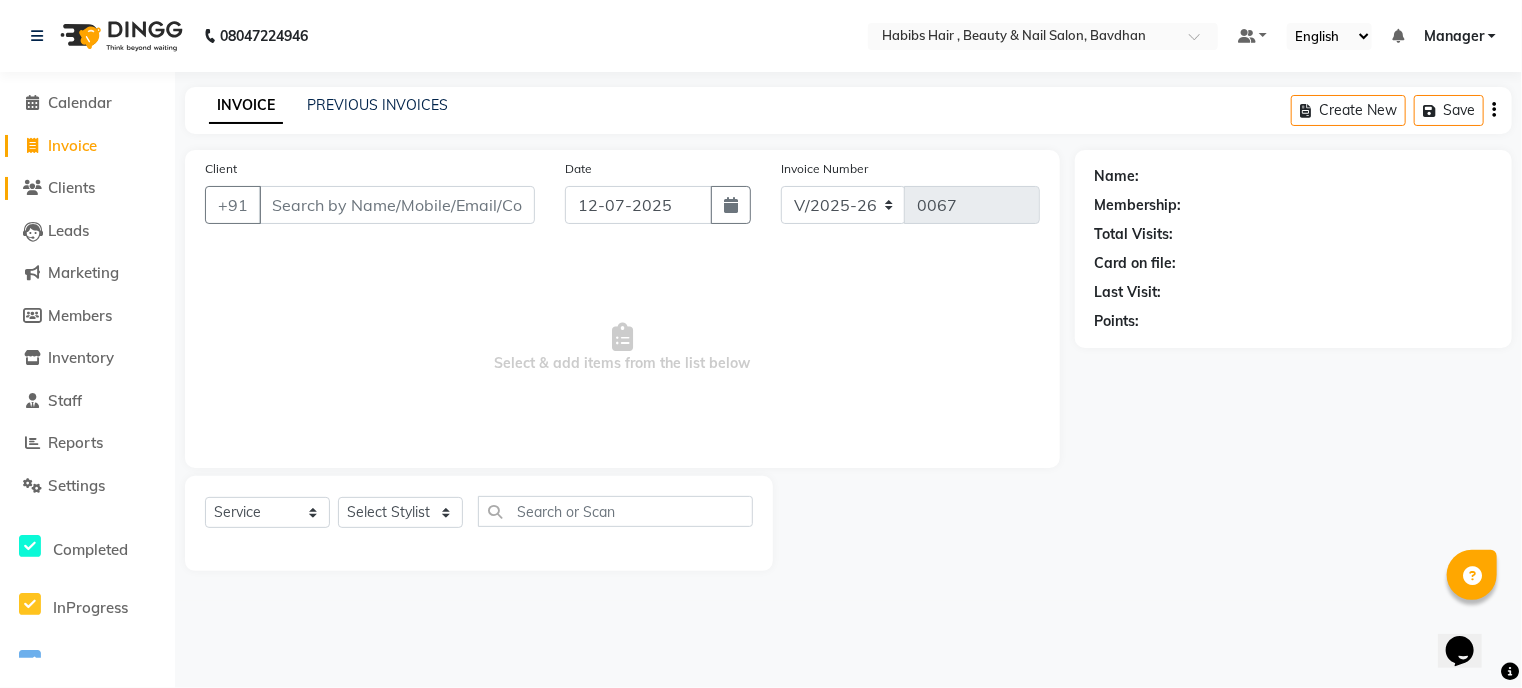 click on "Clients" 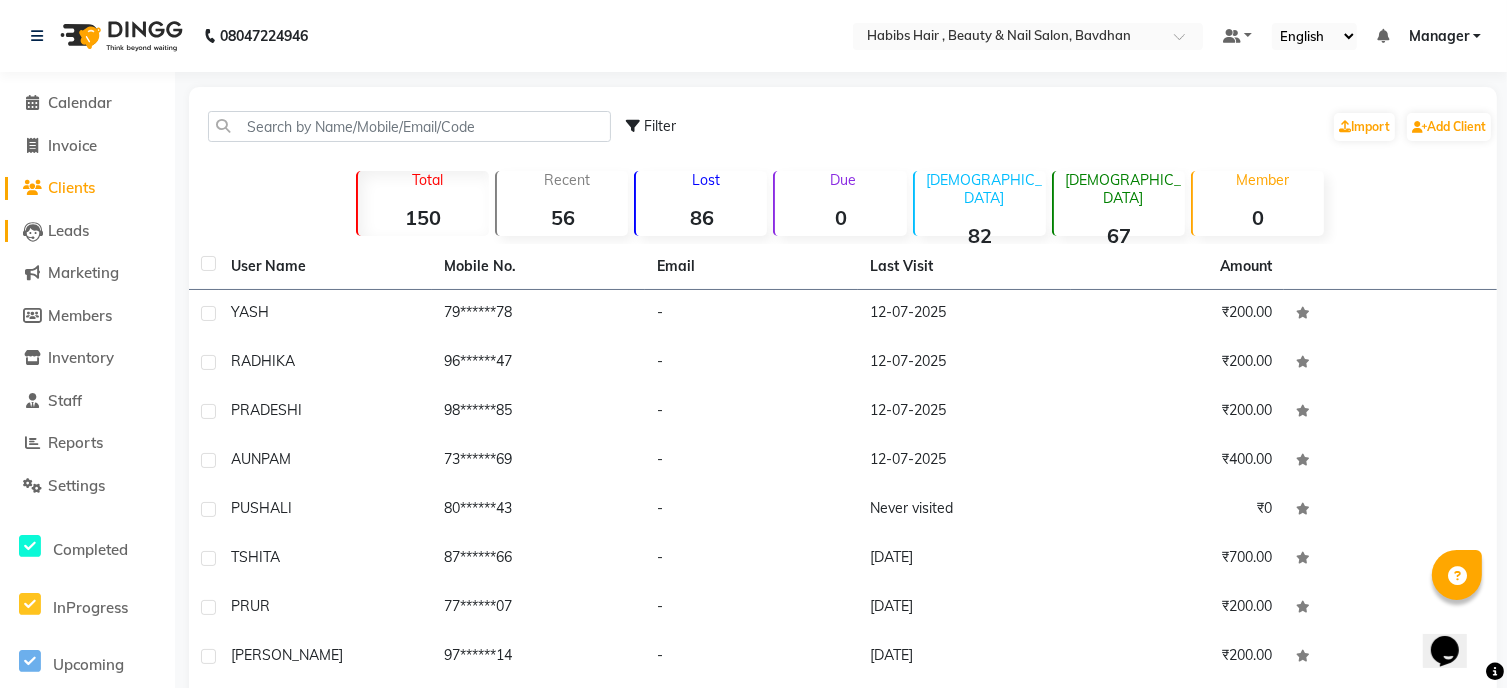 click on "Leads" 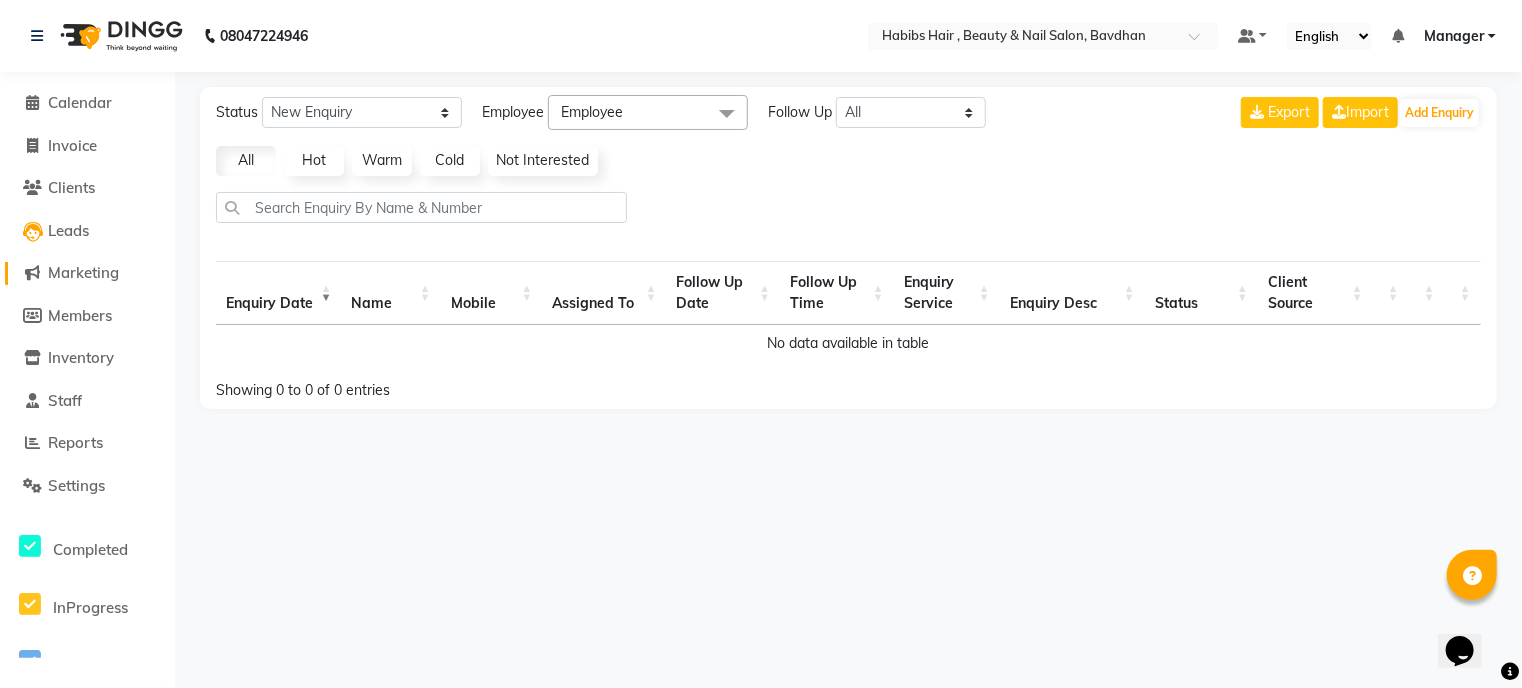 click on "Marketing" 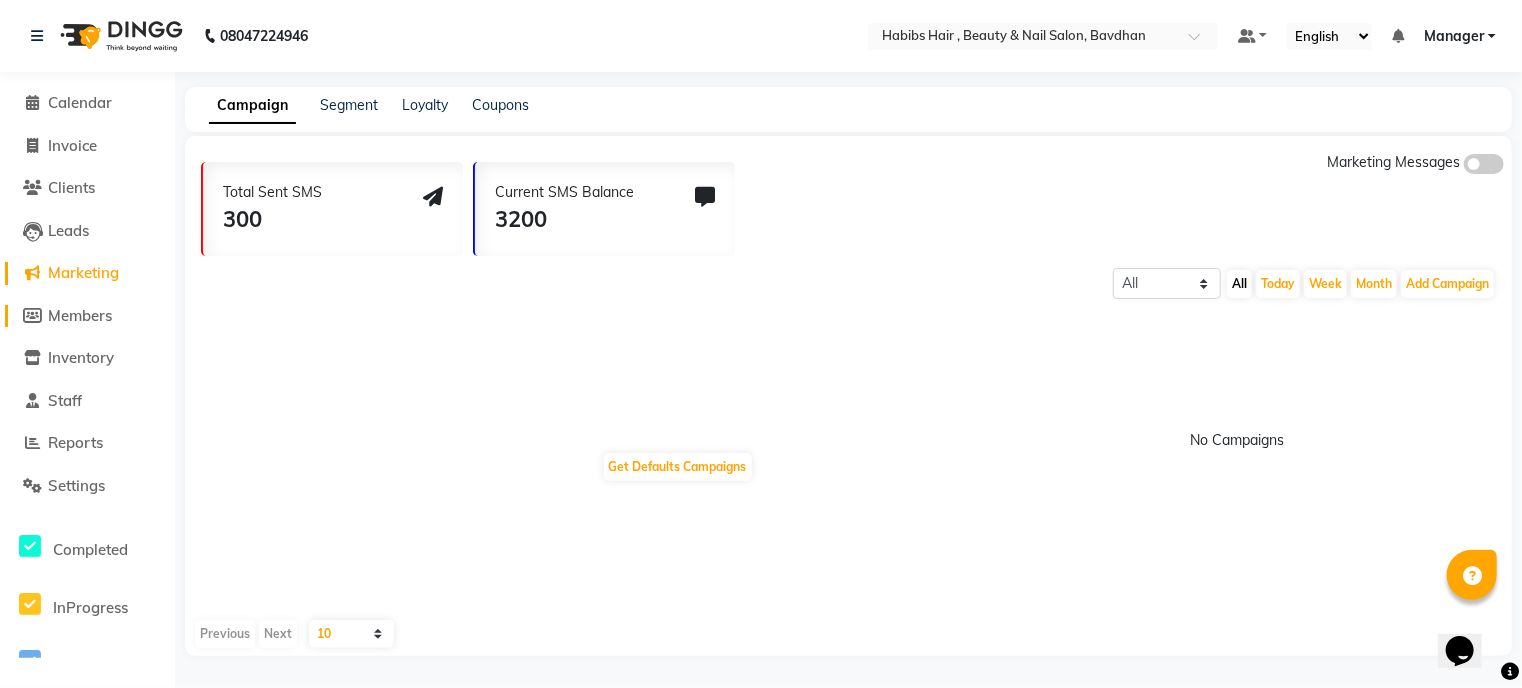 click on "Members" 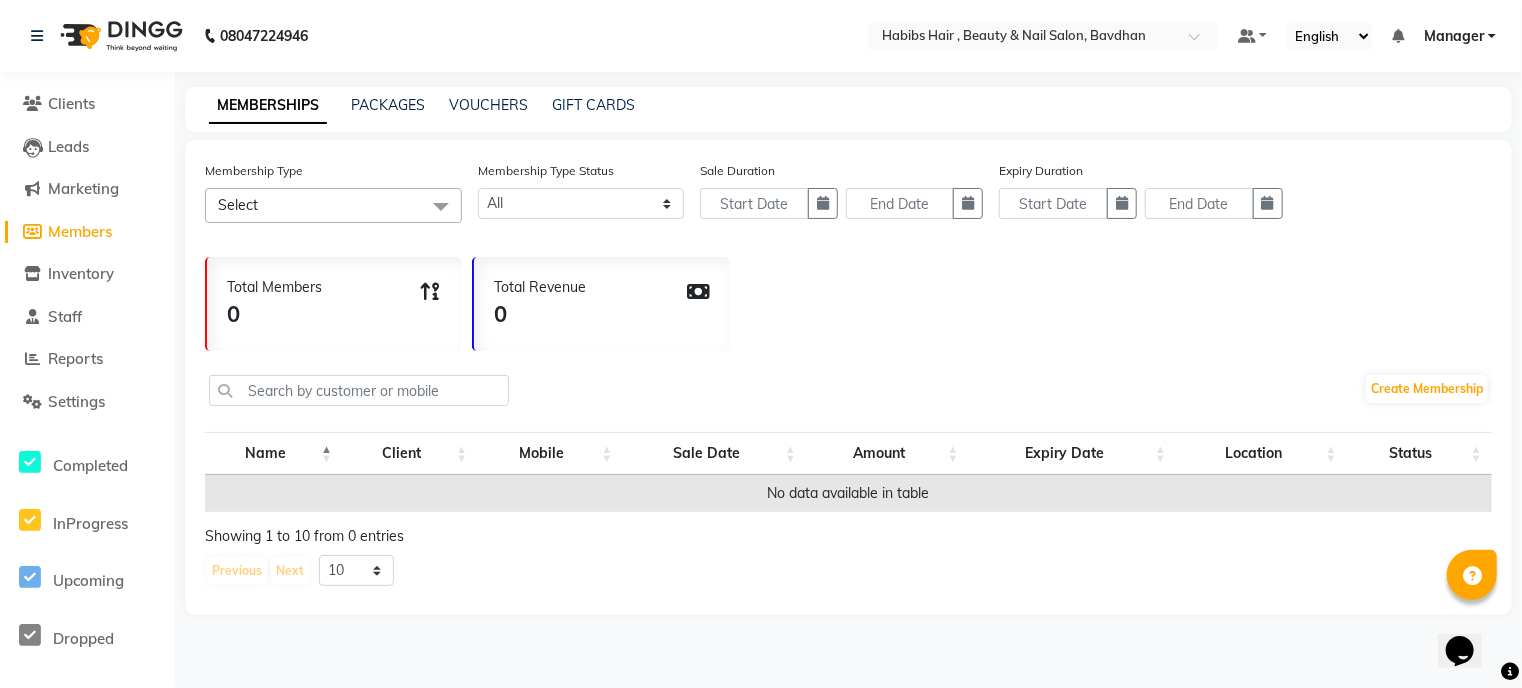 scroll, scrollTop: 80, scrollLeft: 0, axis: vertical 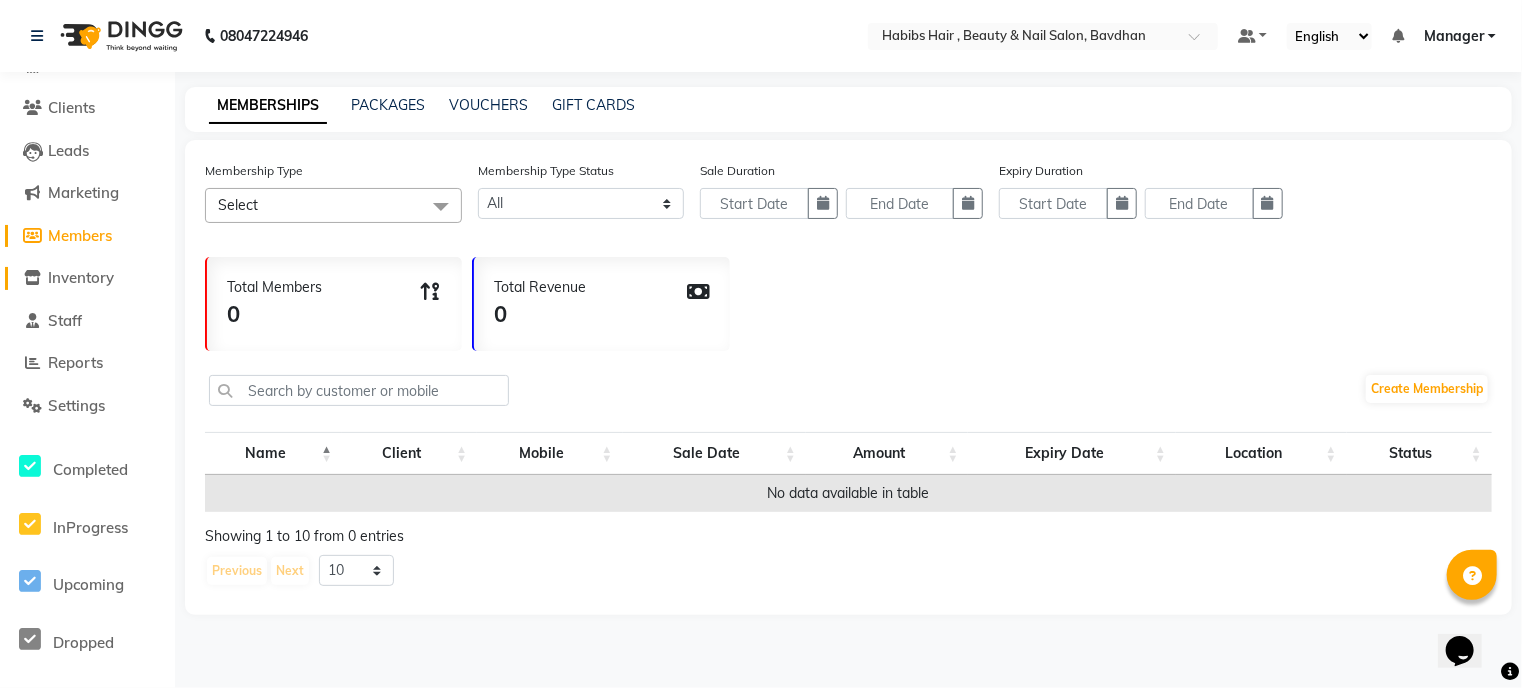click on "Inventory" 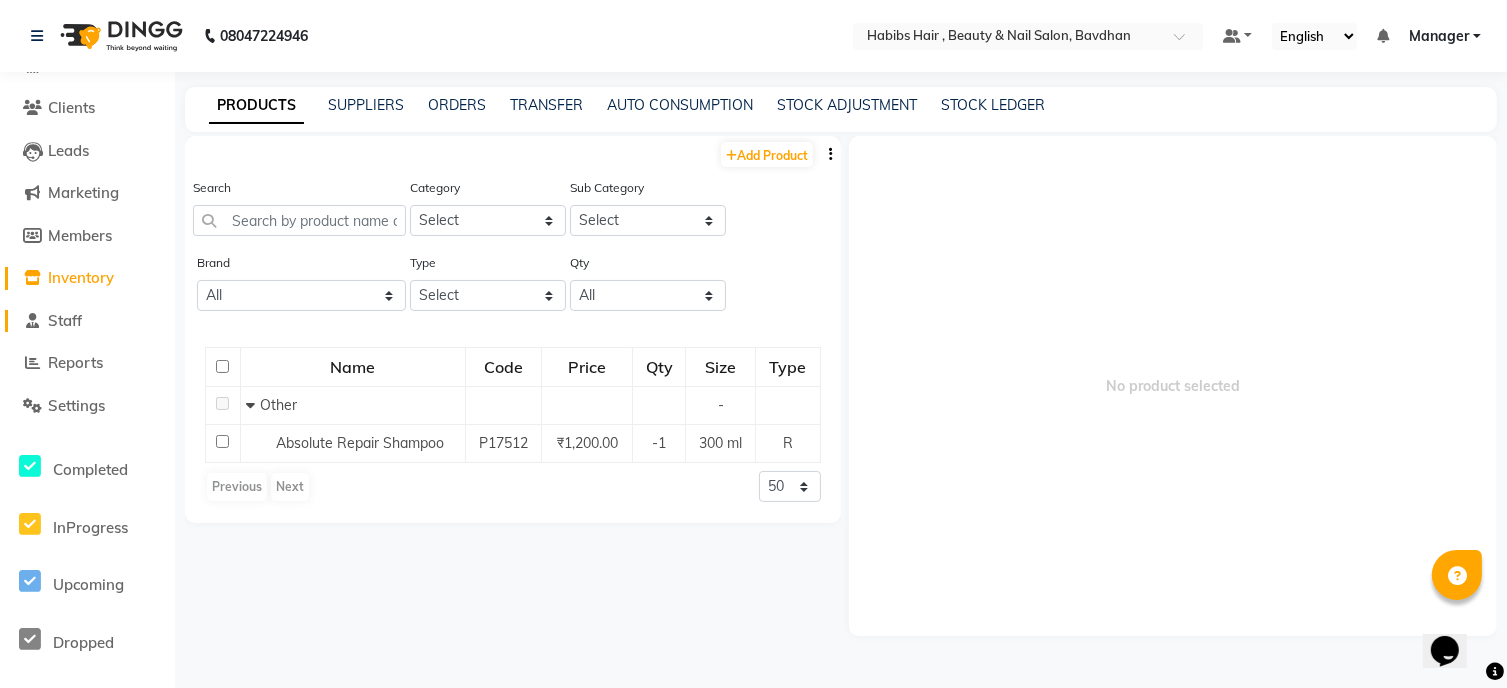 click on "Staff" 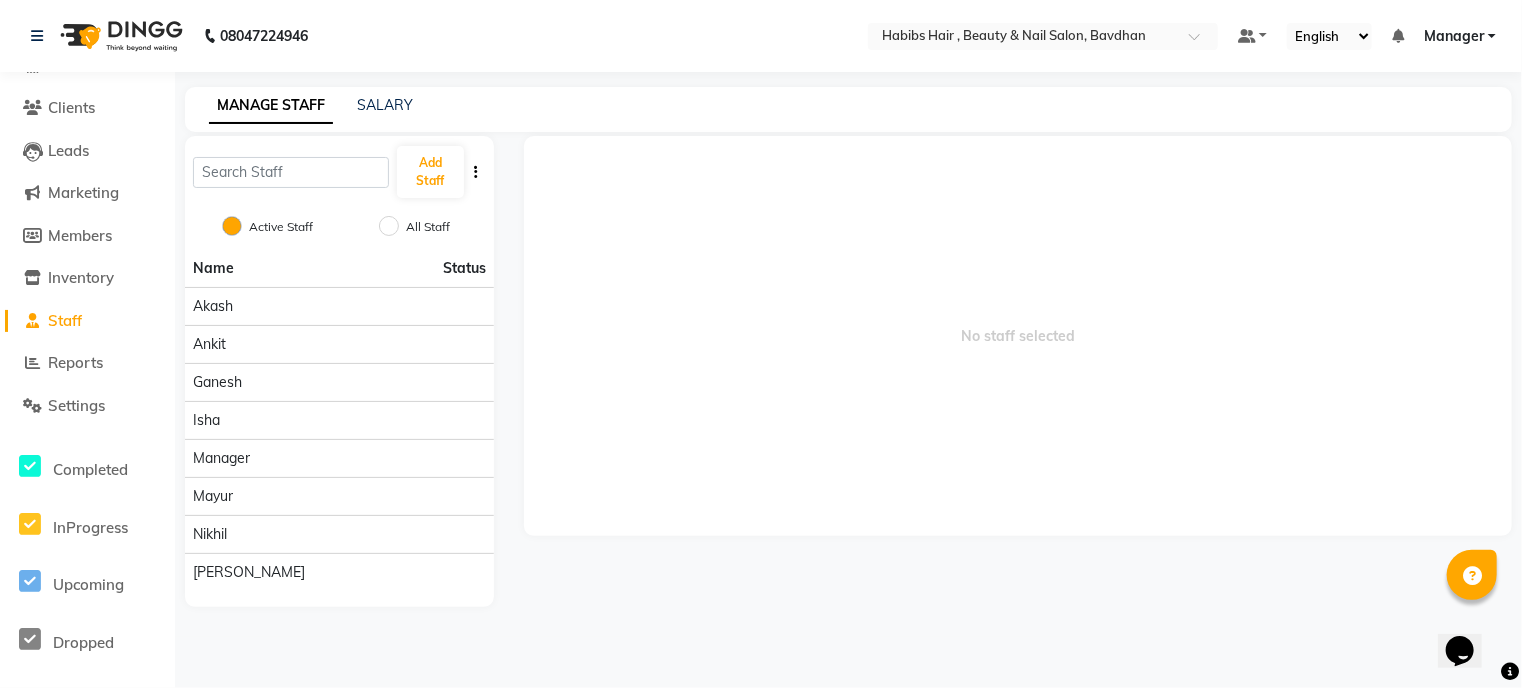 click on "Status" 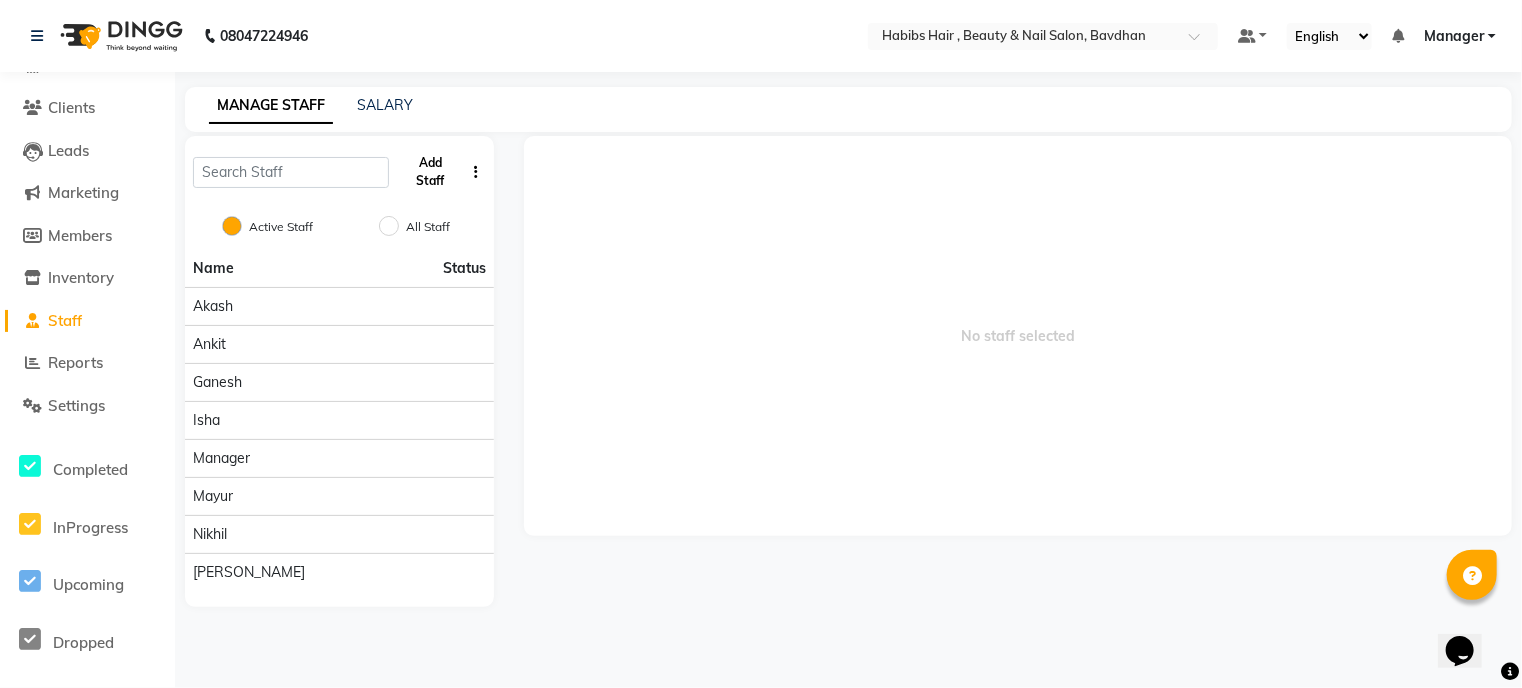 click on "Add Staff" 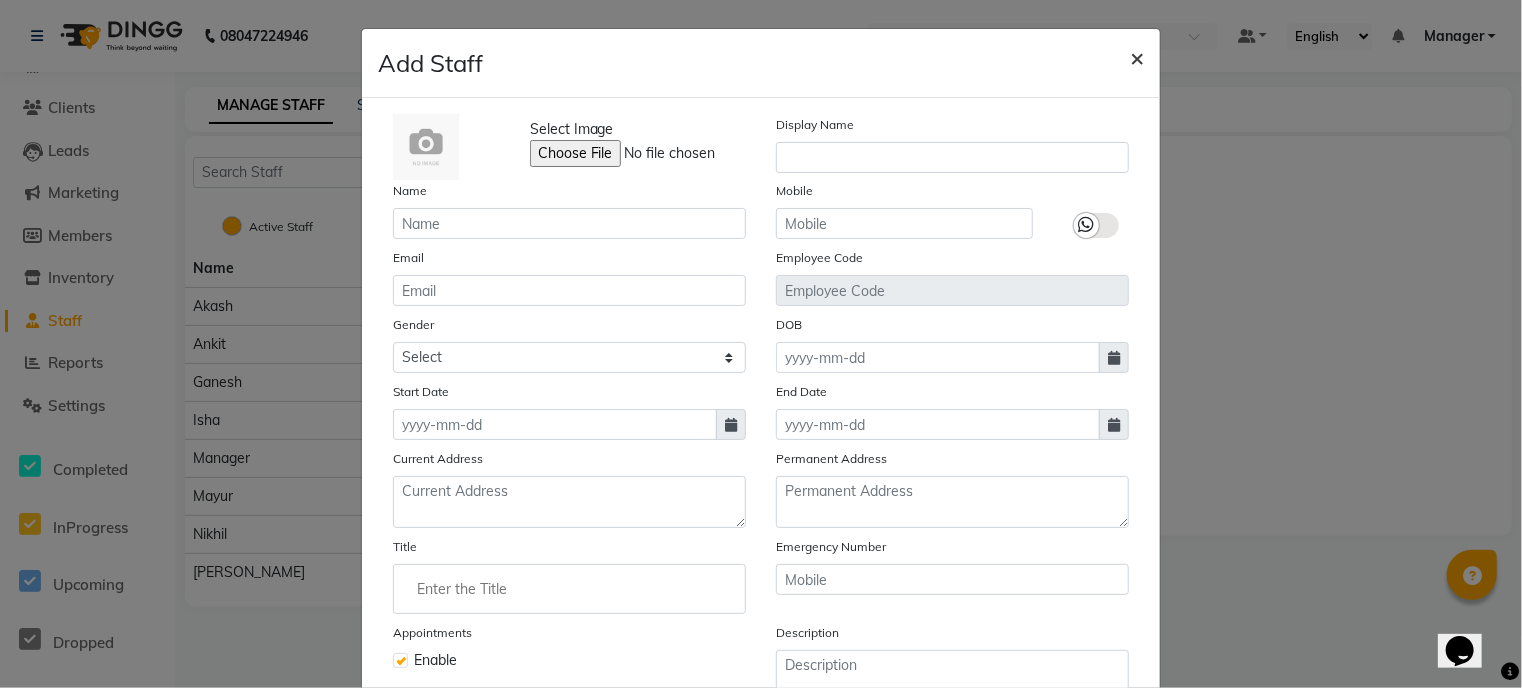 click on "×" 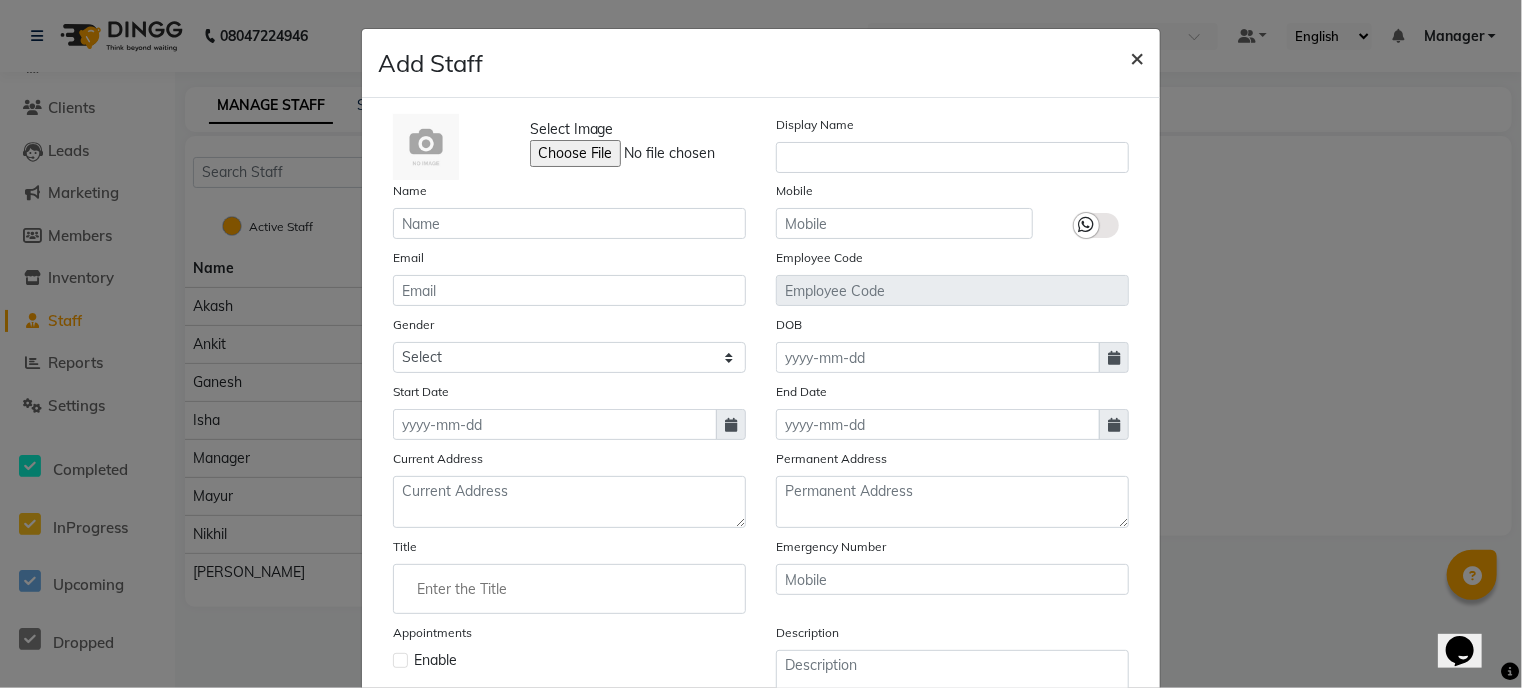 checkbox on "false" 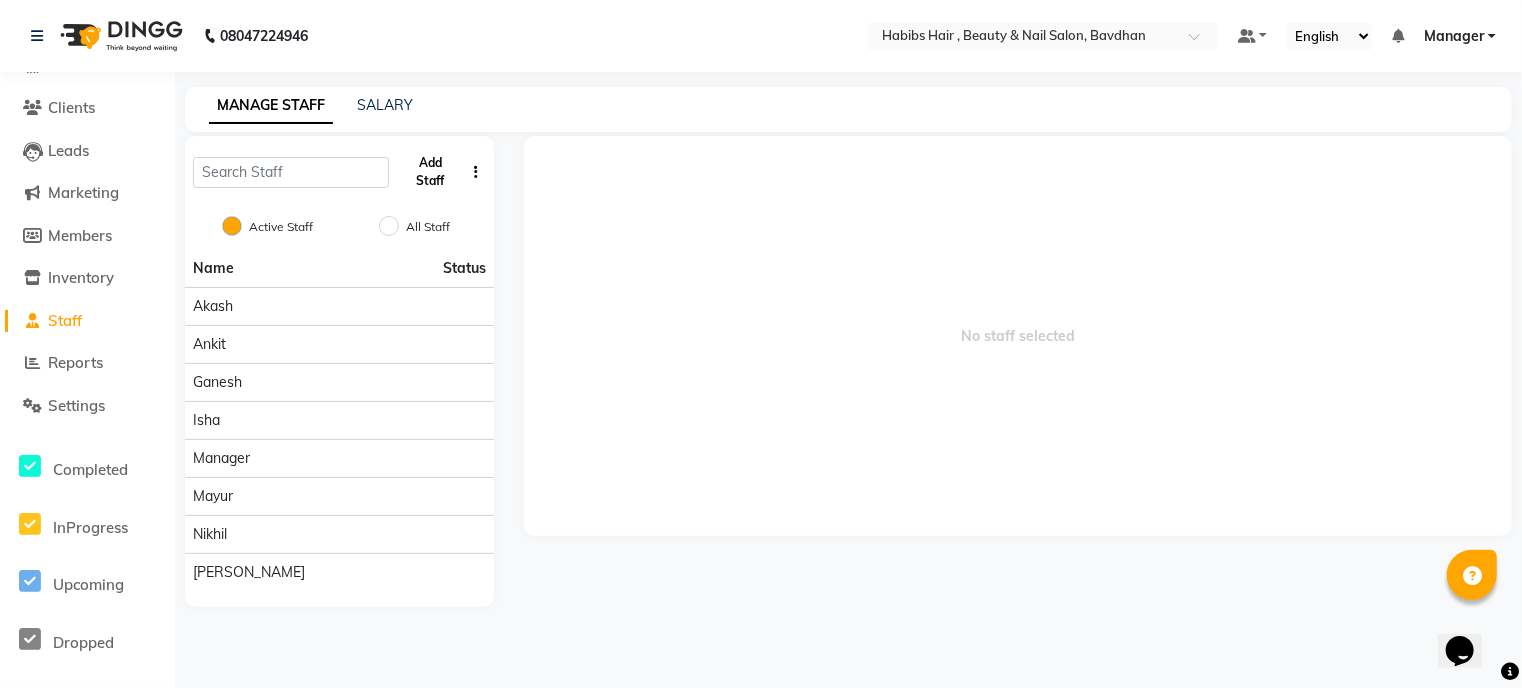 click on "Add Staff" 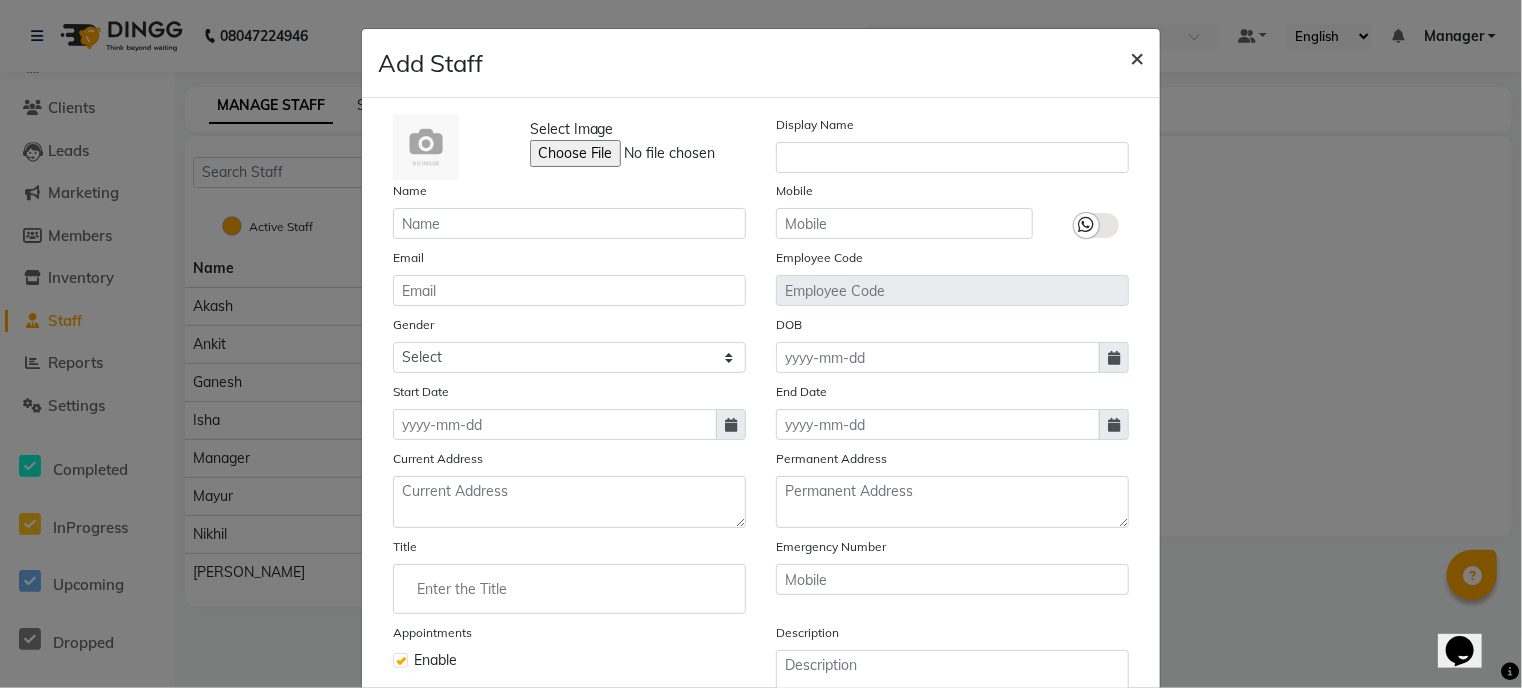 click on "×" 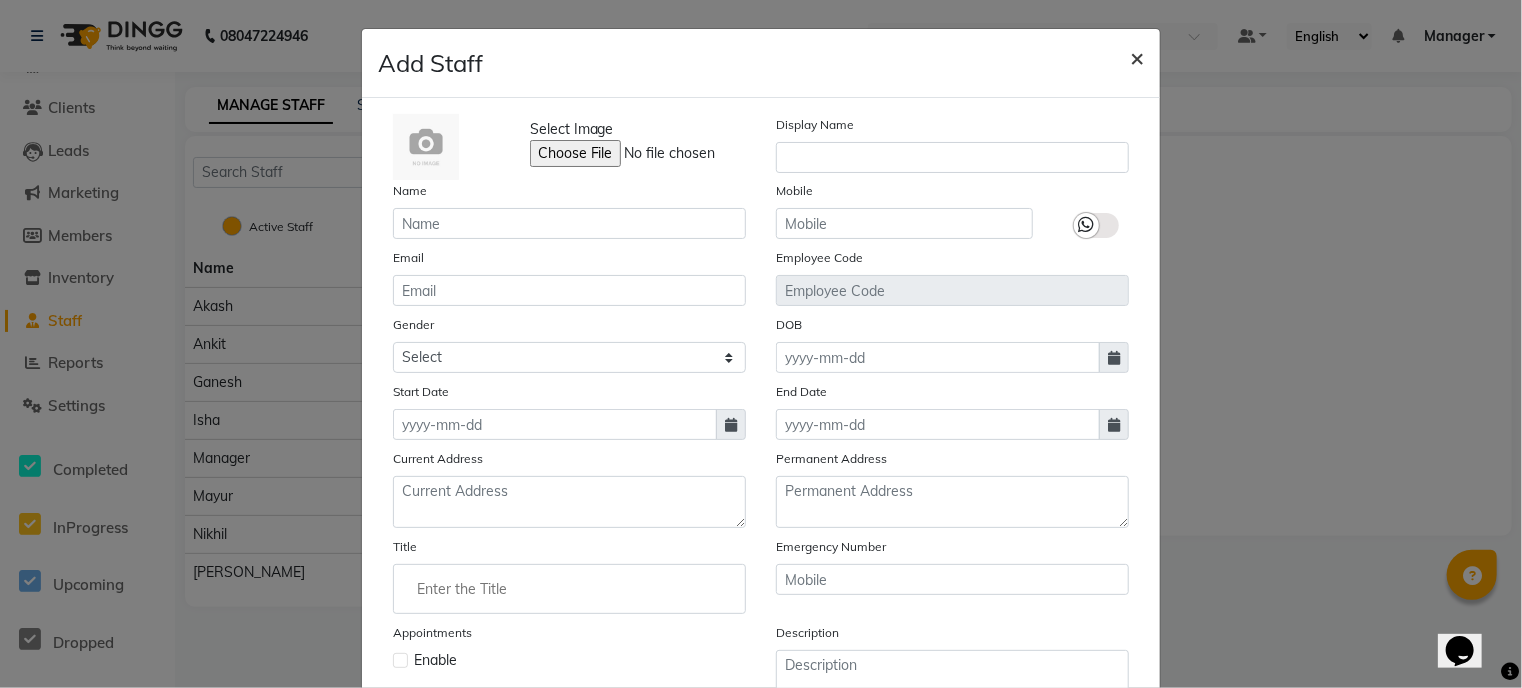 checkbox on "false" 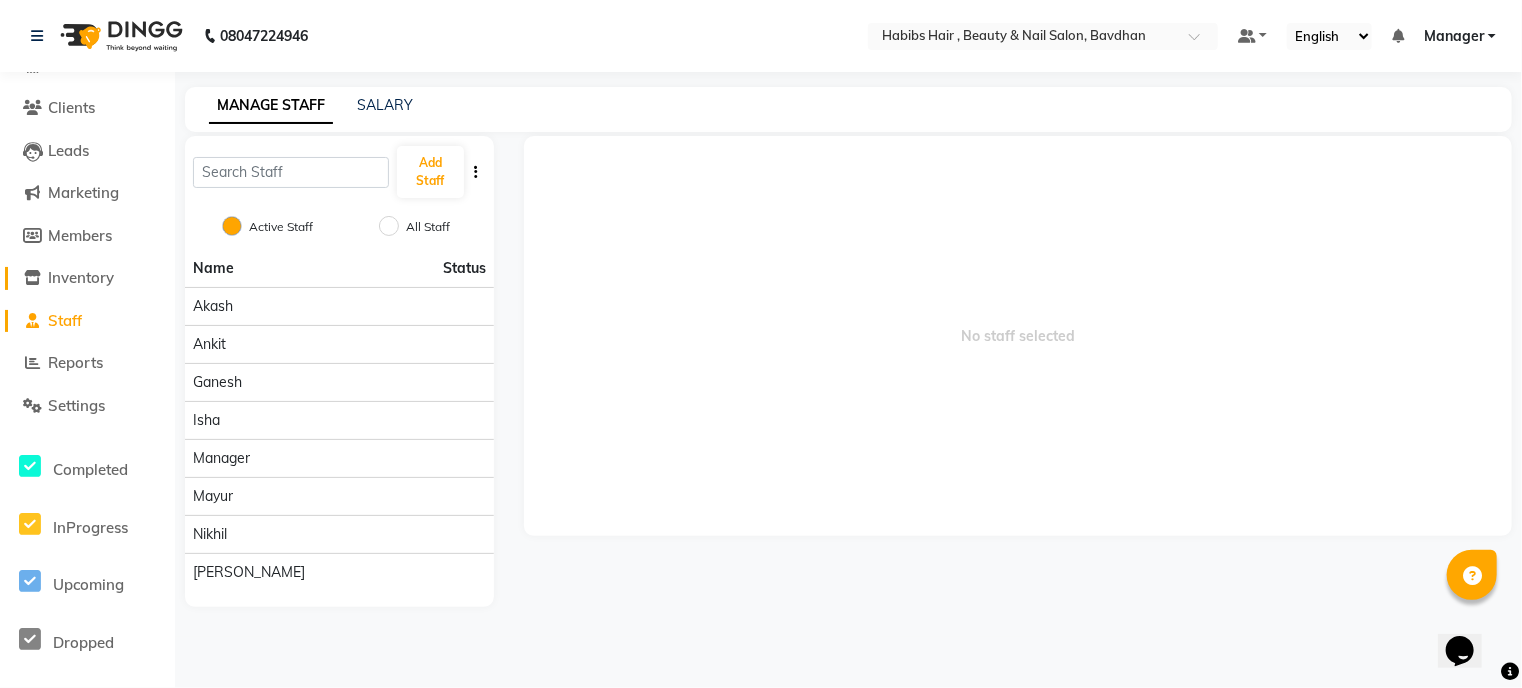 click on "Inventory" 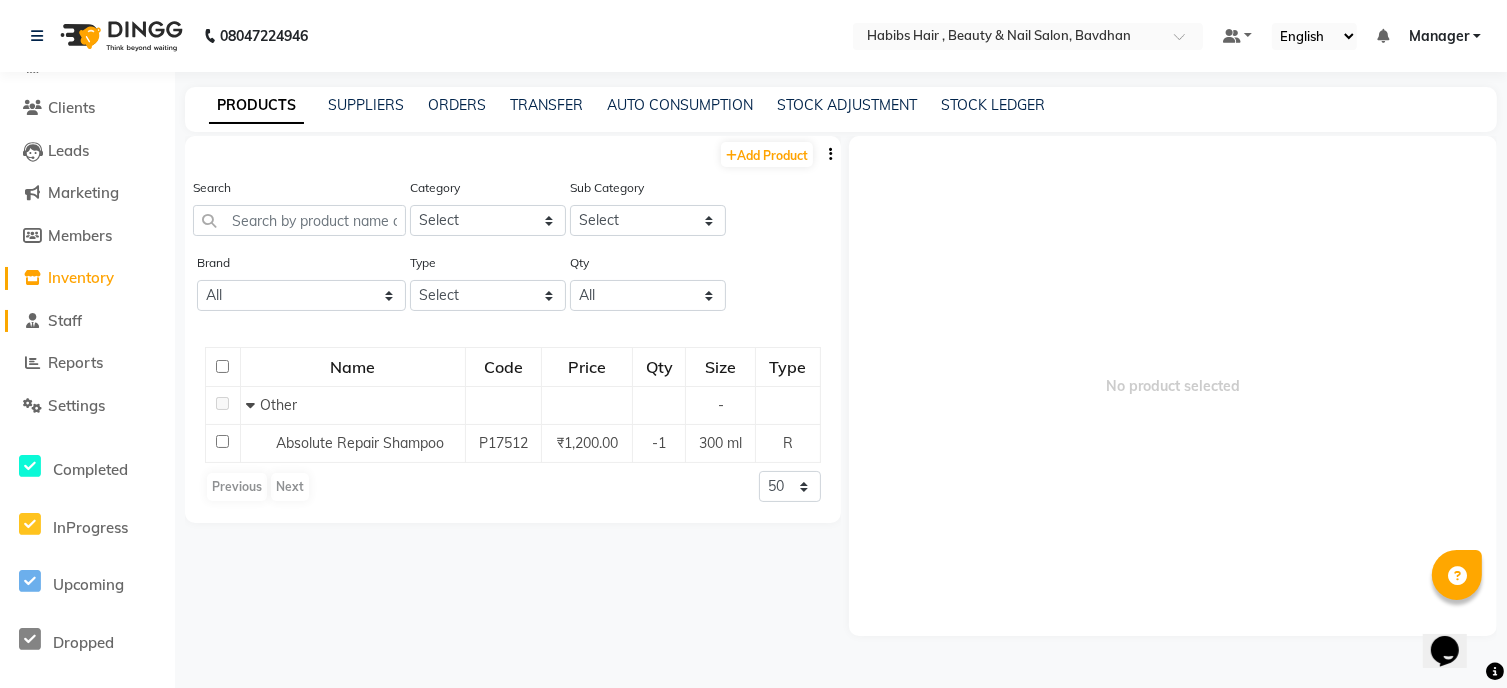 click on "Staff" 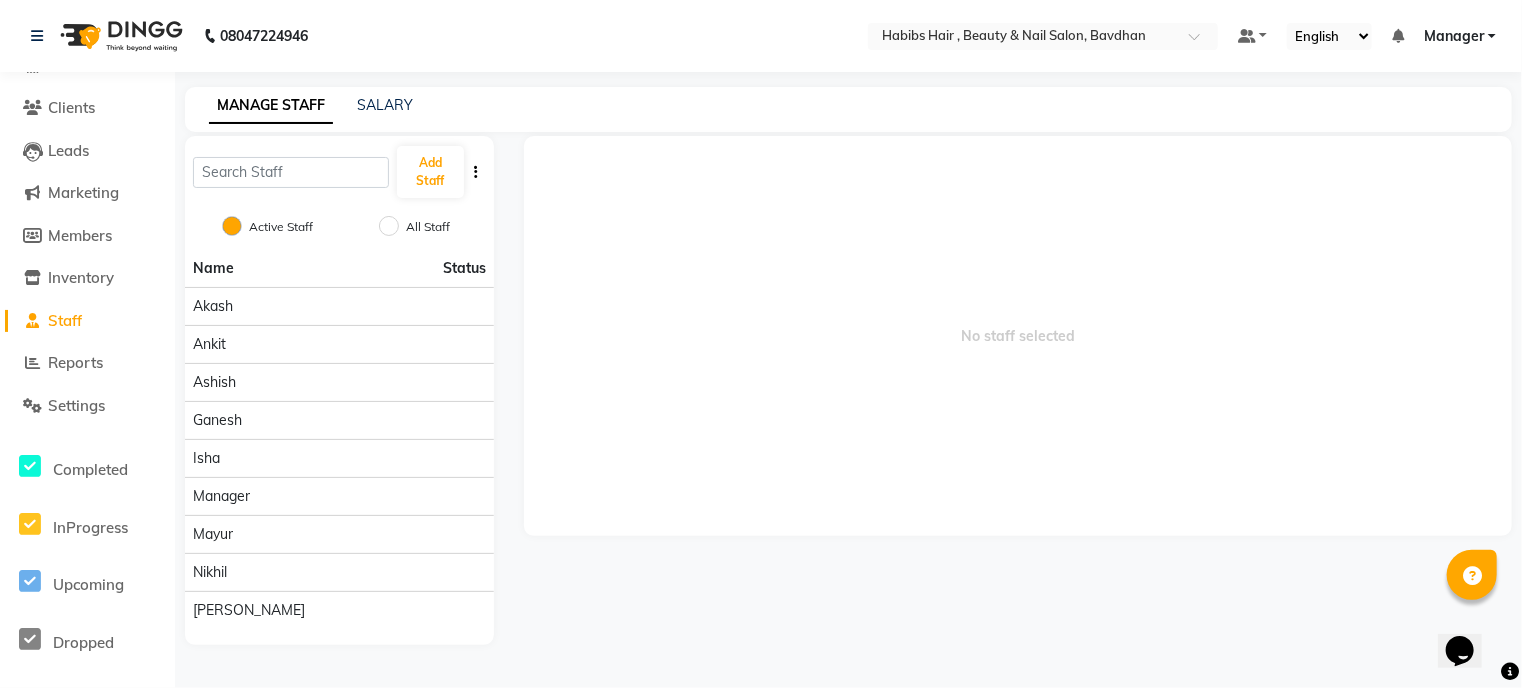 click on "Staff" 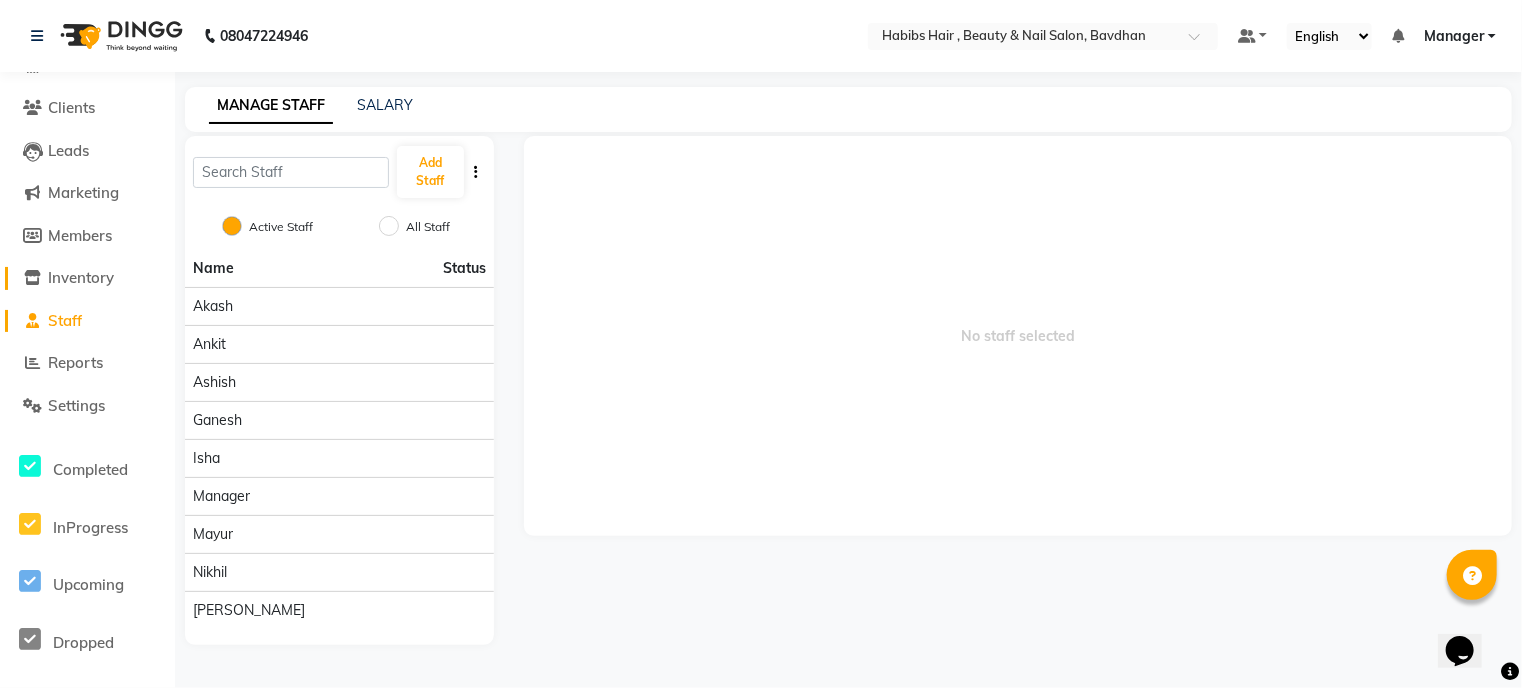 click on "Inventory" 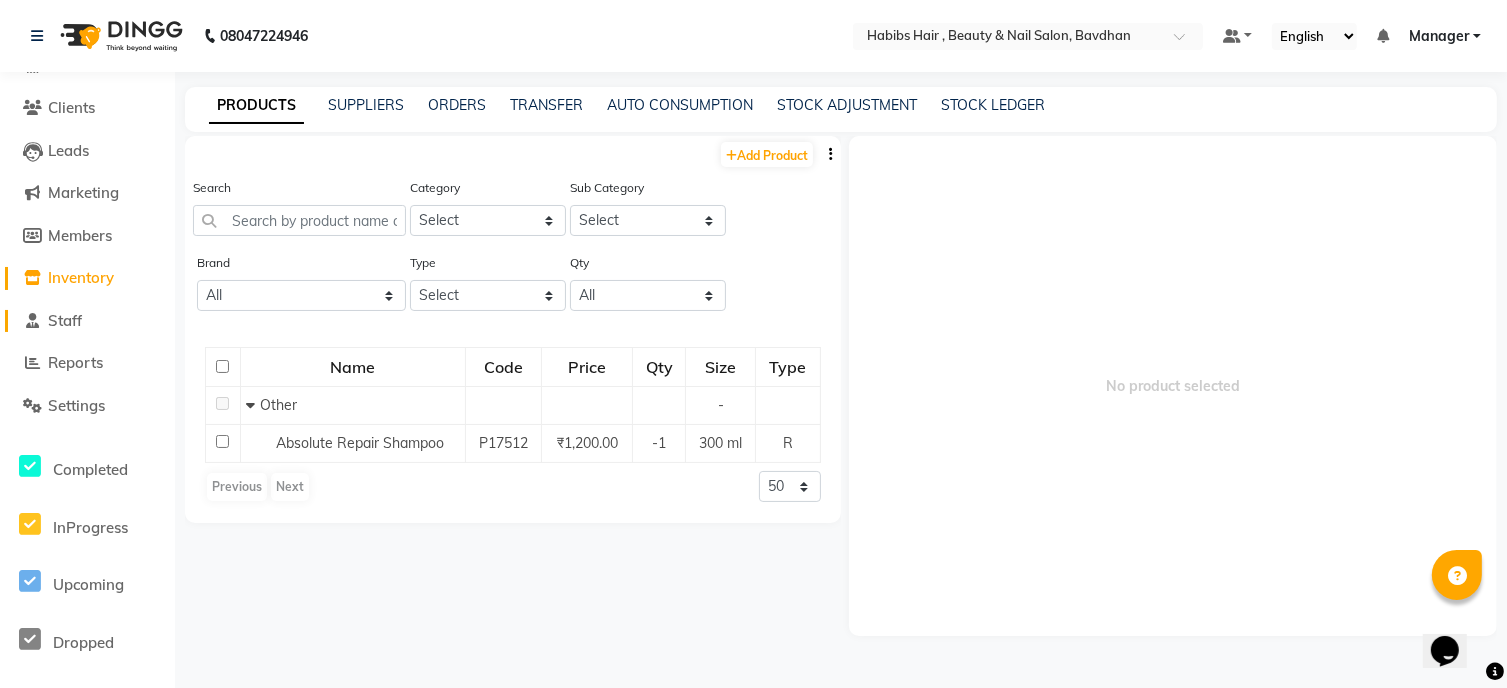 click on "Staff" 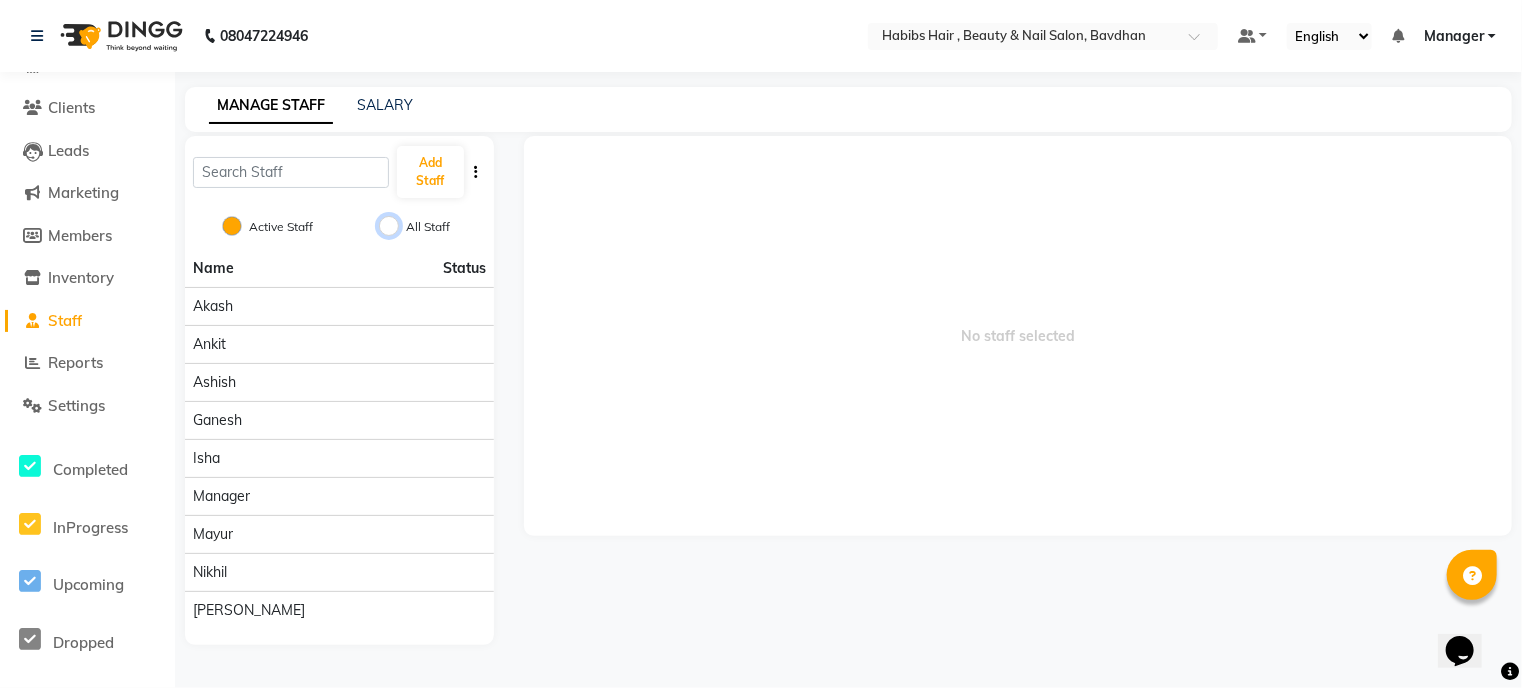 click on "All Staff" at bounding box center (389, 226) 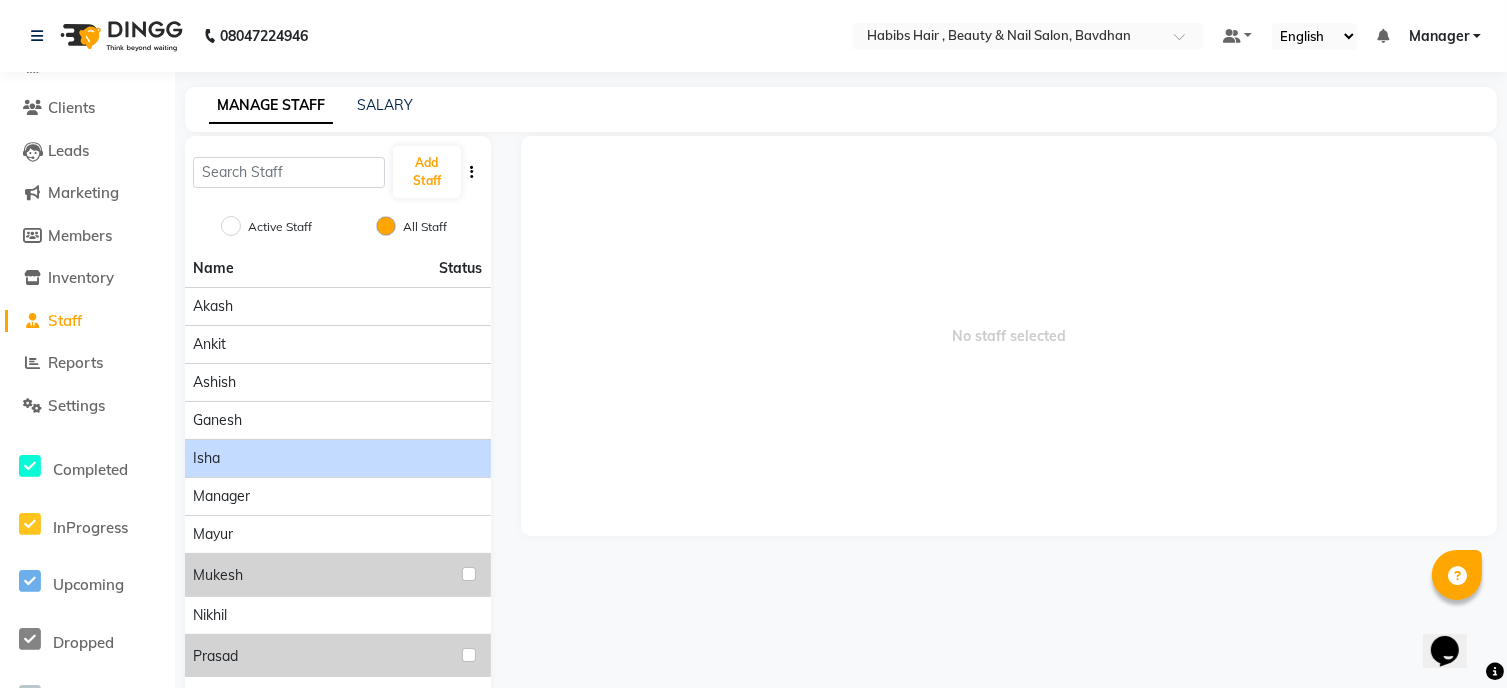 drag, startPoint x: 436, startPoint y: 460, endPoint x: 320, endPoint y: 451, distance: 116.34862 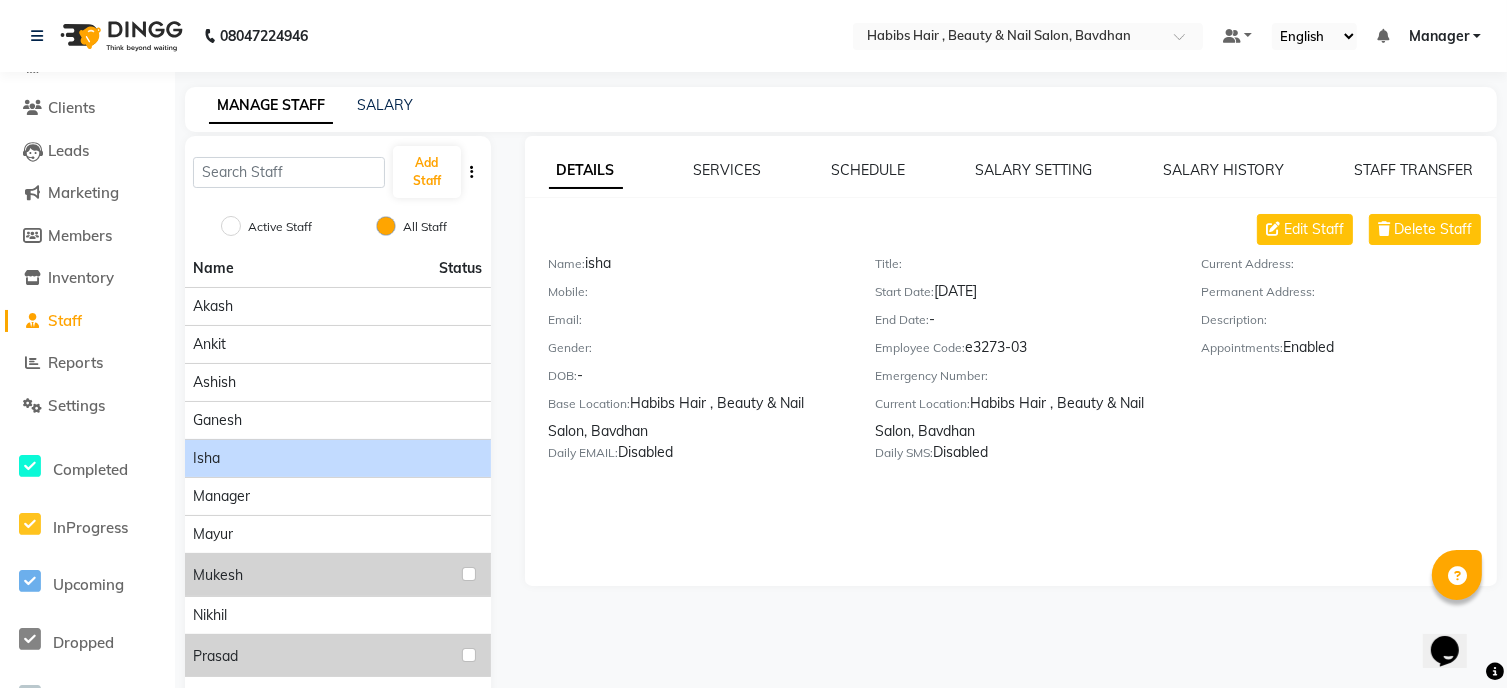 click on "isha" 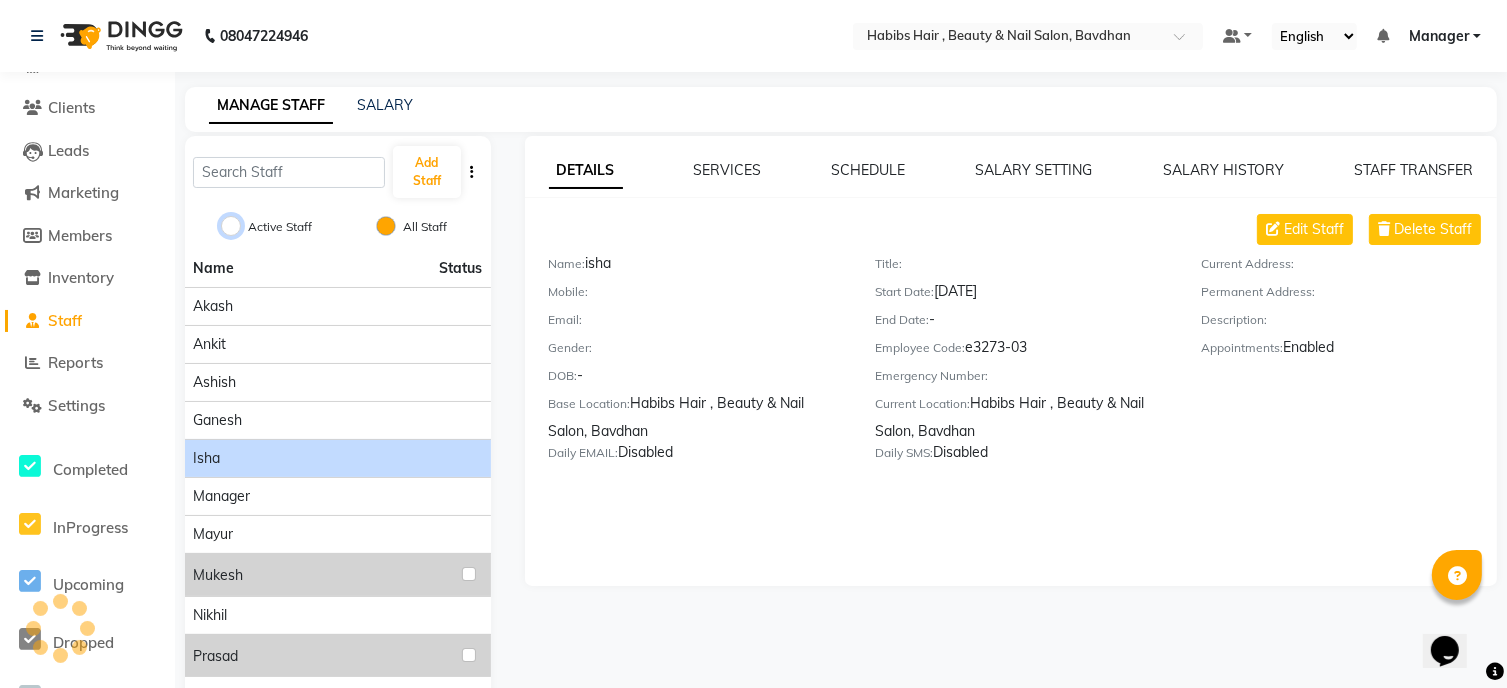 click on "Active Staff" at bounding box center [231, 226] 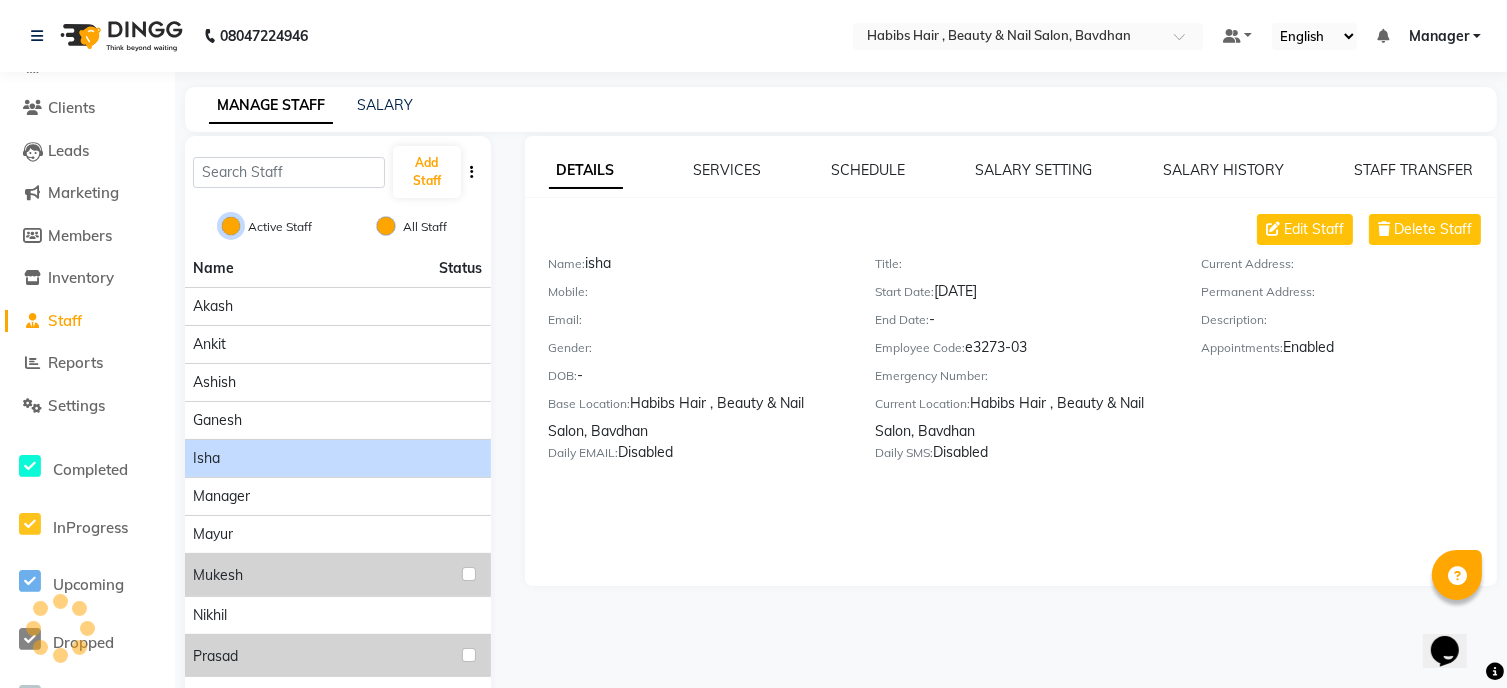 radio on "false" 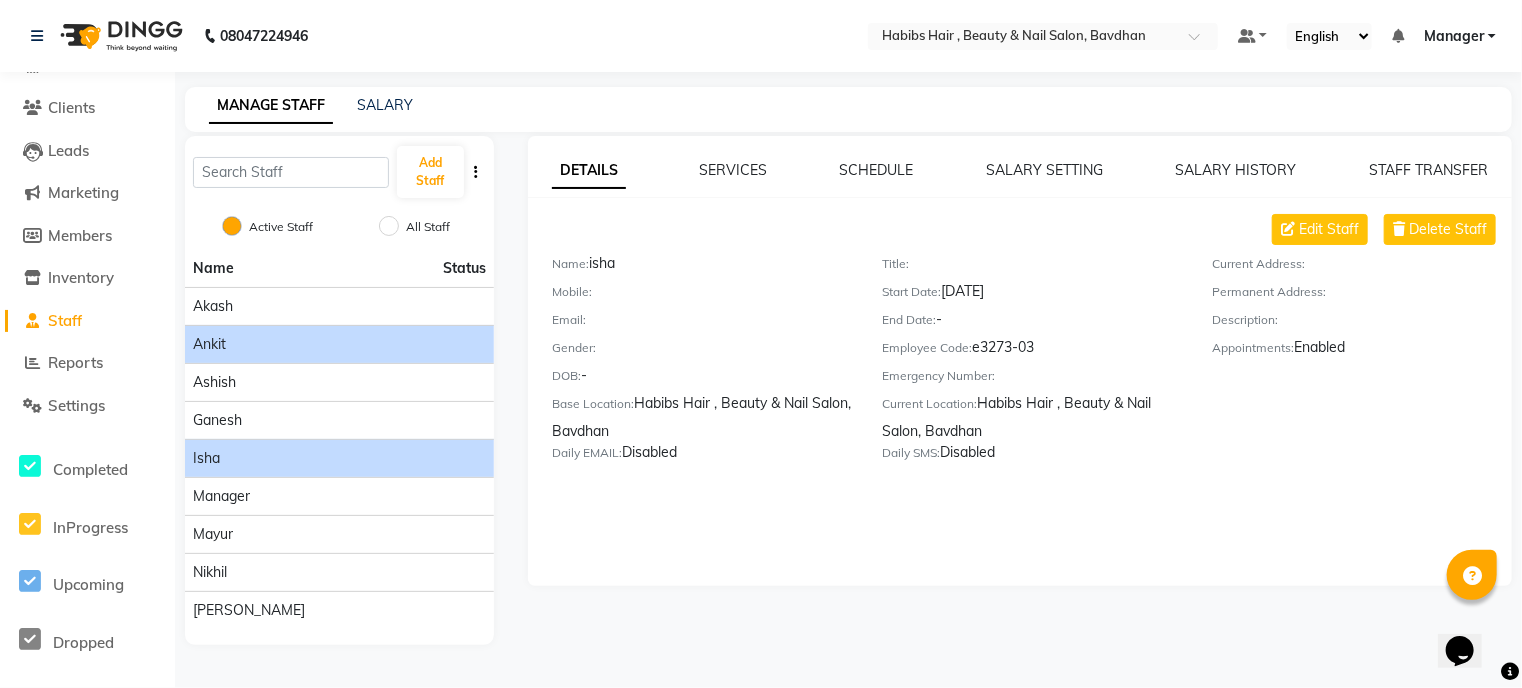 click on "Ankit" 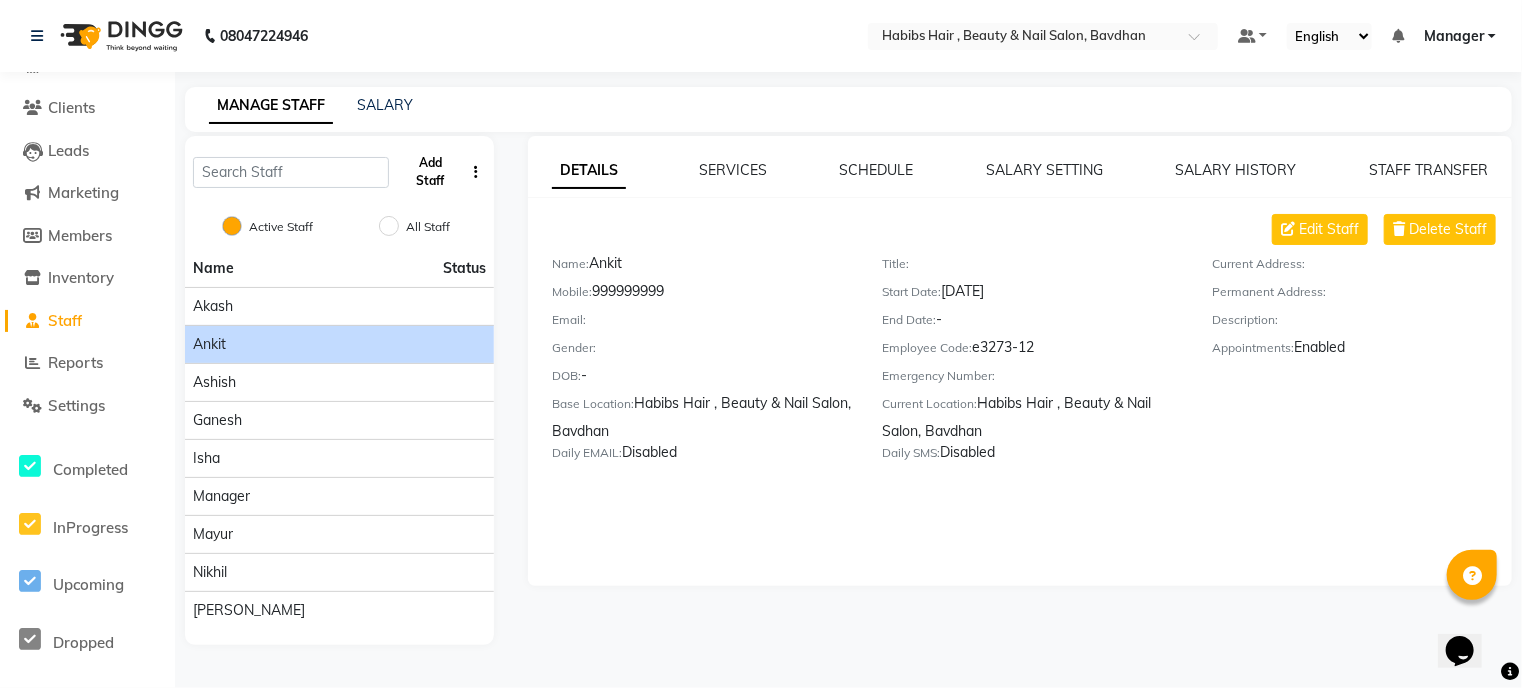 click on "Add Staff" 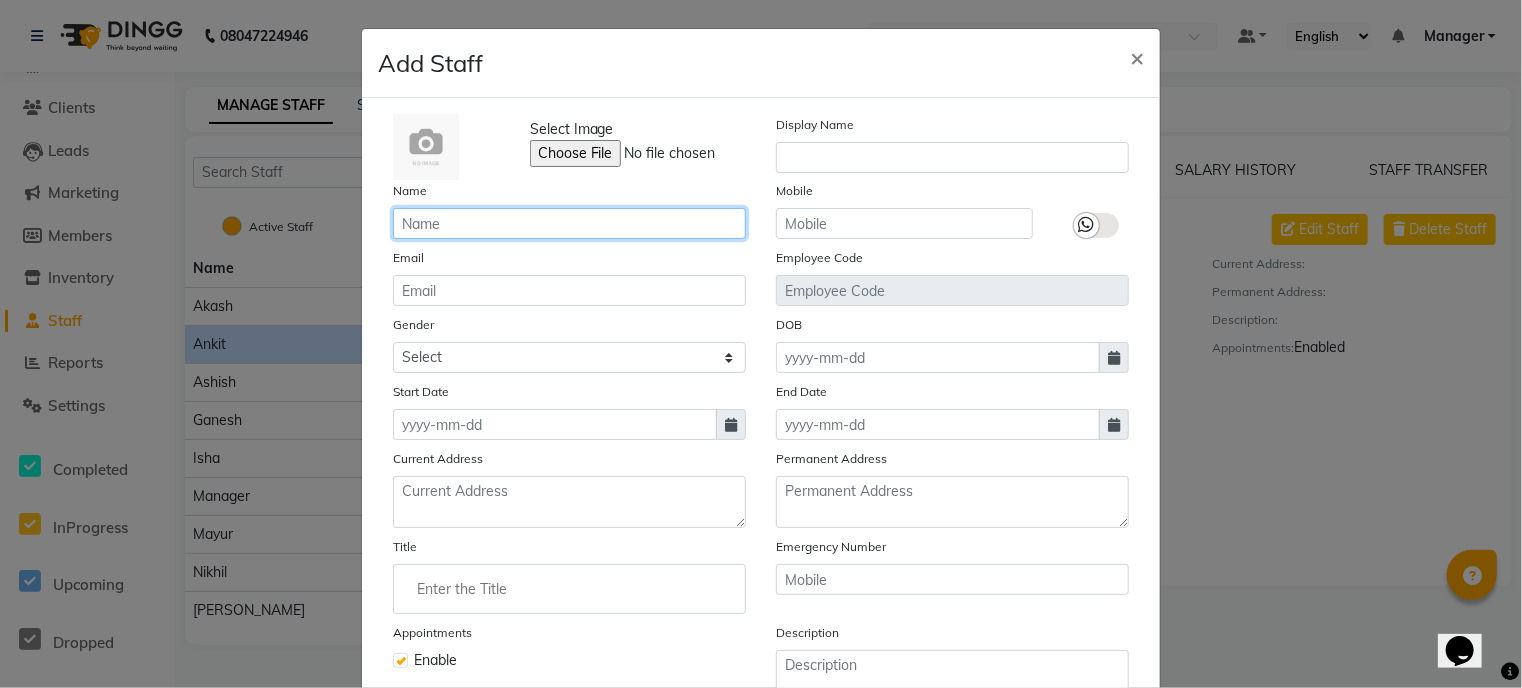 click 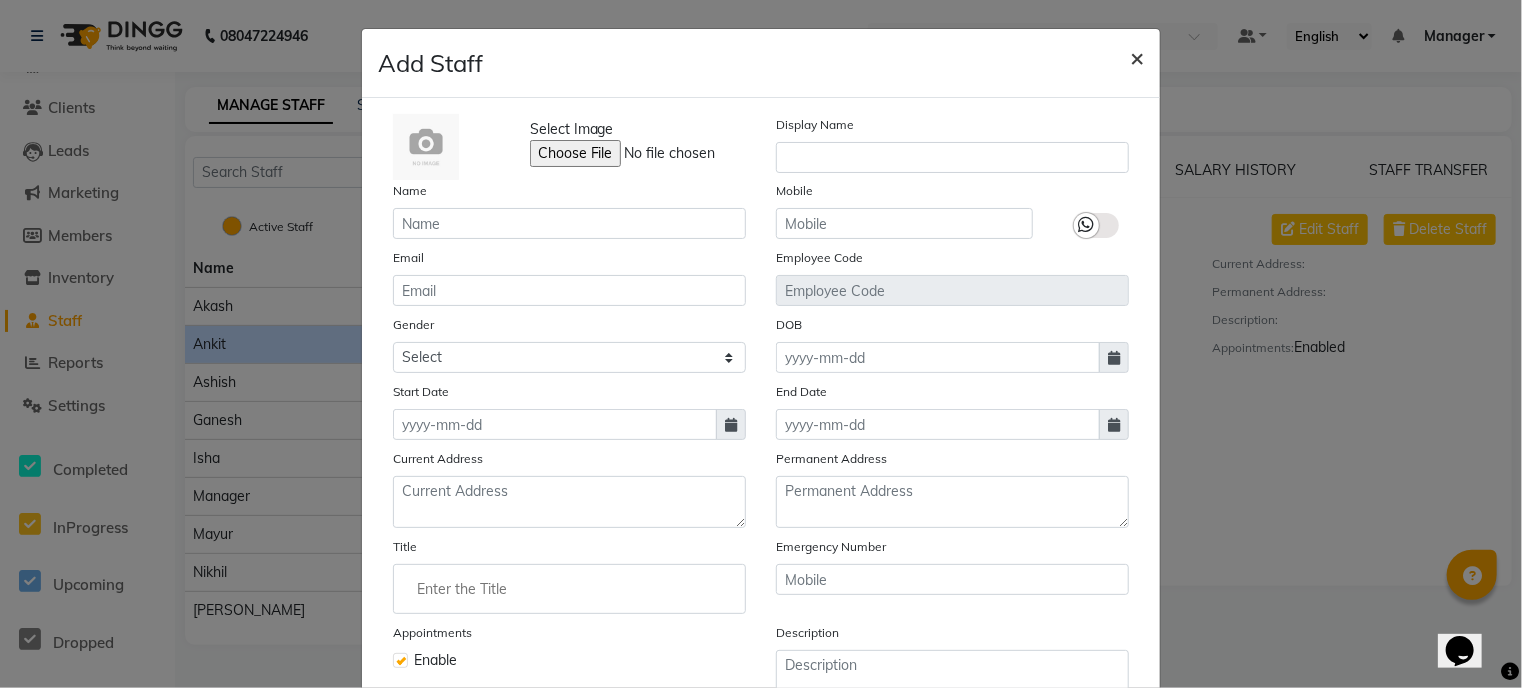 click on "×" 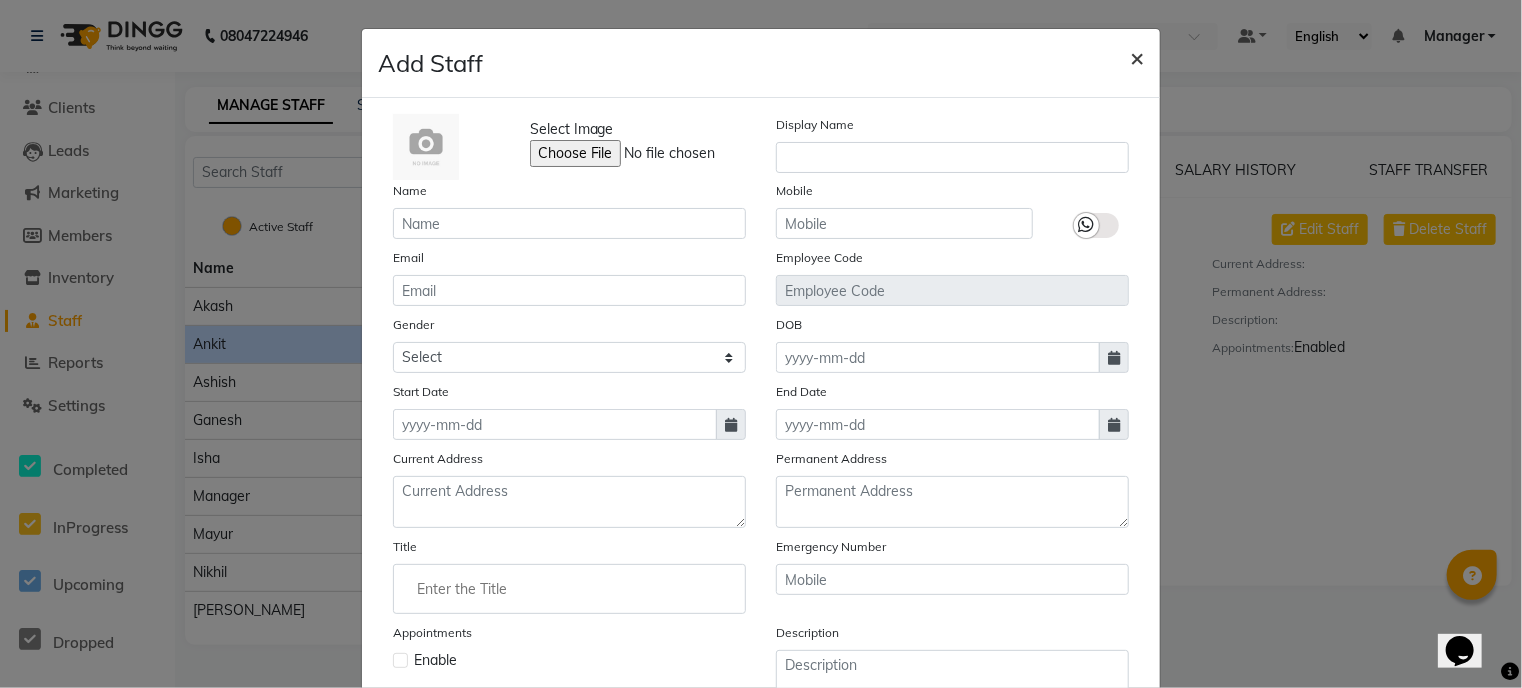checkbox on "false" 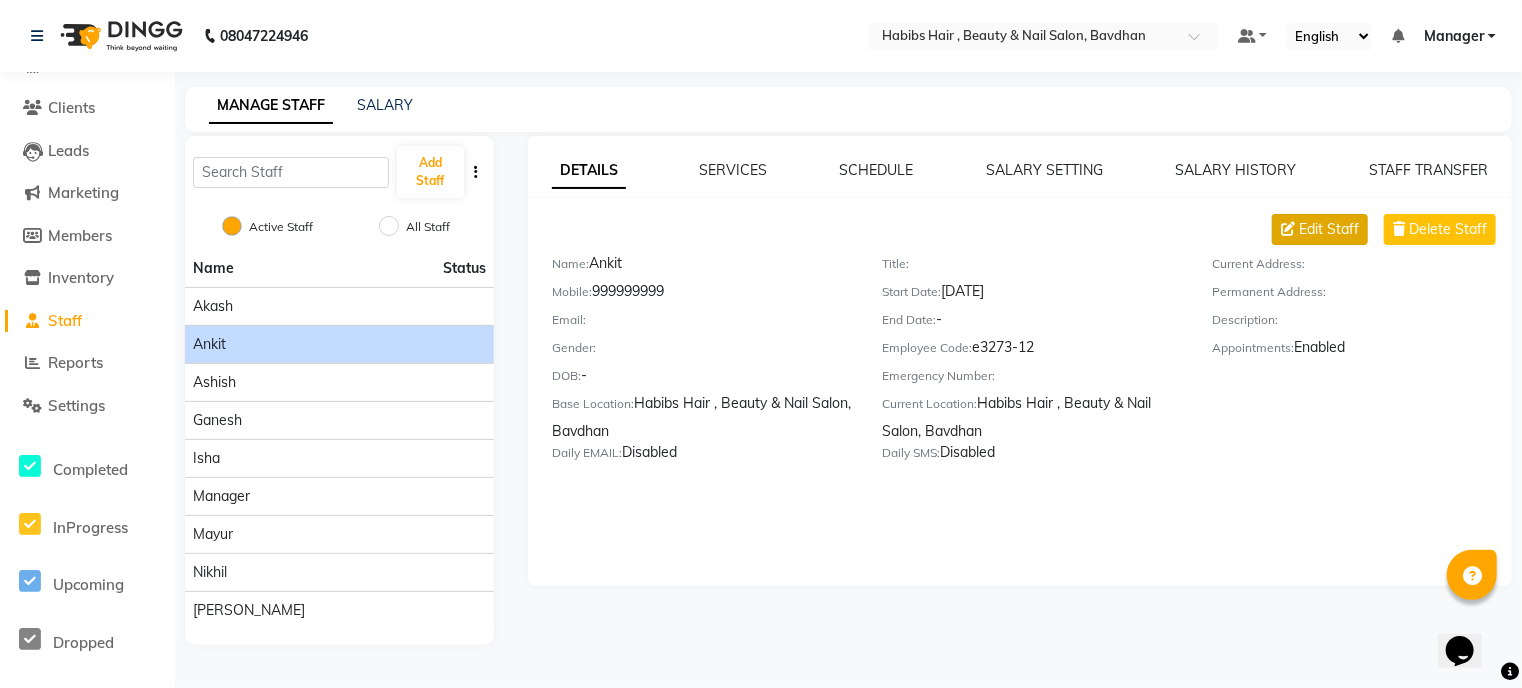 click on "Edit Staff" 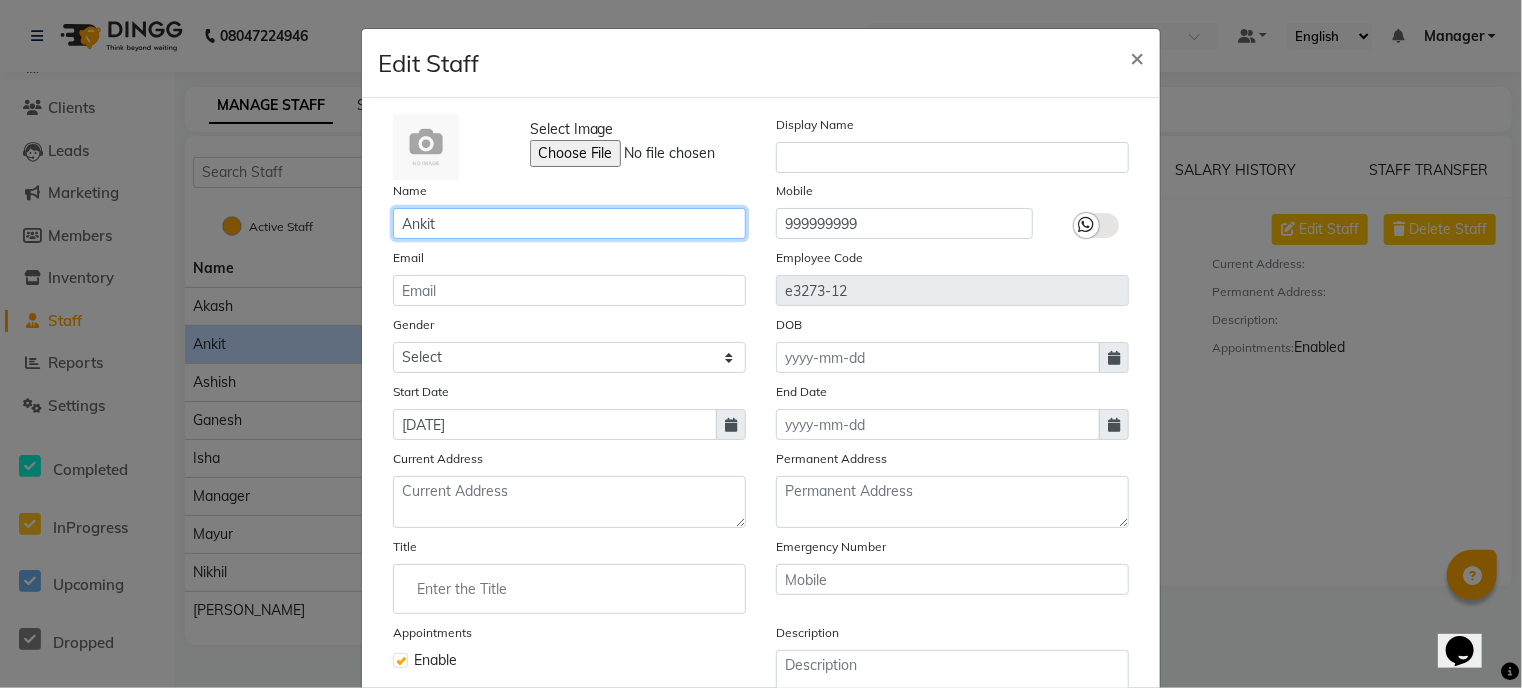 click on "Ankit" 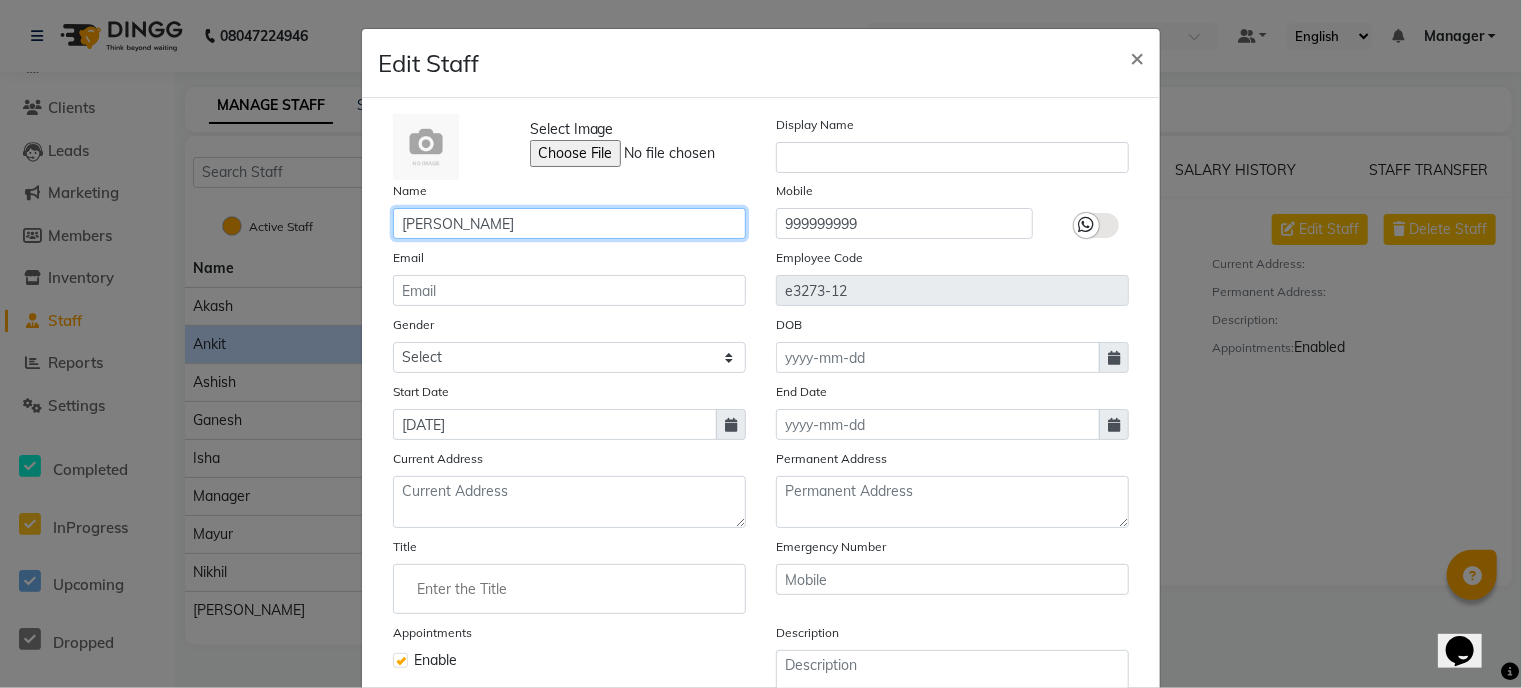 click on "[PERSON_NAME]" 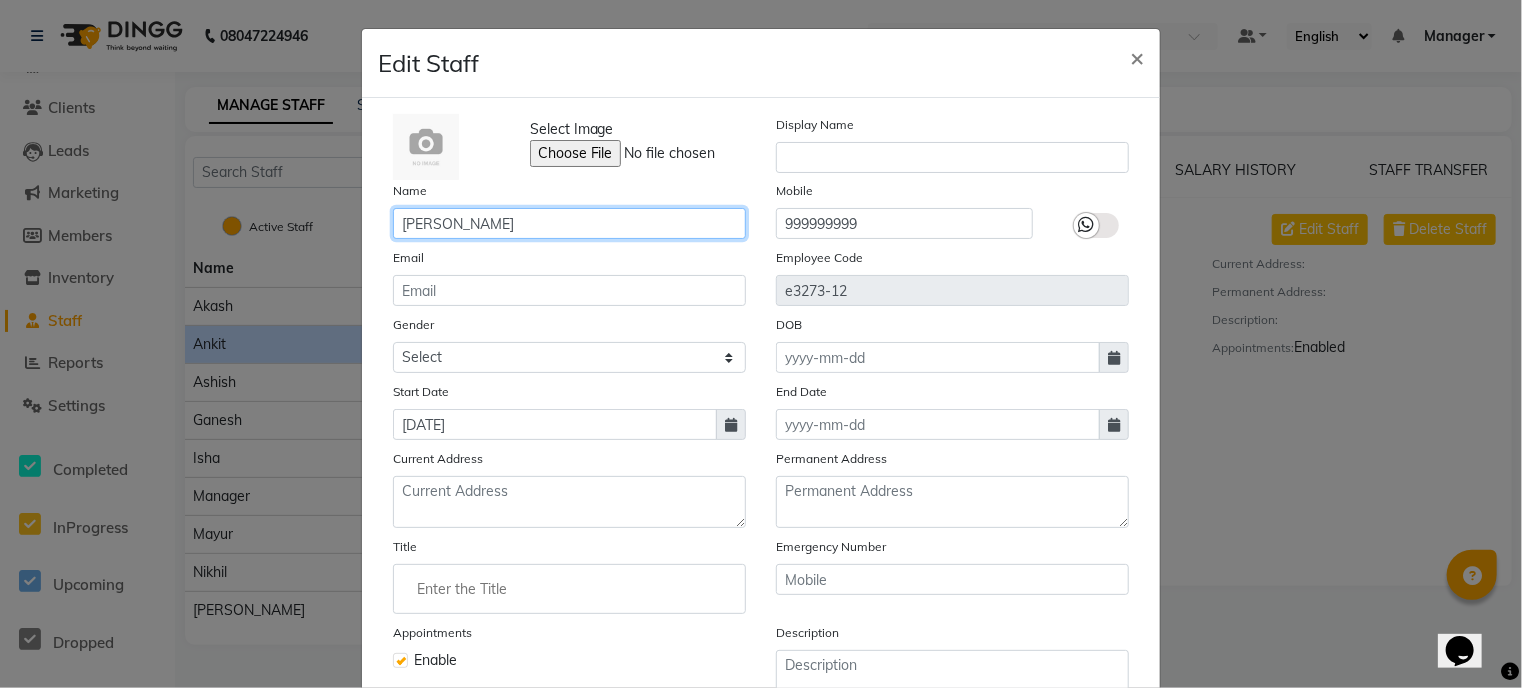 type on "[PERSON_NAME]" 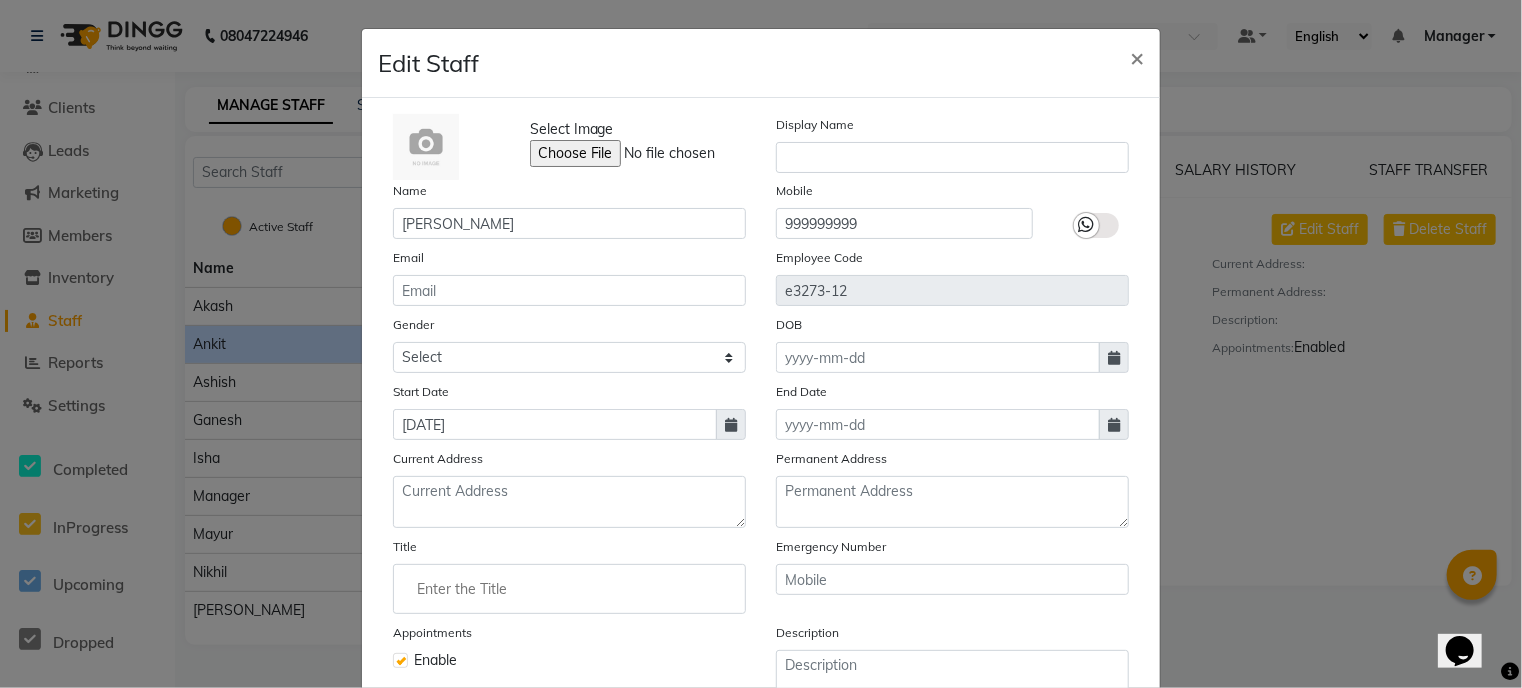 drag, startPoint x: 1147, startPoint y: 636, endPoint x: 1138, endPoint y: 656, distance: 21.931713 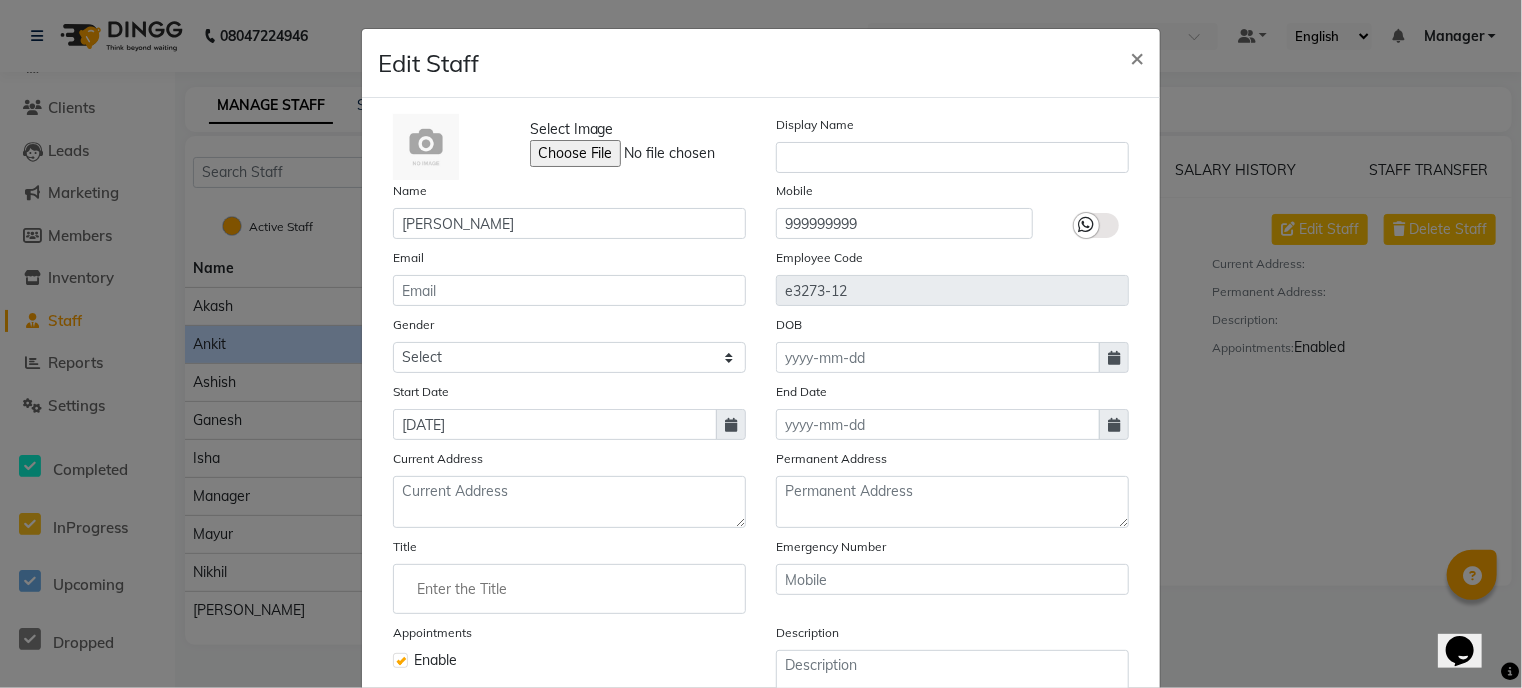 click on "Select Image  Display Name Name [PERSON_NAME] Mobile 999999999 Email Employee Code e3273-12 Gender Select [DEMOGRAPHIC_DATA] [DEMOGRAPHIC_DATA] Other Prefer Not To Say DOB Start Date [DATE] End Date Current Address Permanent Address Title Emergency Number Appointments Enable Description Daily SMS Daily Email" 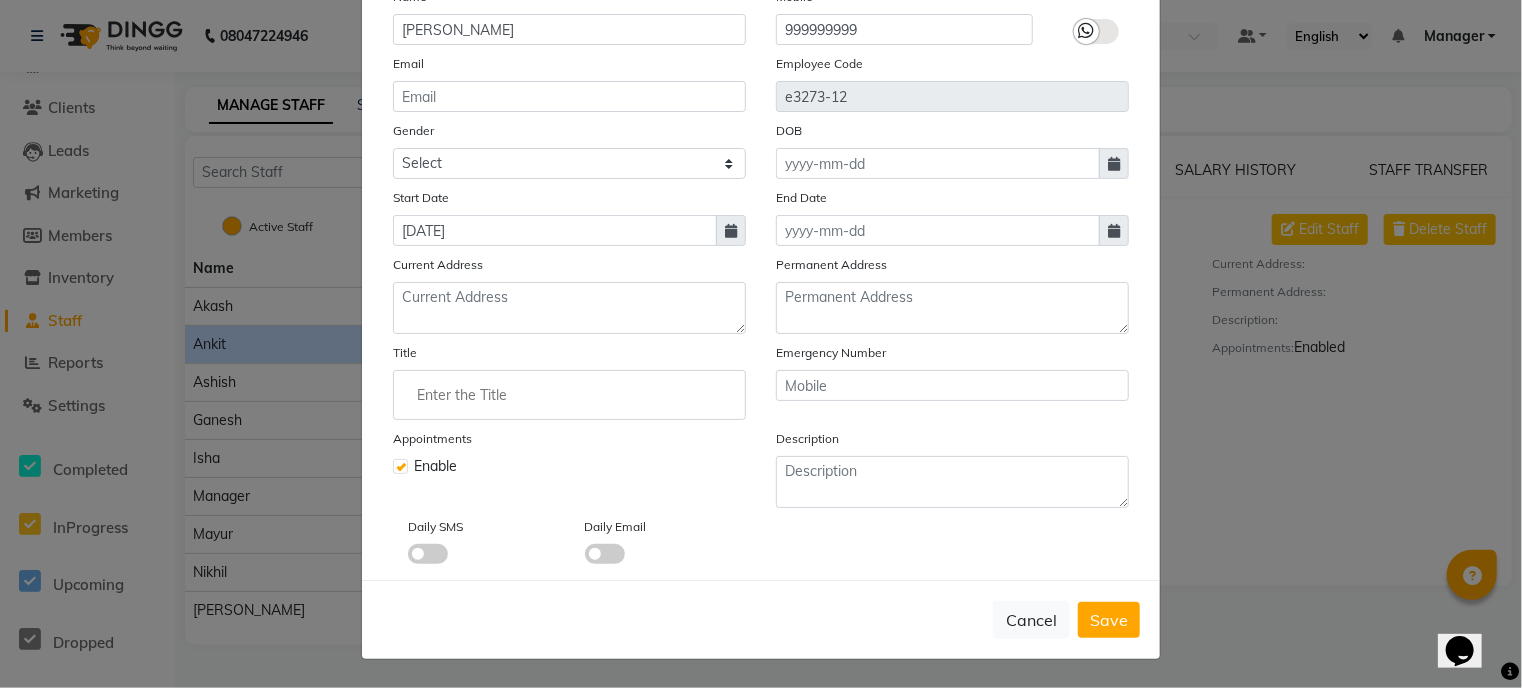 scroll, scrollTop: 201, scrollLeft: 0, axis: vertical 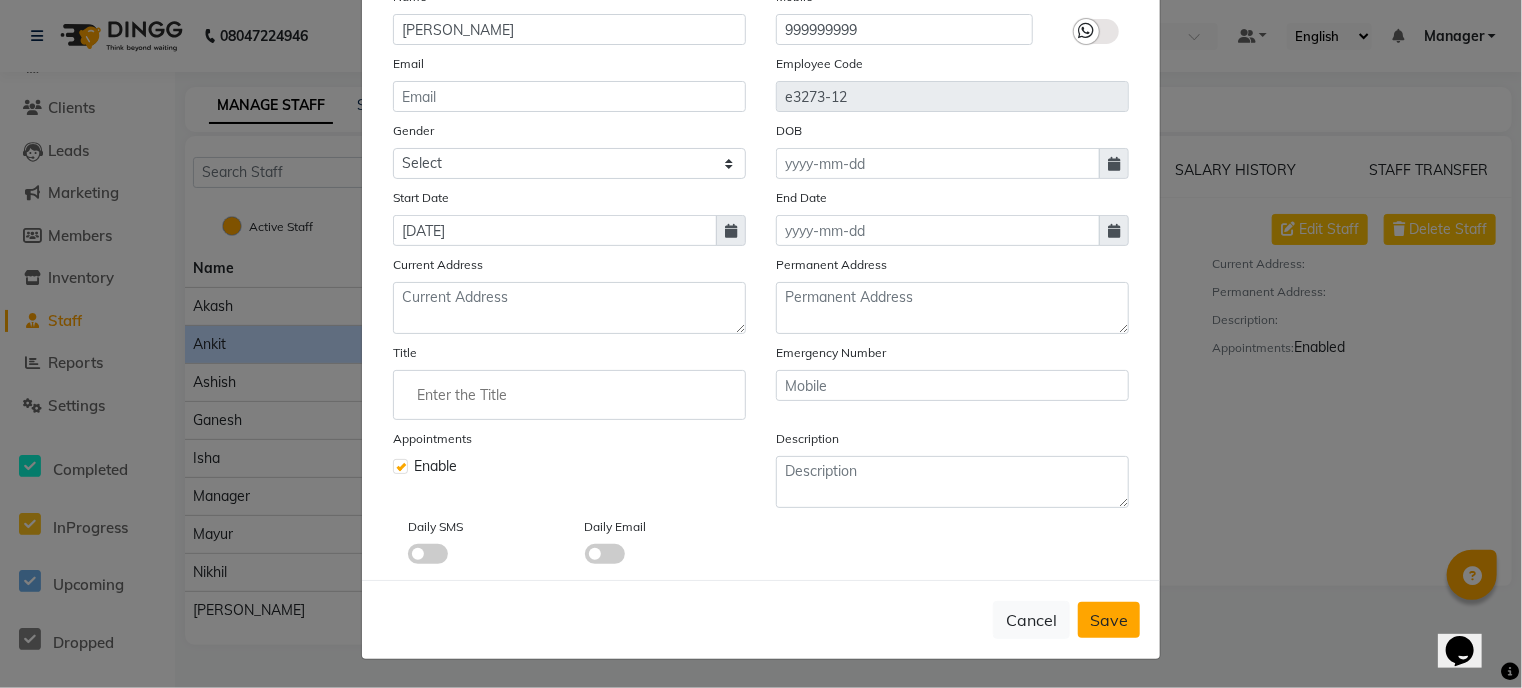 click on "Save" at bounding box center (1109, 620) 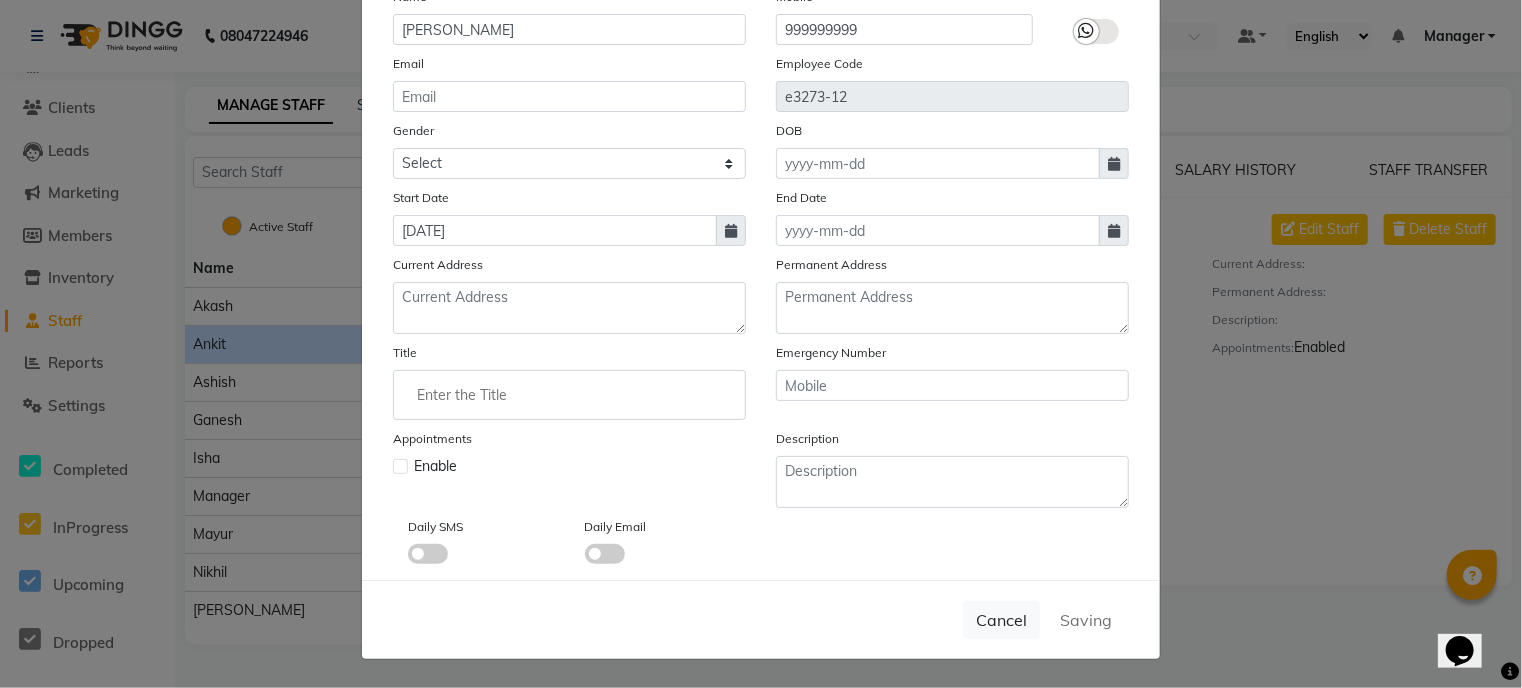 type 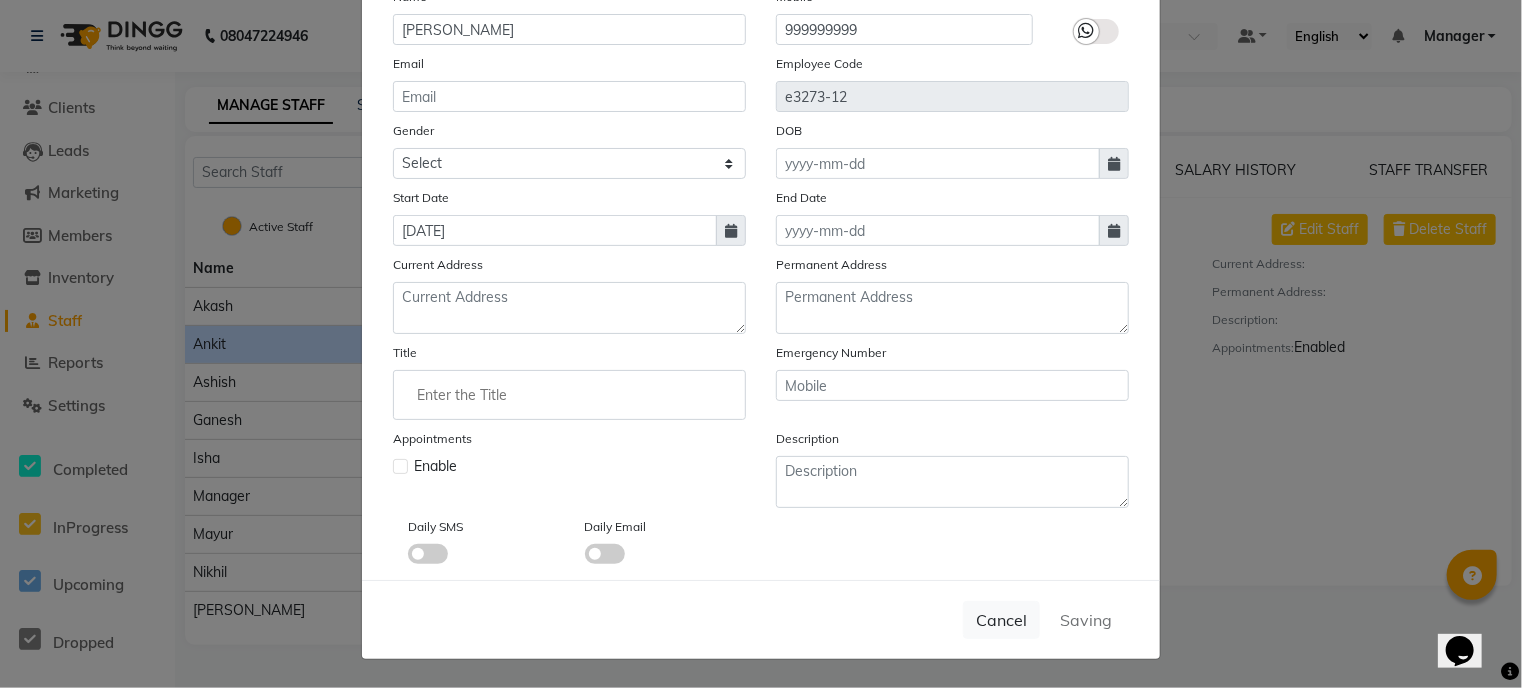 type 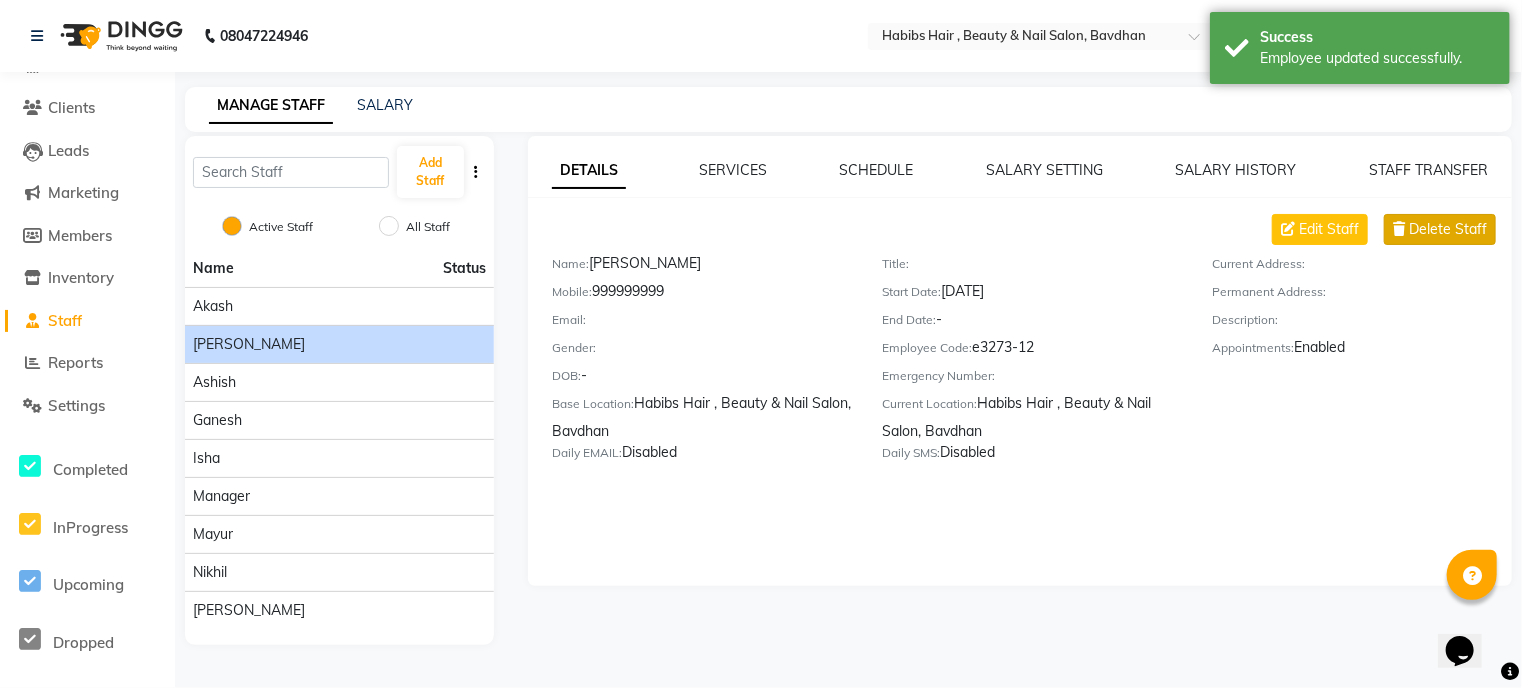 click 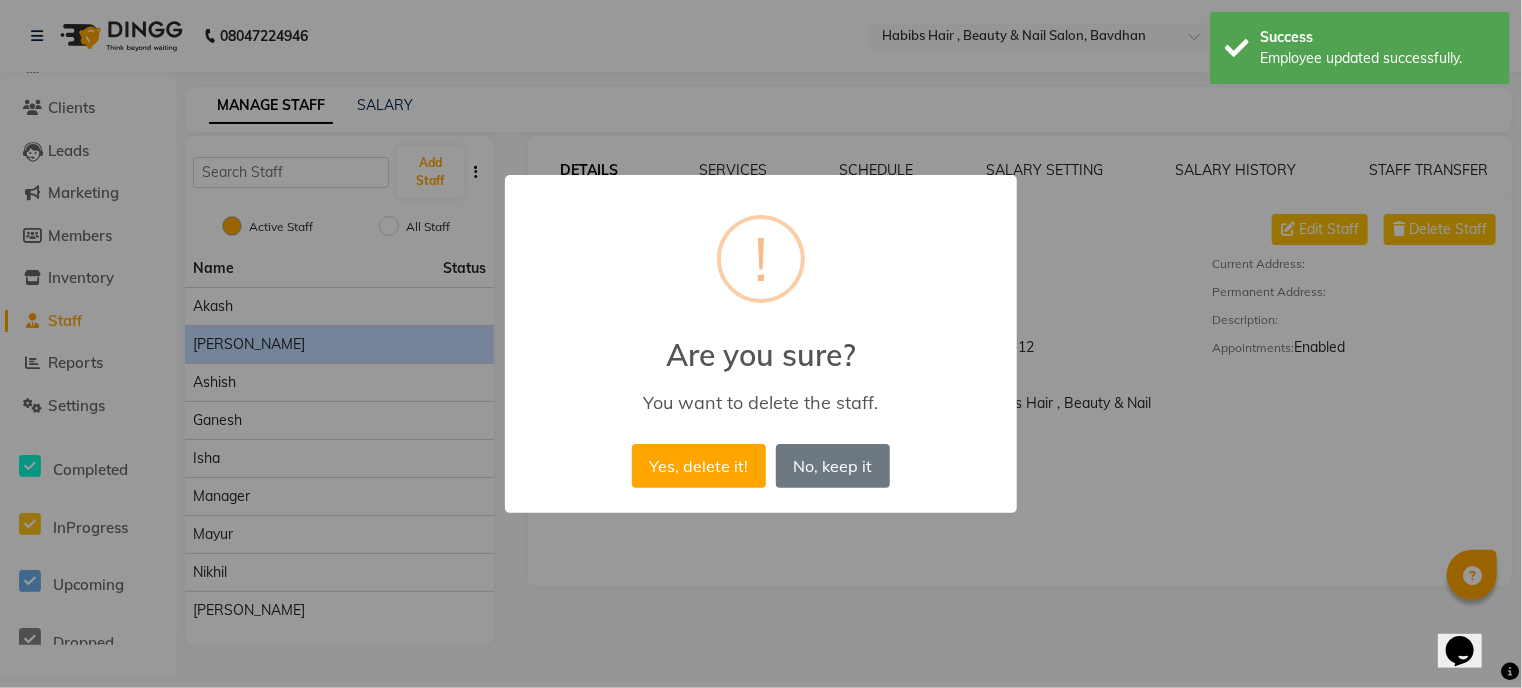 click on "× ! Are you sure?  You want to delete the staff. Yes, delete it! No No, keep it" at bounding box center (761, 344) 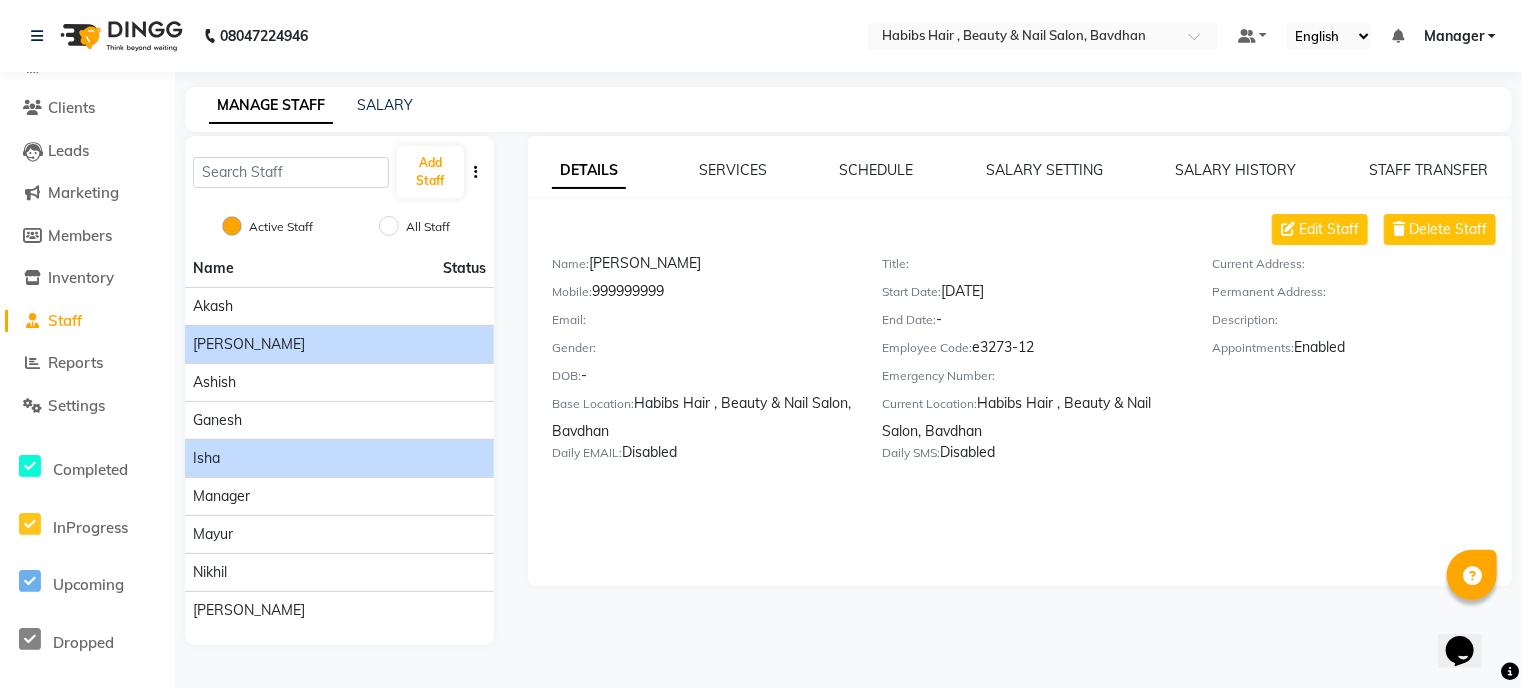 click on "isha" 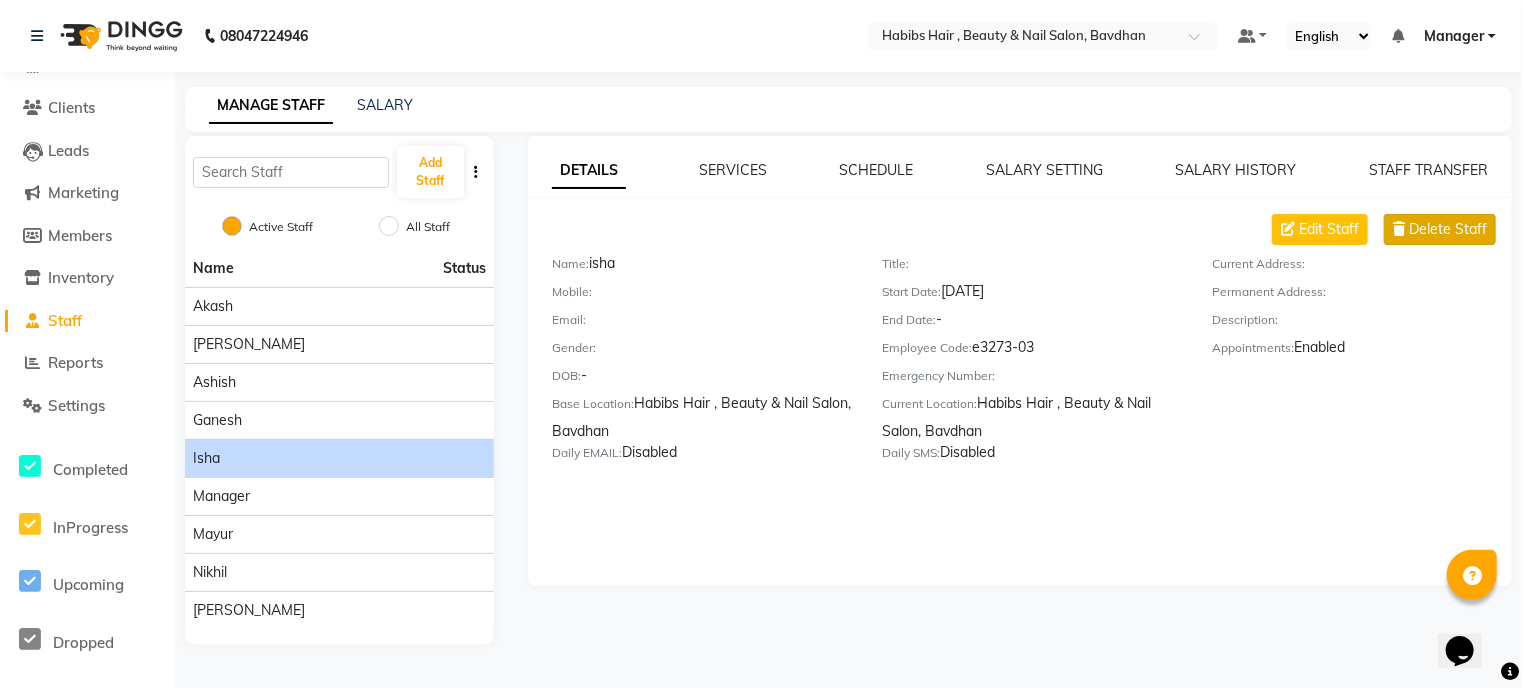 click on "Delete Staff" 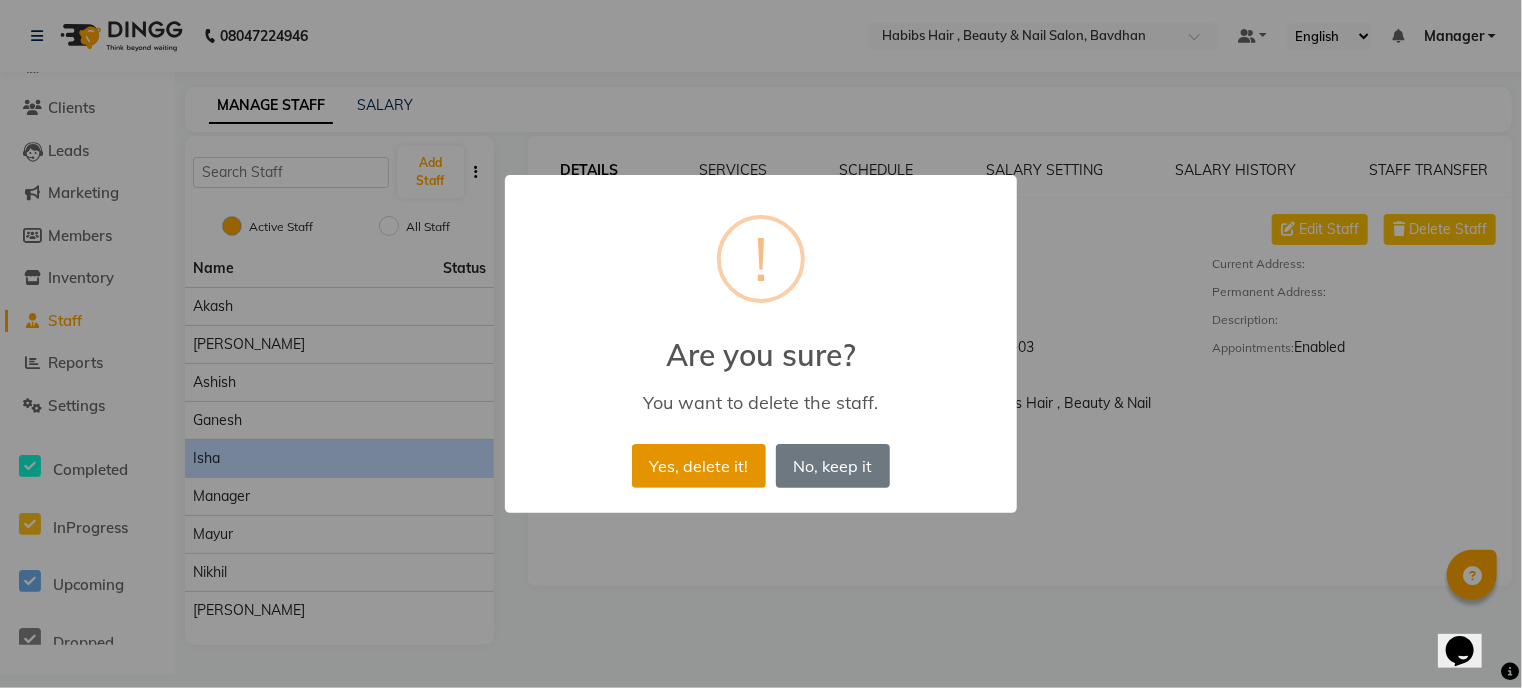 click on "Yes, delete it!" at bounding box center [699, 466] 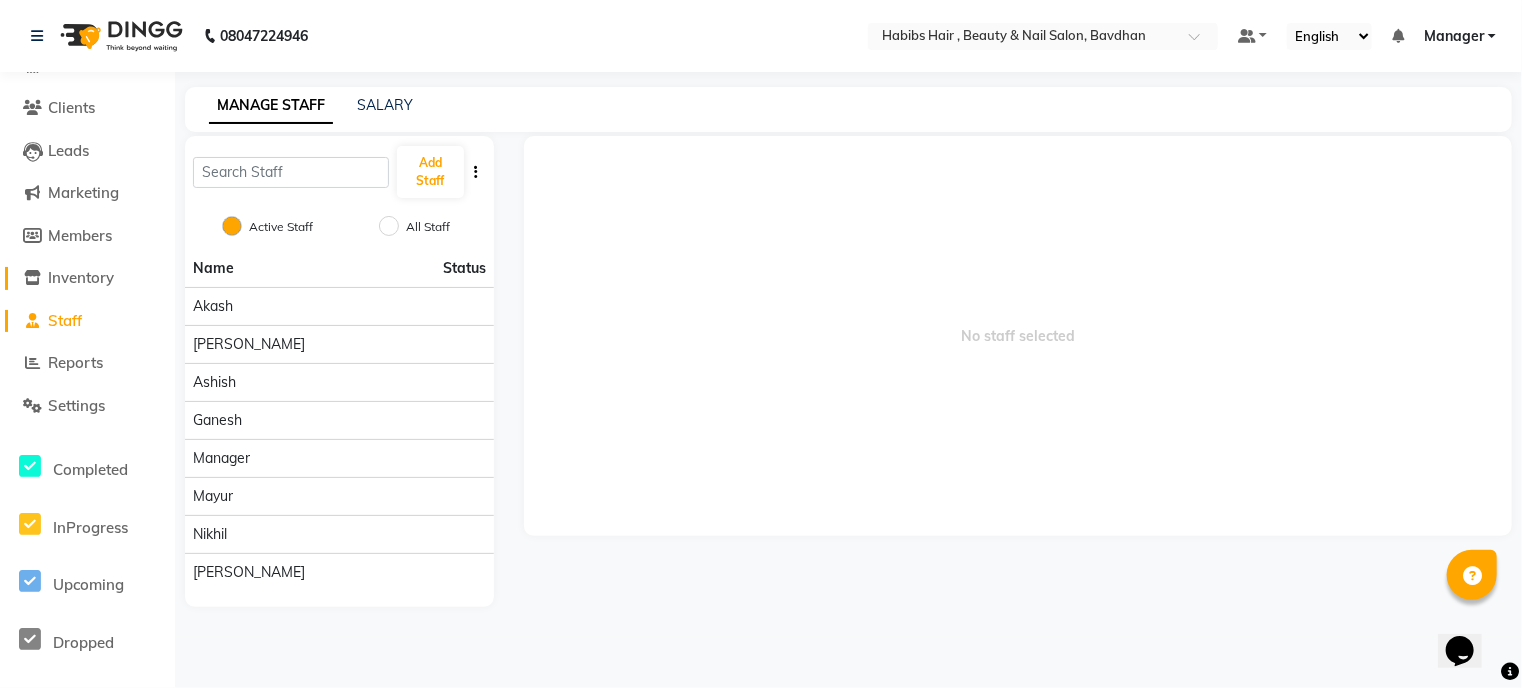 click on "Inventory" 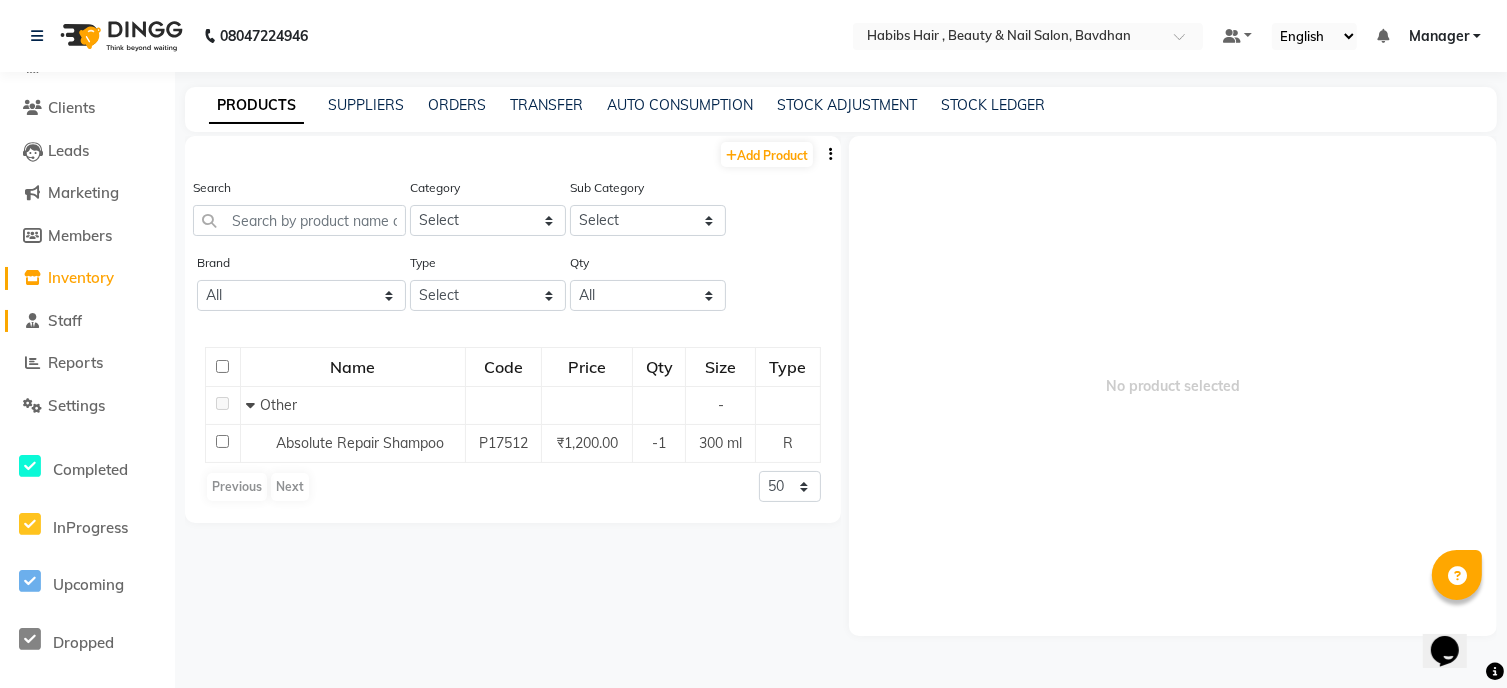 click on "Staff" 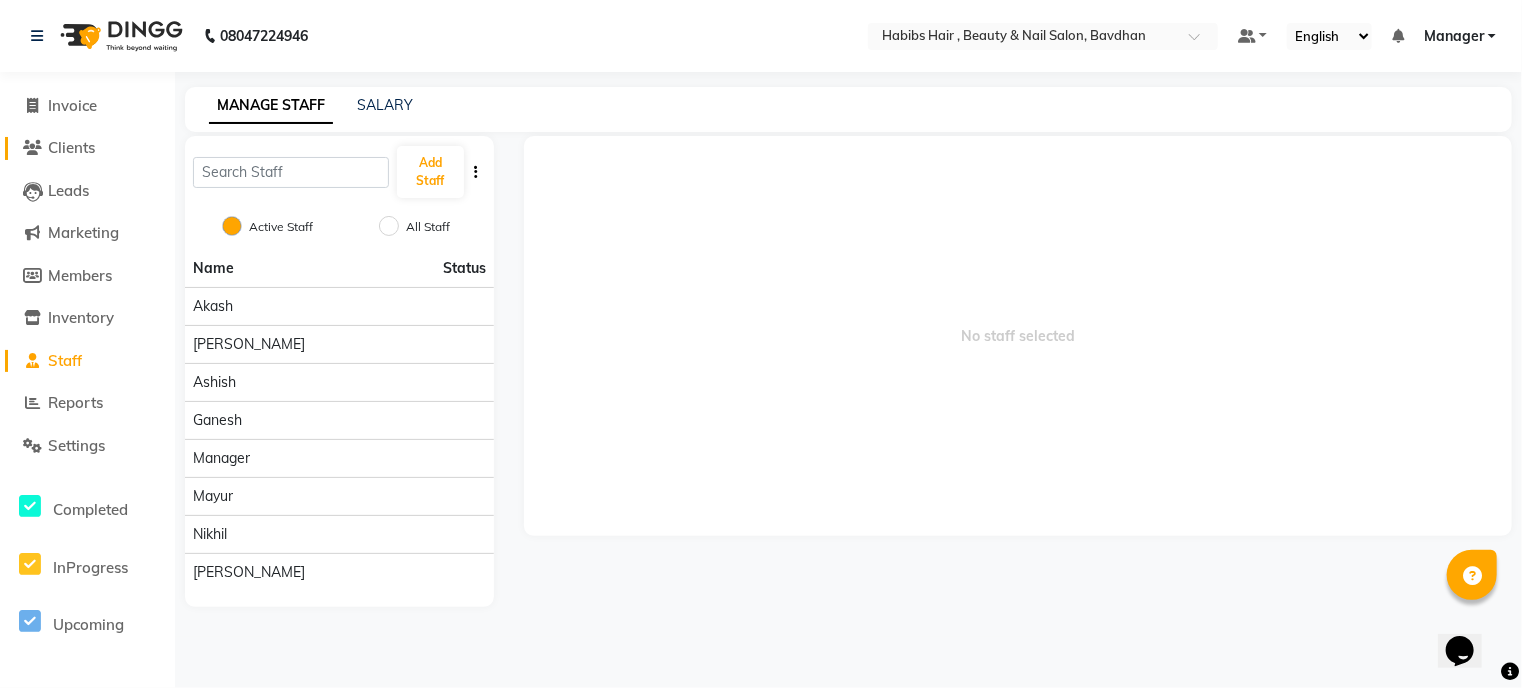 scroll, scrollTop: 0, scrollLeft: 0, axis: both 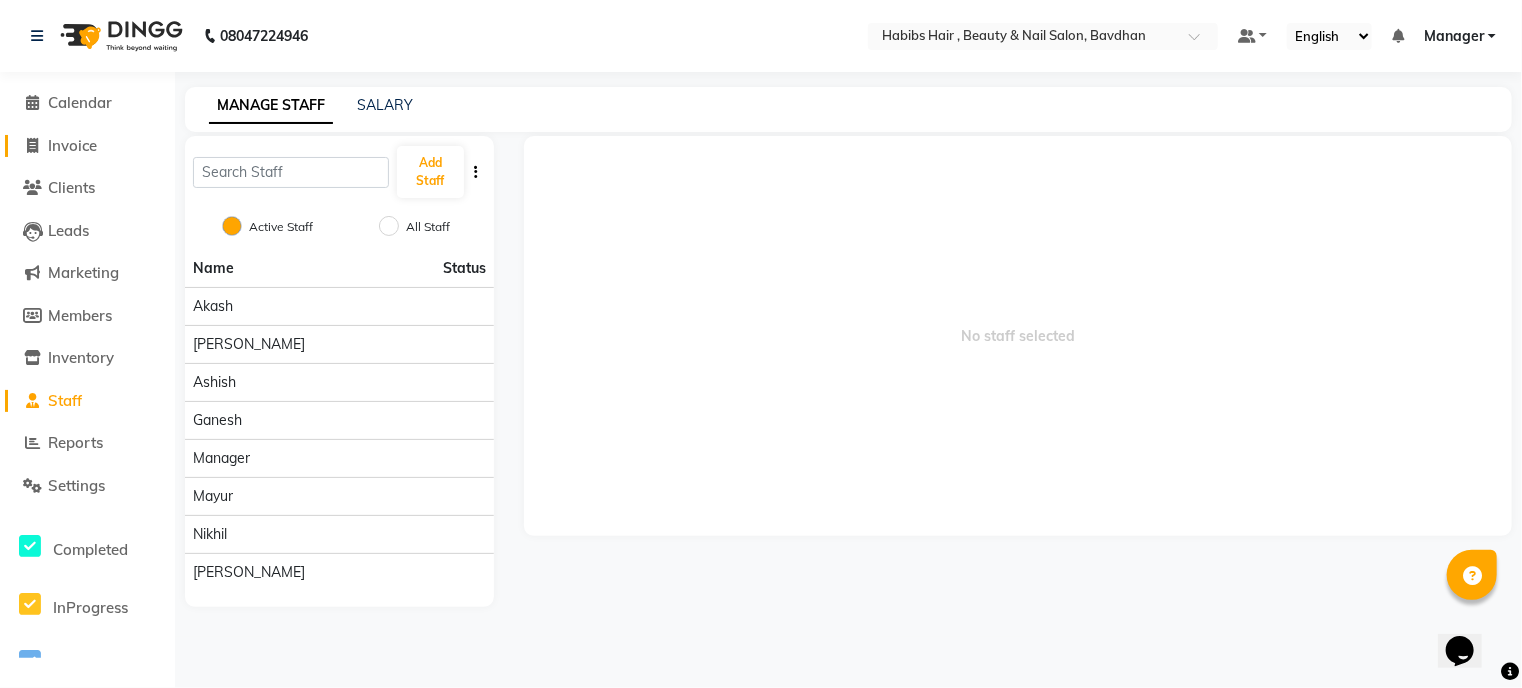 click on "Invoice" 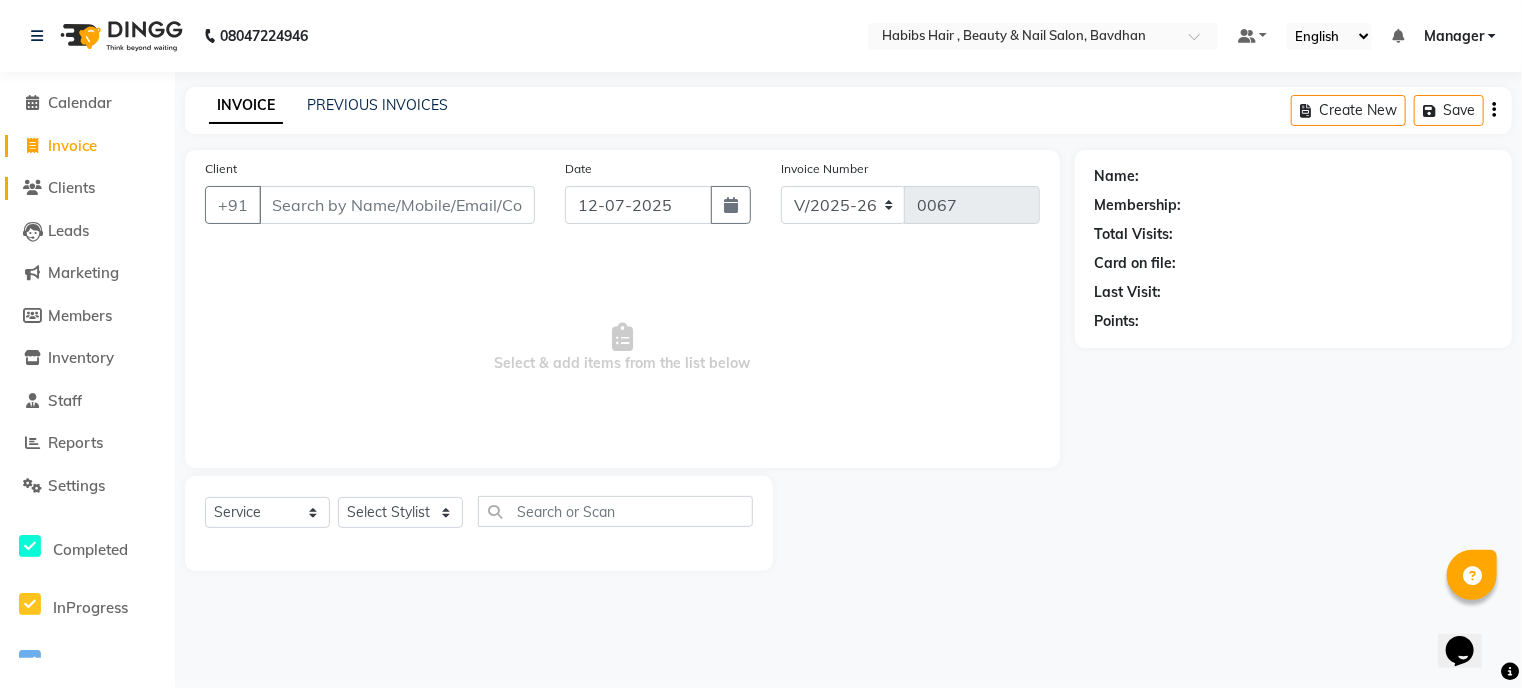 click on "Clients" 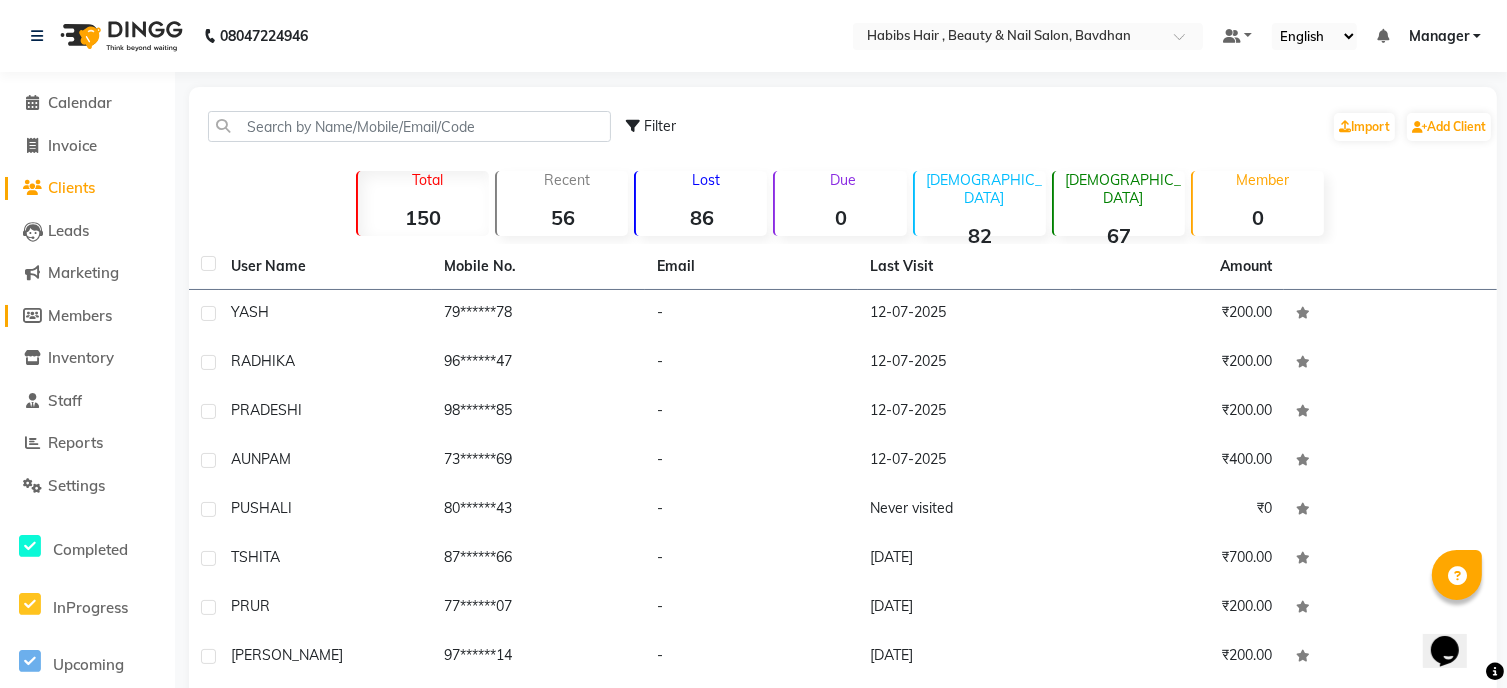 click on "Members" 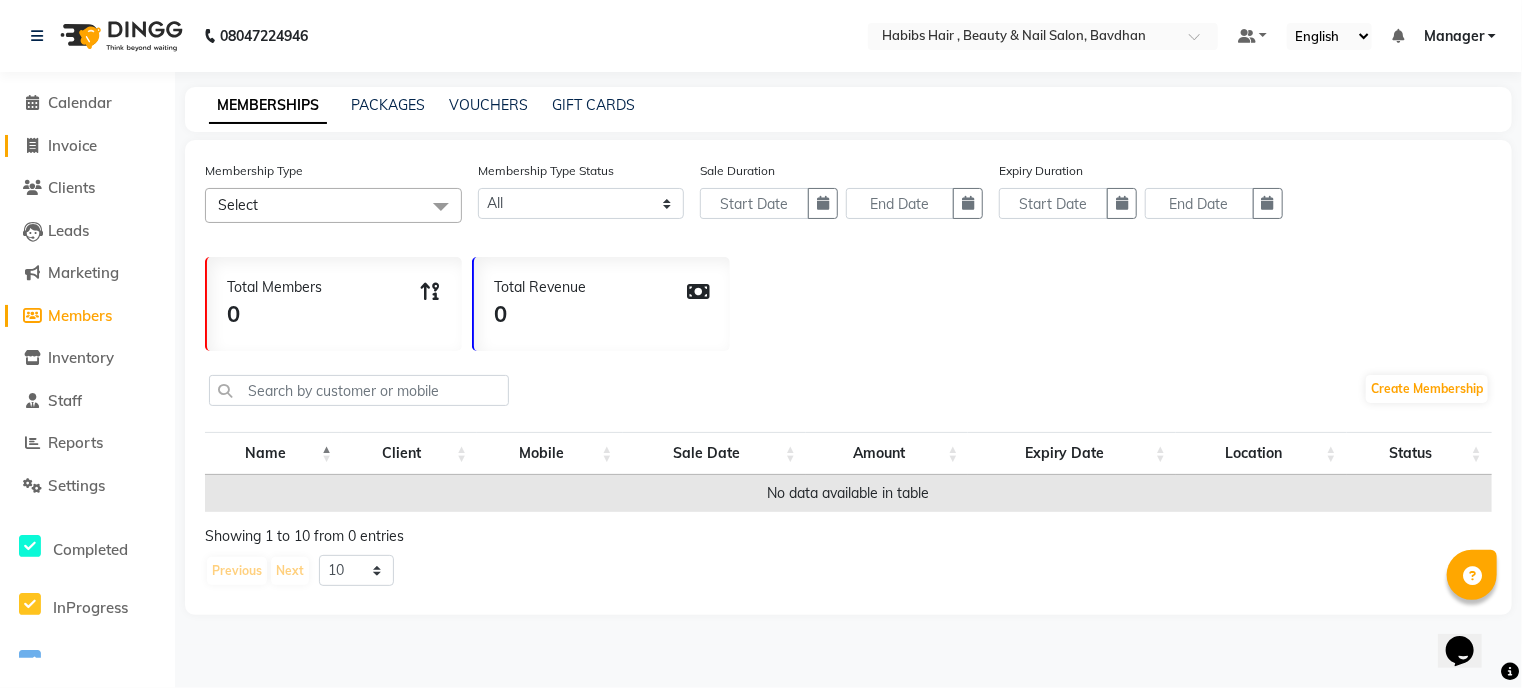 click on "Invoice" 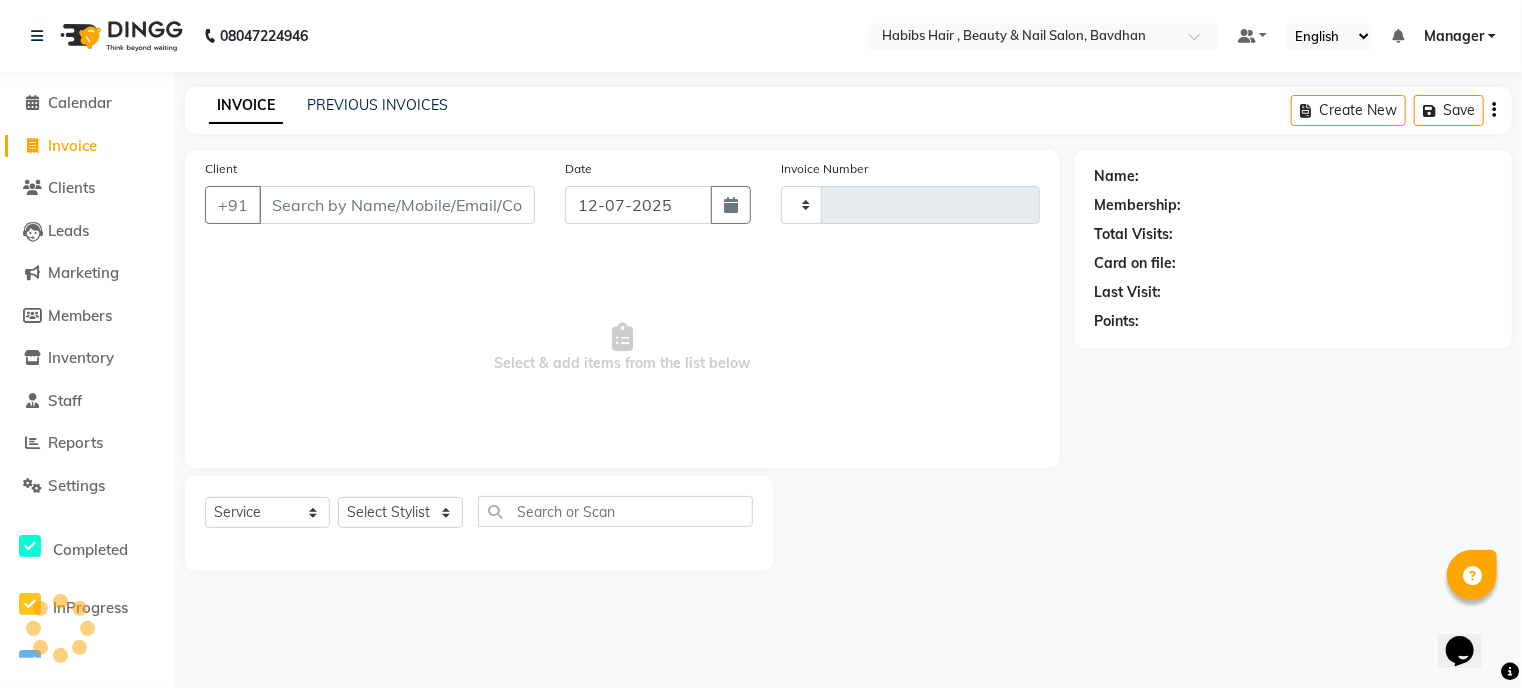type on "0067" 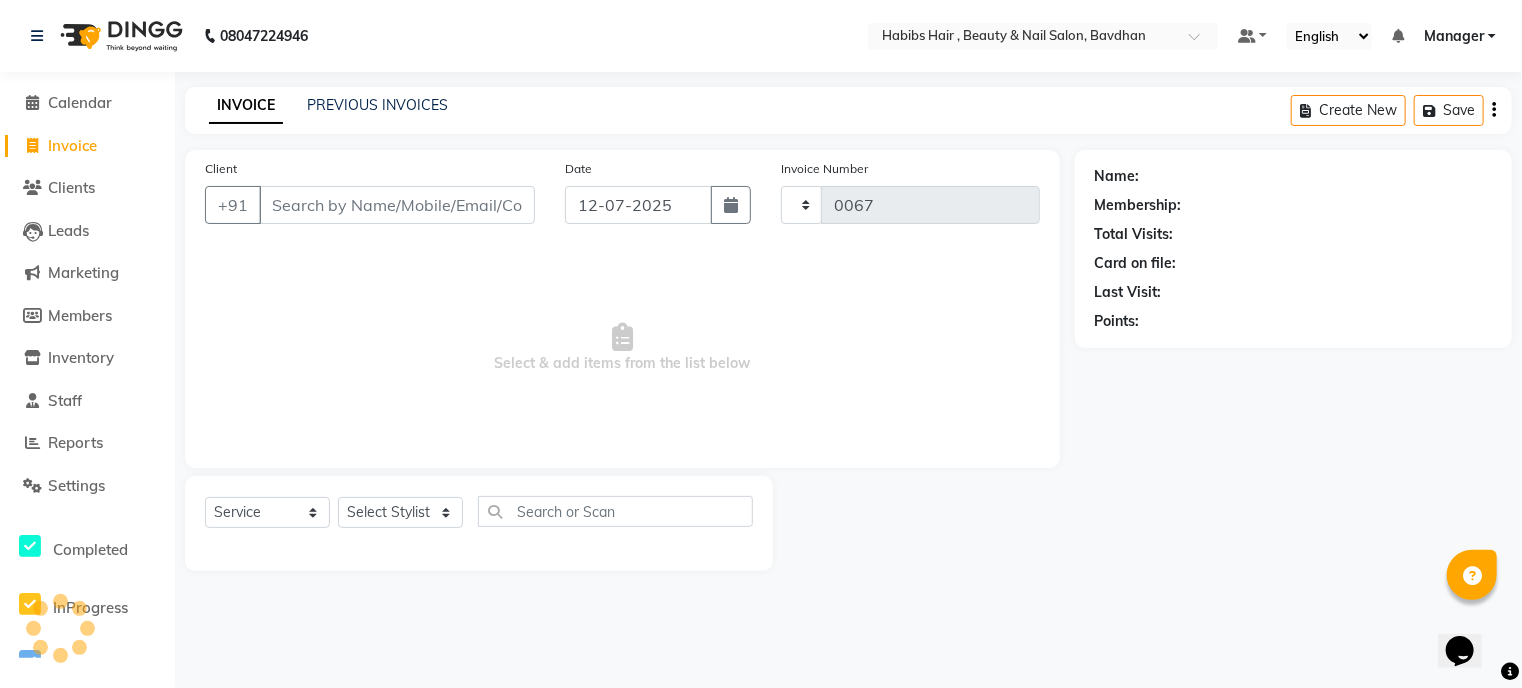 select on "7414" 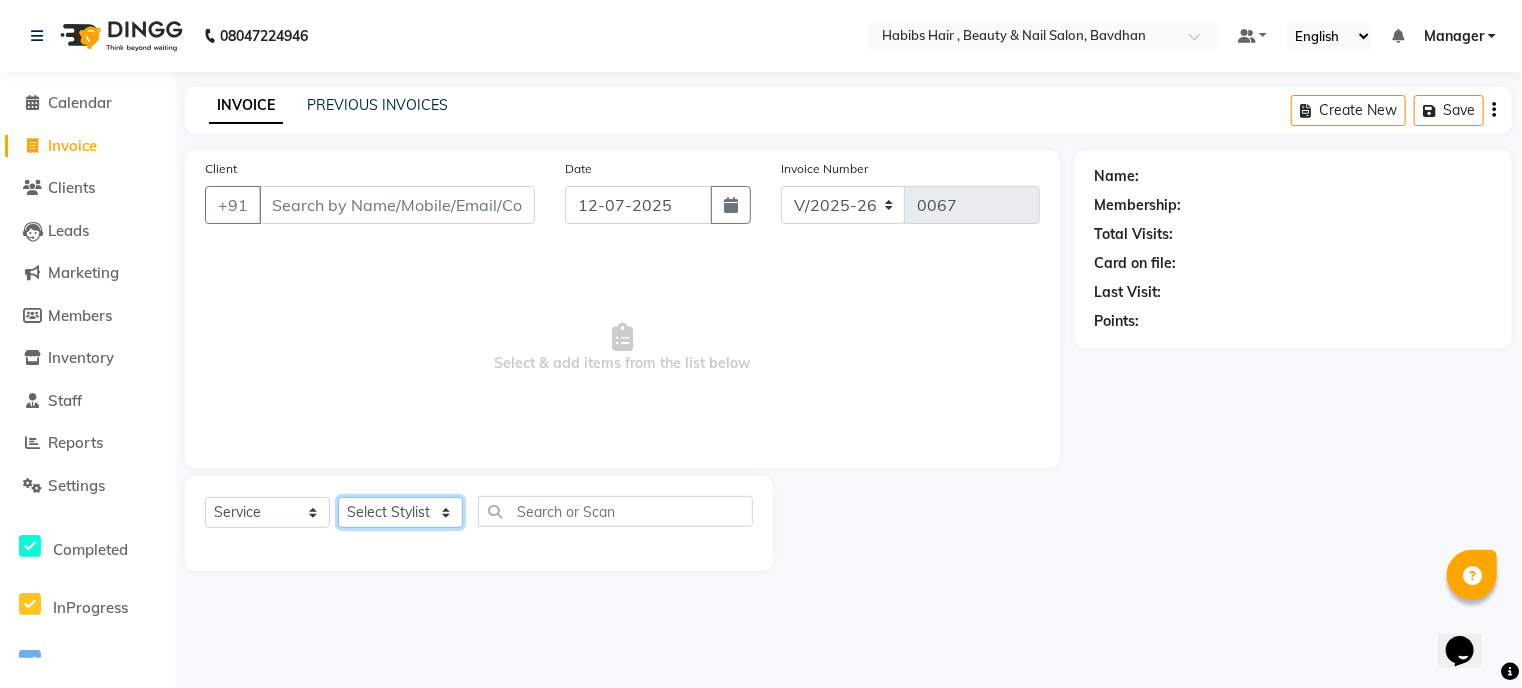 click on "Select Stylist Akash [PERSON_NAME] [PERSON_NAME] Manager [PERSON_NAME] nikhil [PERSON_NAME]" 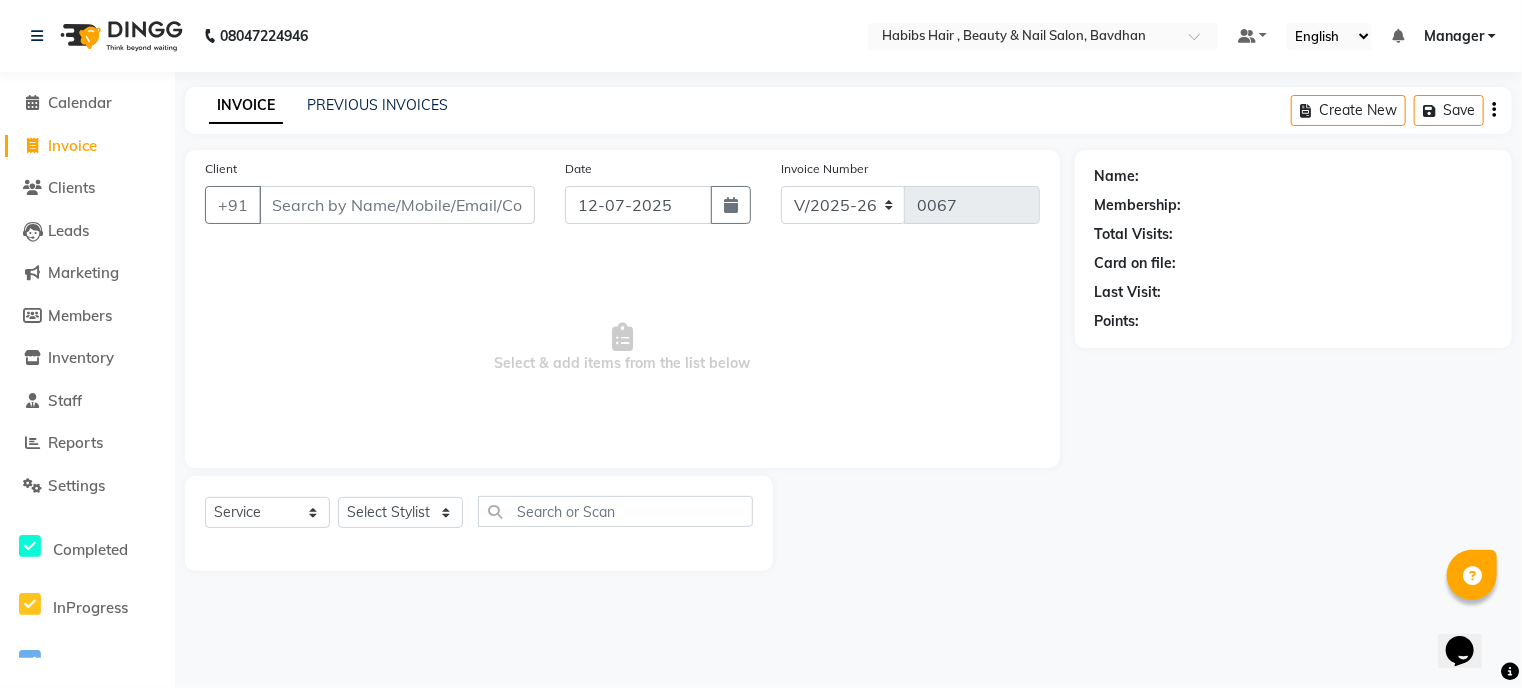 click on "Select & add items from the list below" at bounding box center (622, 348) 